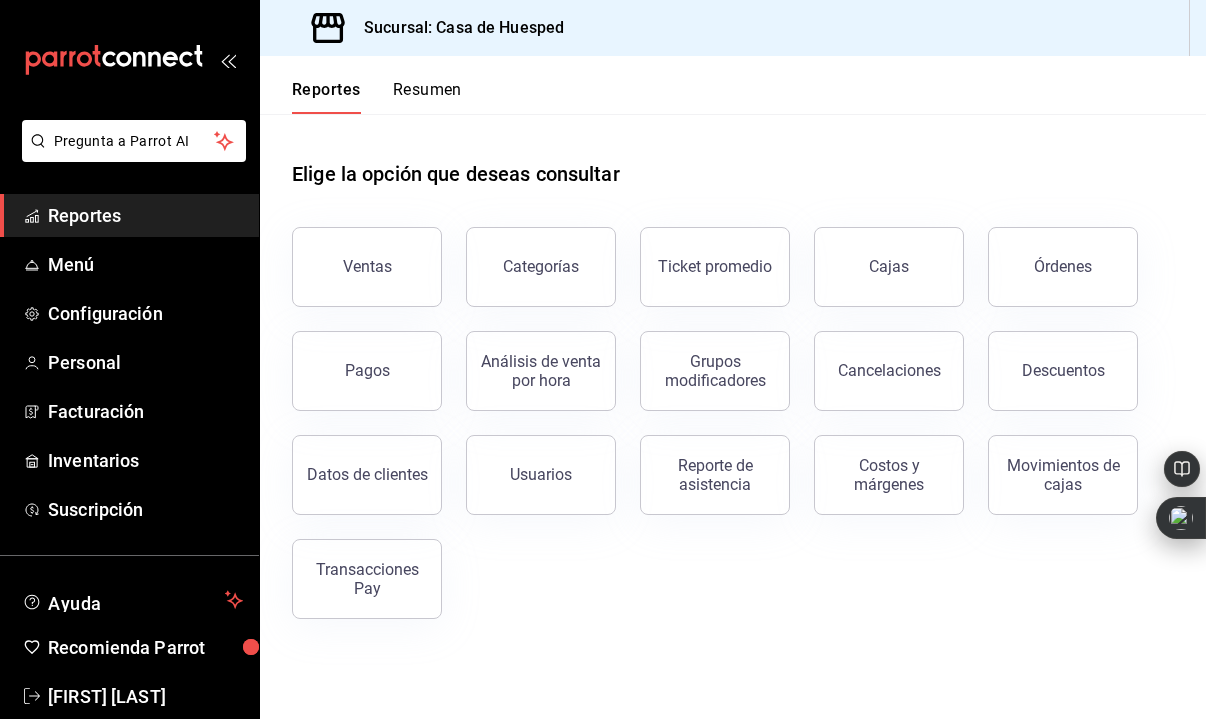 scroll, scrollTop: 0, scrollLeft: 0, axis: both 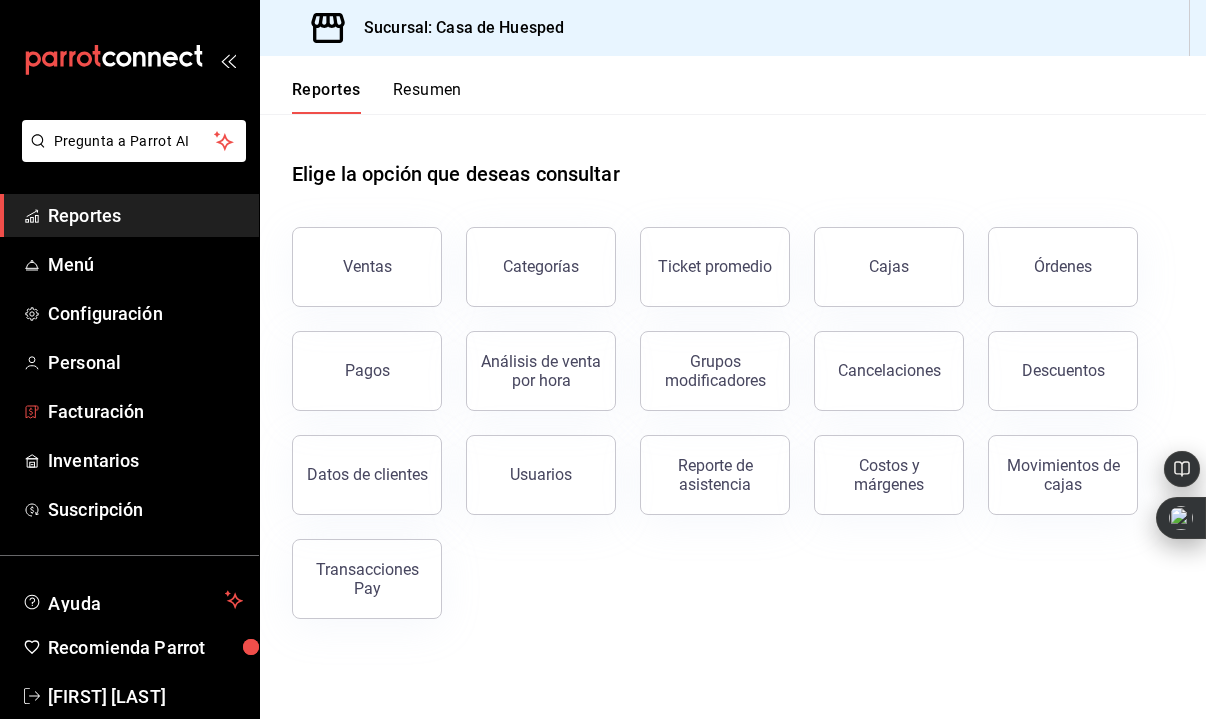 drag, startPoint x: 81, startPoint y: 406, endPoint x: 434, endPoint y: 123, distance: 452.43564 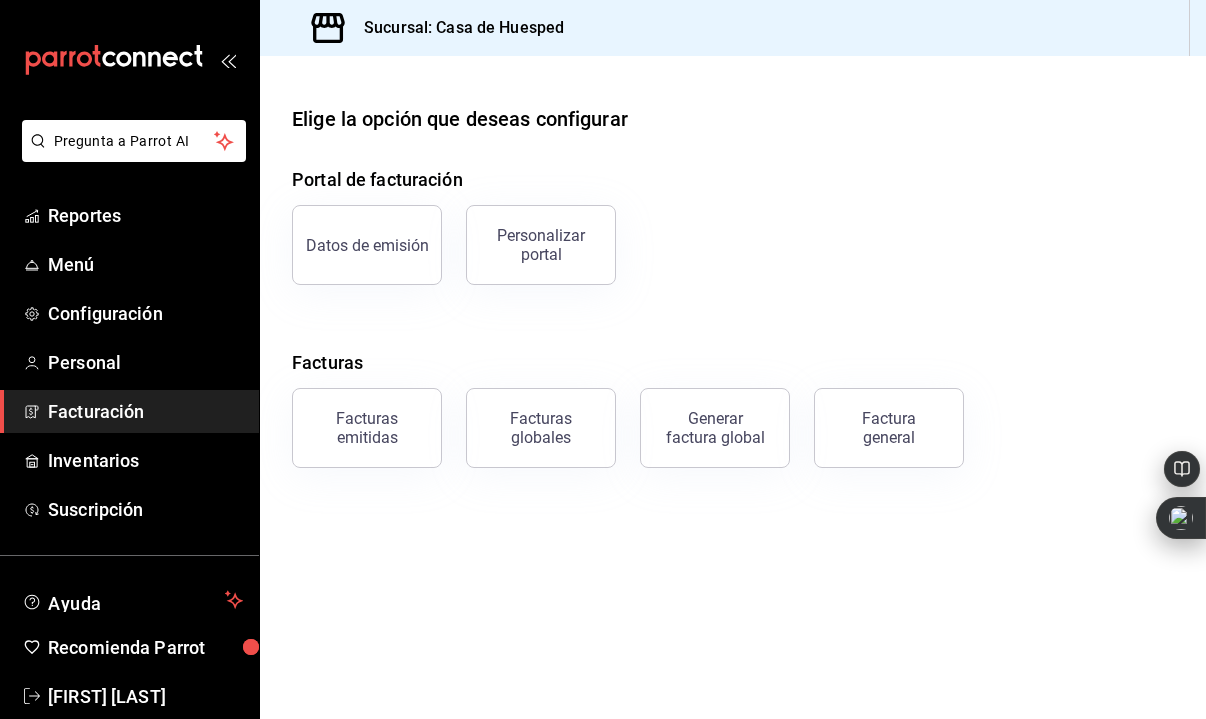click on "Factura general" at bounding box center [889, 428] 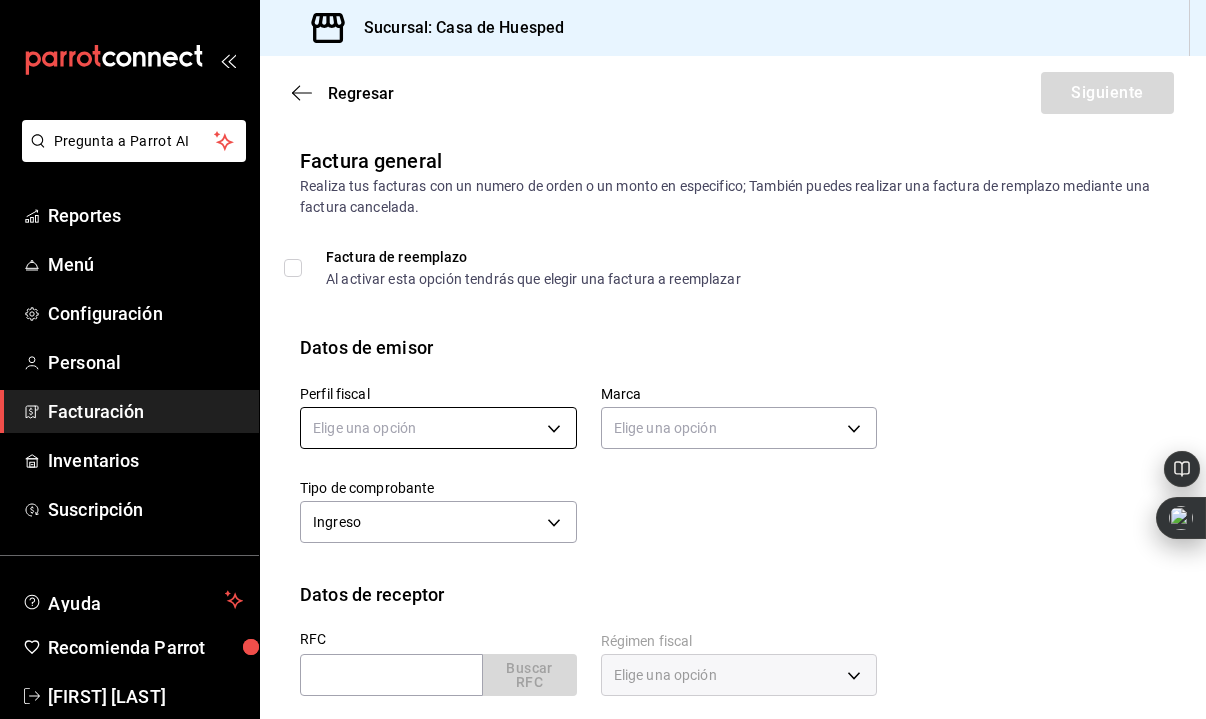 click on "Pregunta a Parrot AI Reportes   Menú   Configuración   Personal   Facturación   Inventarios   Suscripción   Ayuda Recomienda Parrot   [FIRST] [LAST]   Sugerir nueva función   Sucursal: Casa de Huesped Regresar Siguiente Factura general Realiza tus facturas con un numero de orden o un monto en especifico; También puedes realizar una factura de remplazo mediante una factura cancelada. Factura de reemplazo Al activar esta opción tendrás que elegir una factura a reemplazar Datos de emisor Perfil fiscal Elige una opción Marca Elige una opción Tipo de comprobante Ingreso I Datos de receptor RFC Buscar RFC Régimen fiscal Elige una opción Uso de CFDI Elige una opción Correo electrónico Dirección Calle # exterior # interior Código postal Estado ​ Municipio ​ Colonia ​ GANA 1 MES GRATIS EN TU SUSCRIPCIÓN AQUÍ Pregunta a Parrot AI Reportes   Menú   Configuración   Personal   Facturación   Inventarios   Suscripción   Ayuda Recomienda Parrot   [FIRST] [LAST]   Sugerir nueva función" at bounding box center (603, 359) 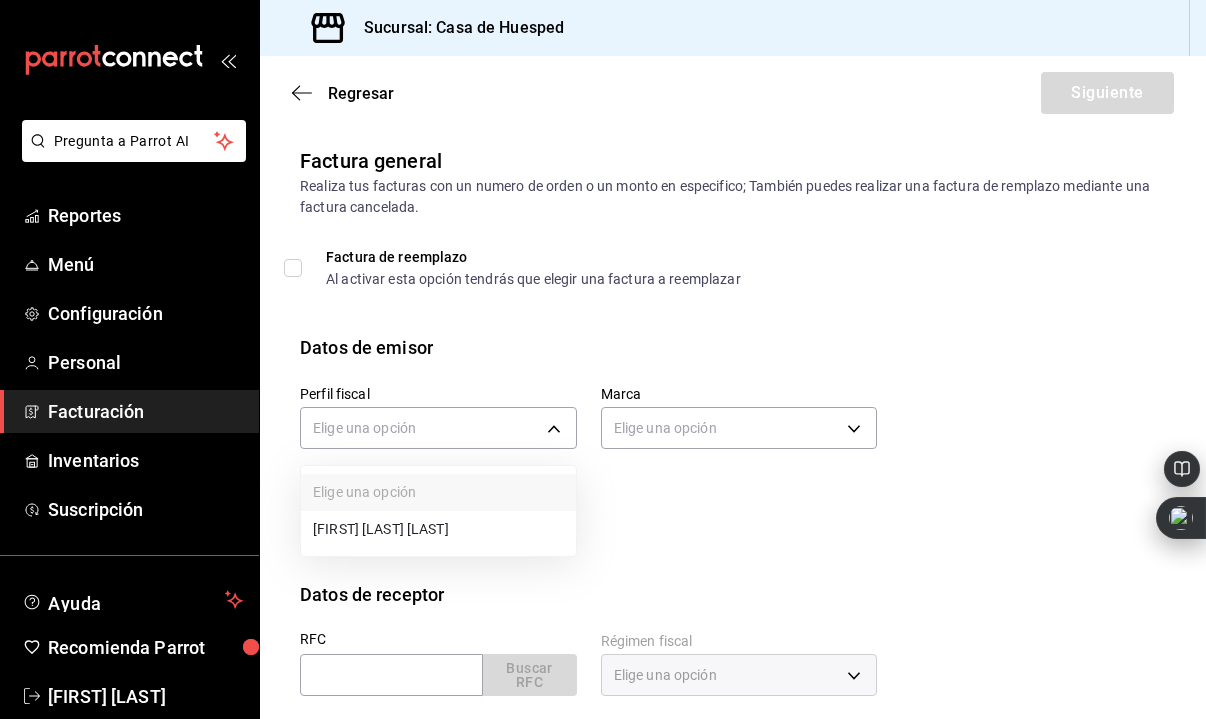 click on "[FIRST] [LAST] [LAST]" at bounding box center [438, 529] 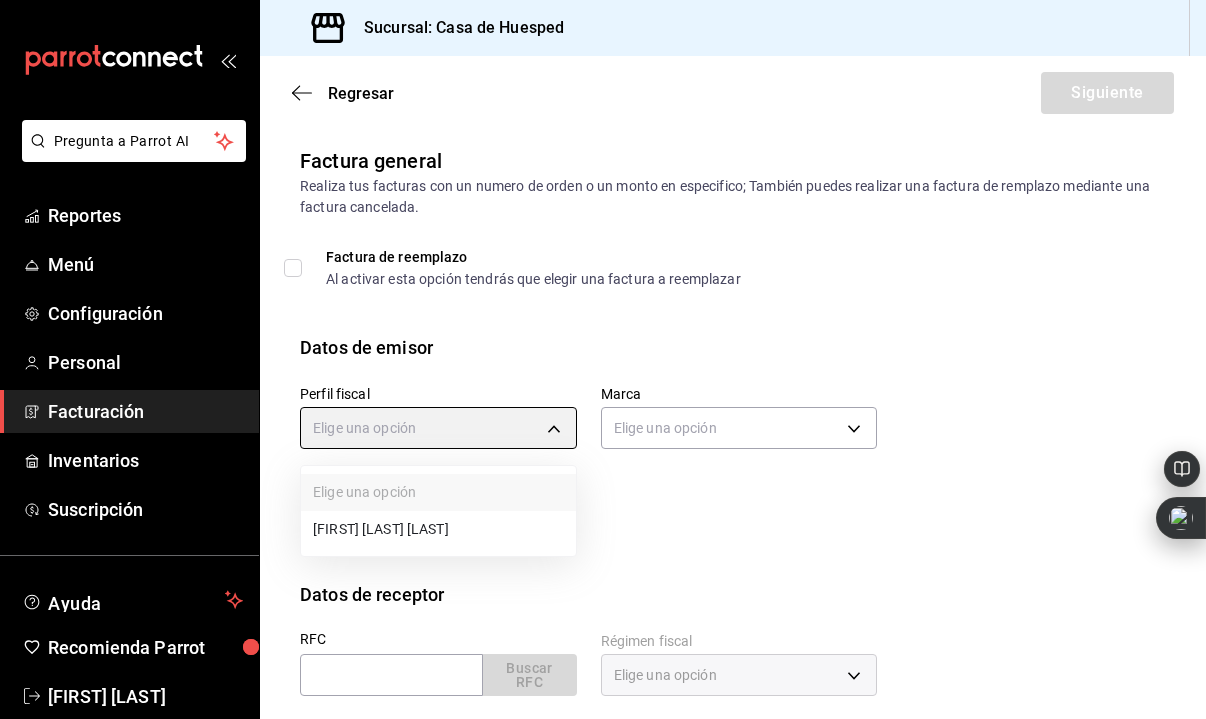 type on "[UUID]" 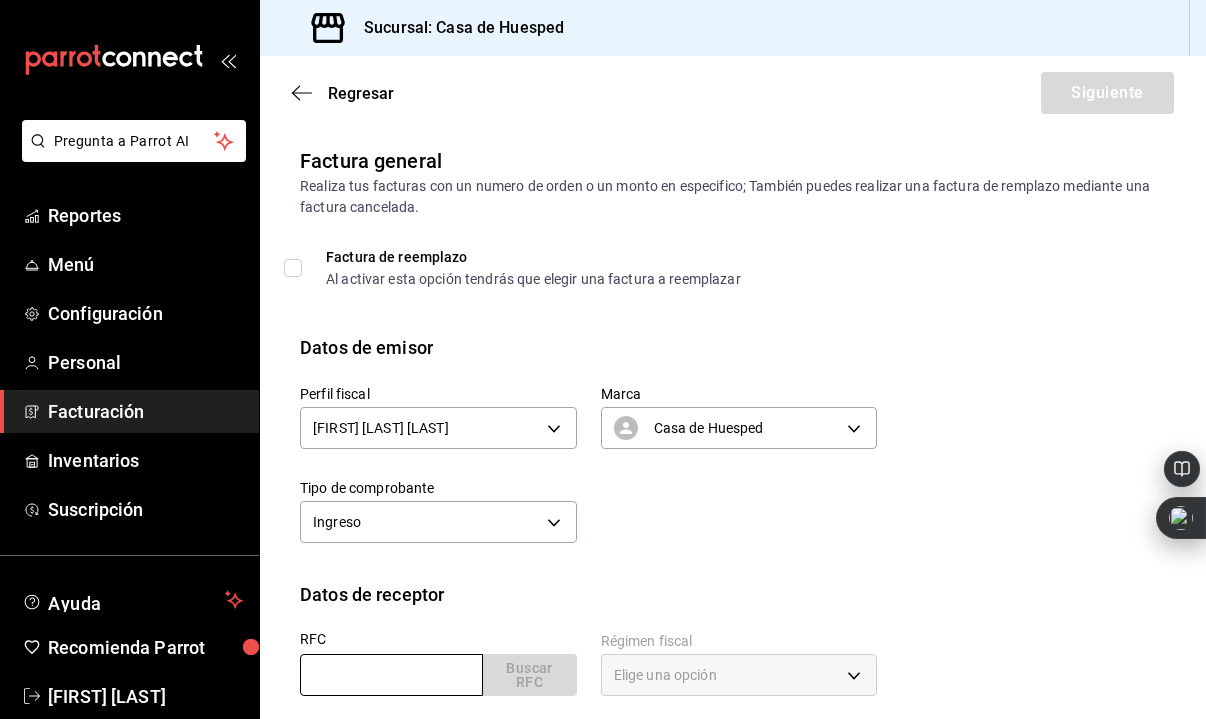 click at bounding box center [391, 675] 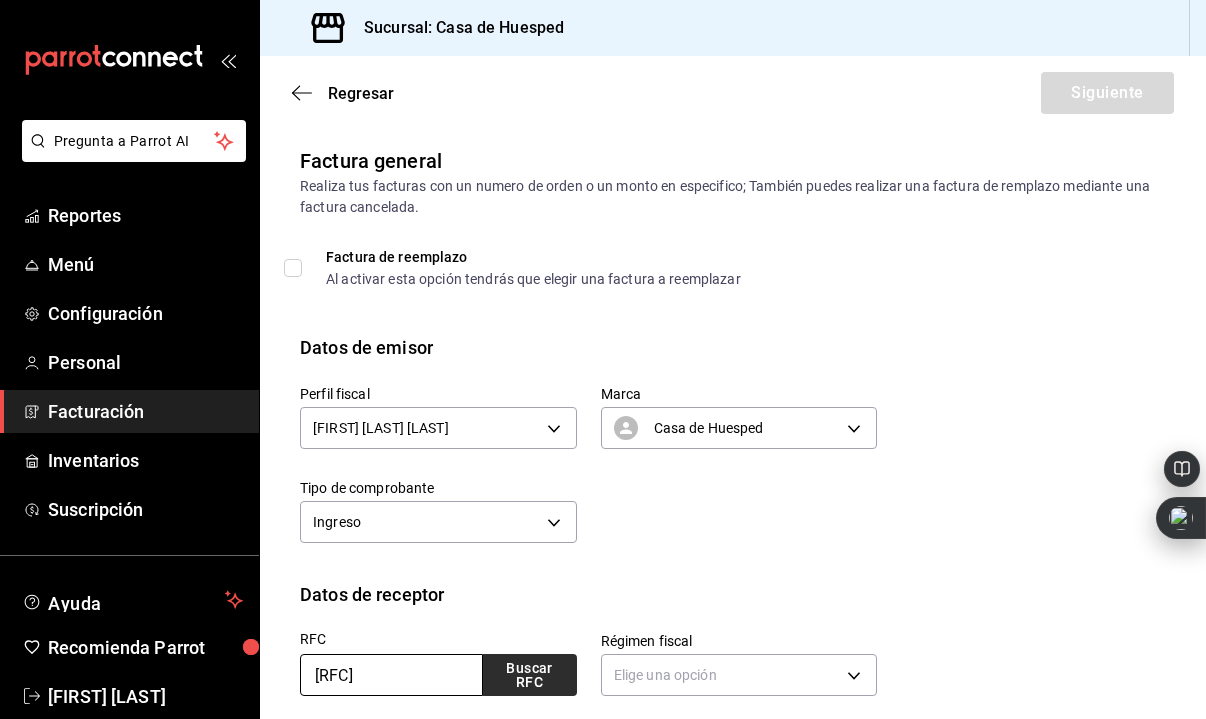 type on "[RFC]" 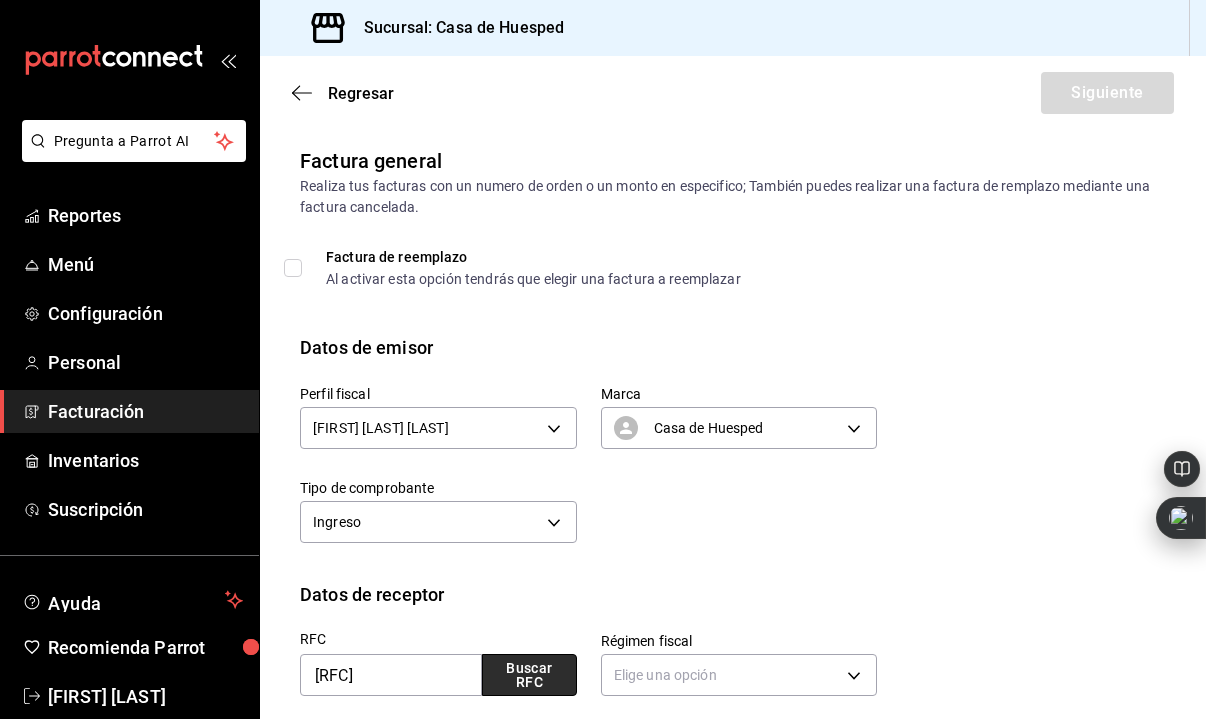 click on "Buscar RFC" at bounding box center [529, 675] 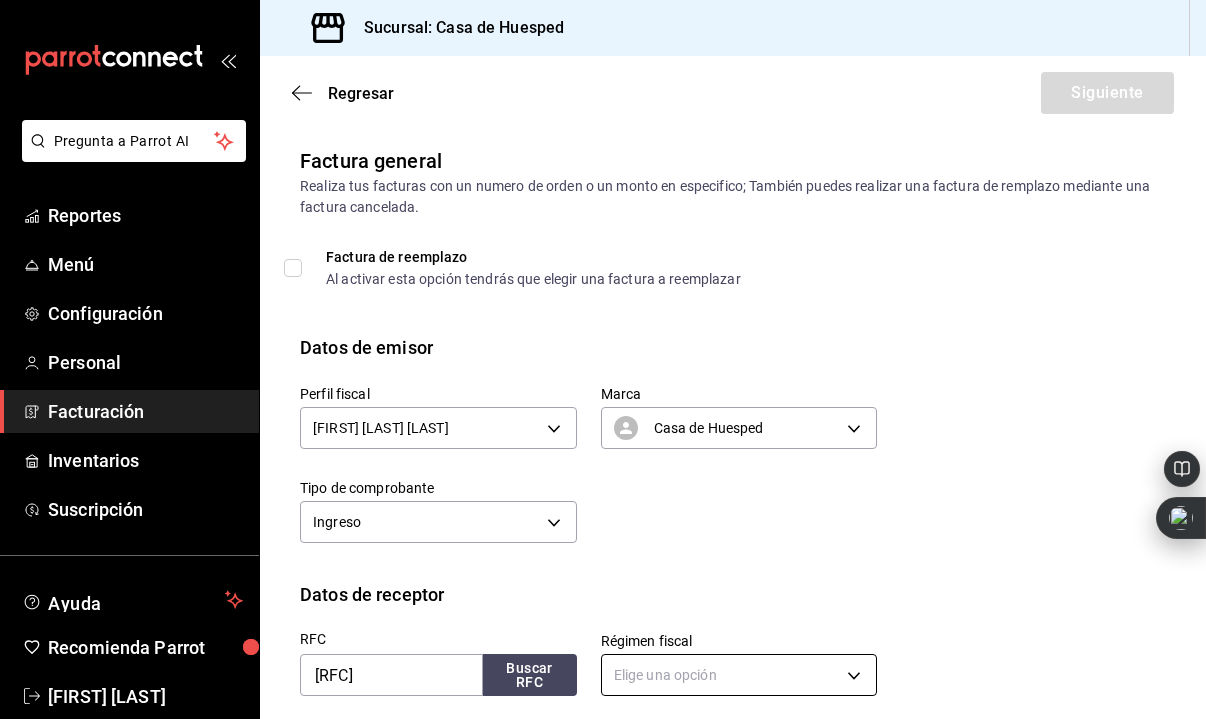 click on "Pregunta a Parrot AI Reportes   Menú   Configuración   Personal   Facturación   Inventarios   Suscripción   Ayuda Recomienda Parrot   [FIRST] [LAST]   Sugerir nueva función   Sucursal: Casa de Huesped Regresar Siguiente Factura general Realiza tus facturas con un numero de orden o un monto en especifico; También puedes realizar una factura de remplazo mediante una factura cancelada. Factura de reemplazo Al activar esta opción tendrás que elegir una factura a reemplazar Datos de emisor Perfil fiscal [FIRST] [LAST] [LAST] [UUID] Marca Casa de Huesped [UUID] Tipo de comprobante Ingreso I Datos de receptor RFC [RFC] Buscar RFC Régimen fiscal Elige una opción Uso de CFDI Elige una opción Correo electrónico Introduce tu razón social tal como aparece en tu ćedula fiscal, es importante que no escribas el regimen de constitución aquí. company Razón social Dirección Calle # exterior # interior Código postal Estado ​ Municipio ​" at bounding box center [603, 359] 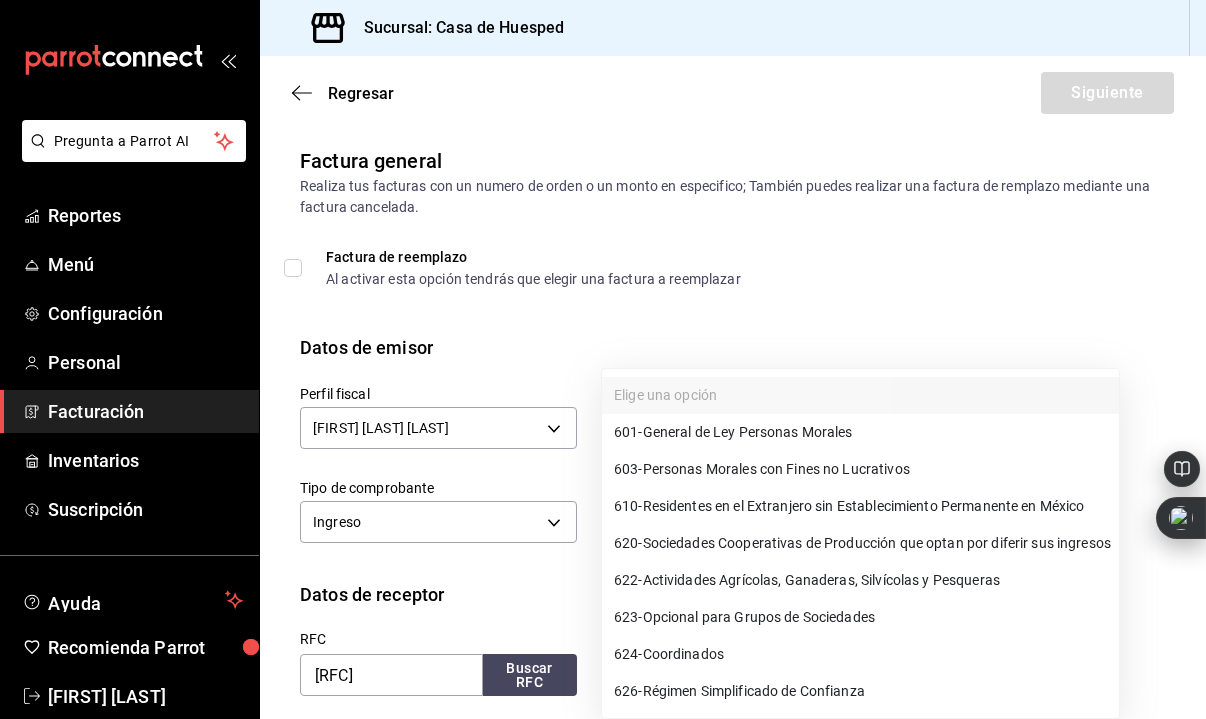 click on "601  -  General de Ley Personas Morales" at bounding box center (733, 432) 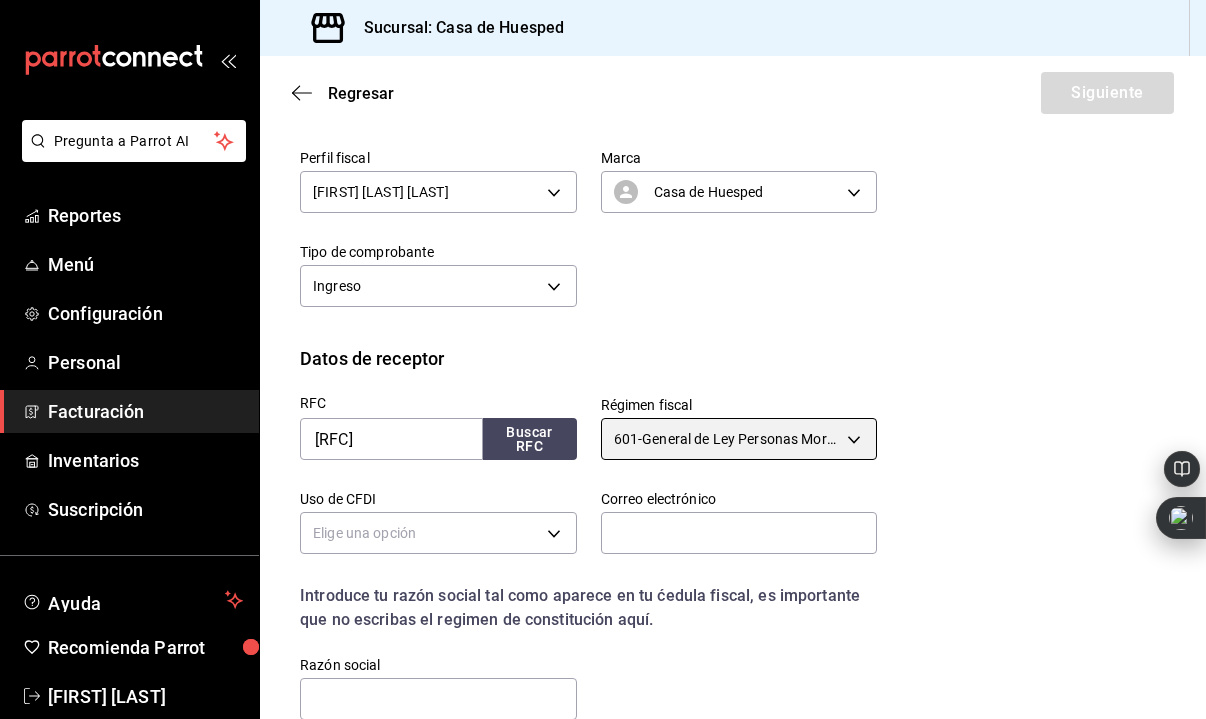scroll, scrollTop: 237, scrollLeft: 0, axis: vertical 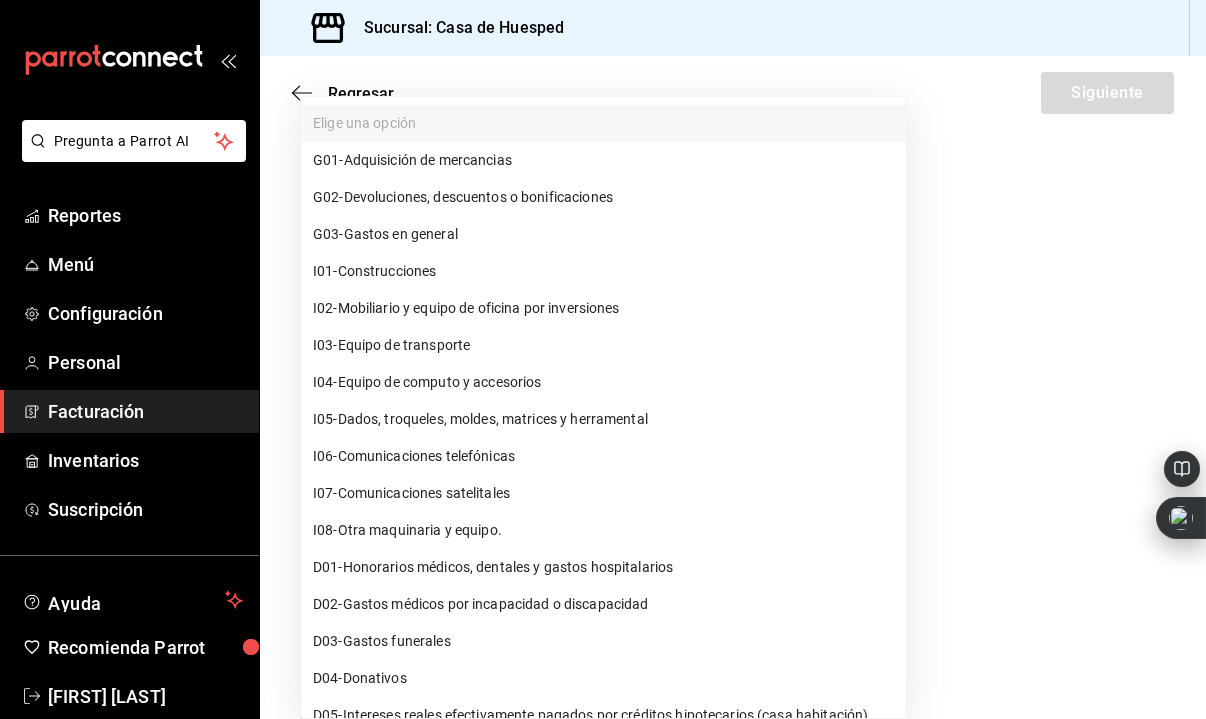 click on "Pregunta a Parrot AI Reportes   Menú   Configuración   Personal   Facturación   Inventarios   Suscripción   Ayuda Recomienda Parrot   [FIRST] [LAST]   Sugerir nueva función   Sucursal: Casa de Huesped Regresar Siguiente Factura general Realiza tus facturas con un numero de orden o un monto en especifico; También puedes realizar una factura de remplazo mediante una factura cancelada. Factura de reemplazo Al activar esta opción tendrás que elegir una factura a reemplazar Datos de emisor Perfil fiscal [FIRST] [LAST] [LAST] [UUID] Marca Casa de Huesped [UUID] Tipo de comprobante Ingreso I Datos de receptor RFC [RFC] Buscar RFC Régimen fiscal 601  -  General de Ley Personas Morales 601 Uso de CFDI Elige una opción Correo electrónico Introduce tu razón social tal como aparece en tu ćedula fiscal, es importante que no escribas el regimen de constitución aquí. company Razón social Dirección Calle # exterior # interior Estado ​" at bounding box center (603, 359) 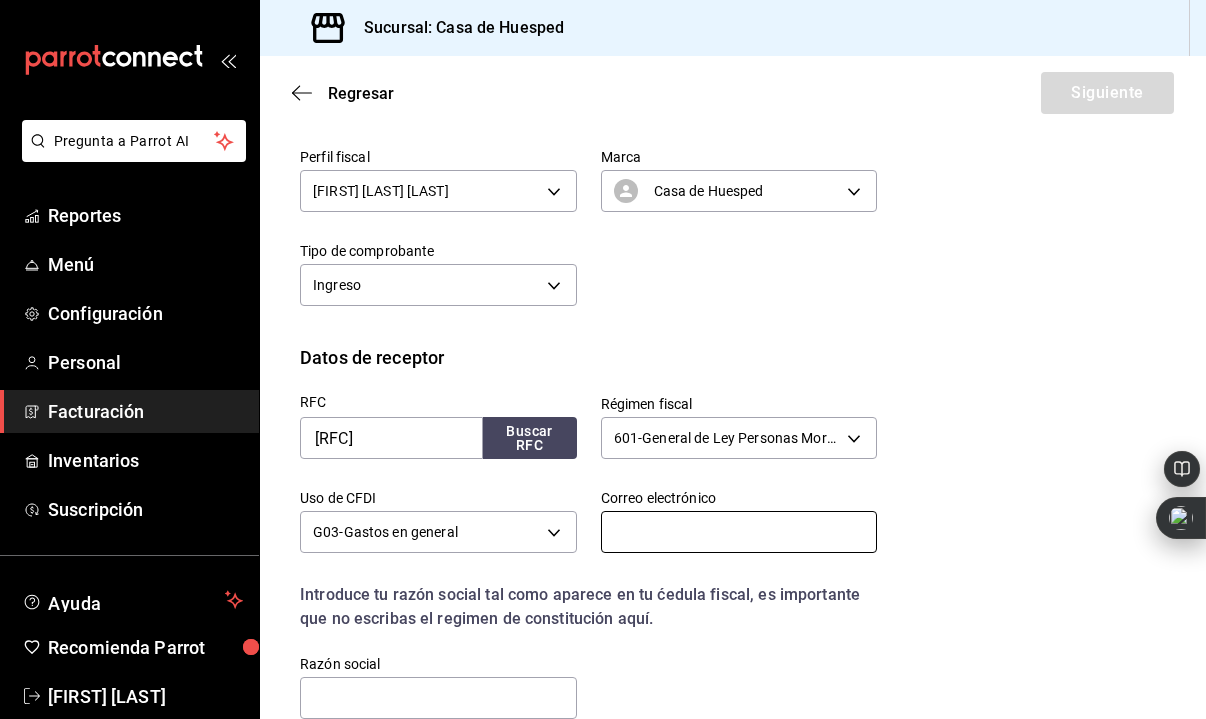click at bounding box center [739, 532] 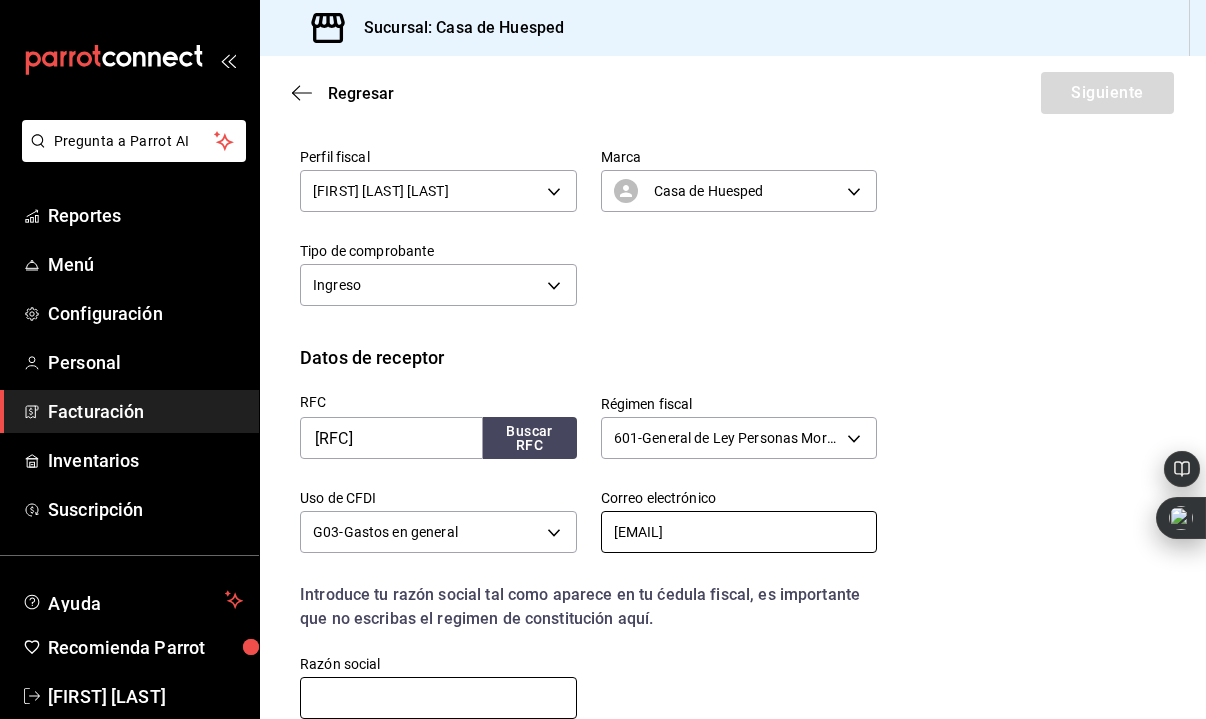 type on "[EMAIL]" 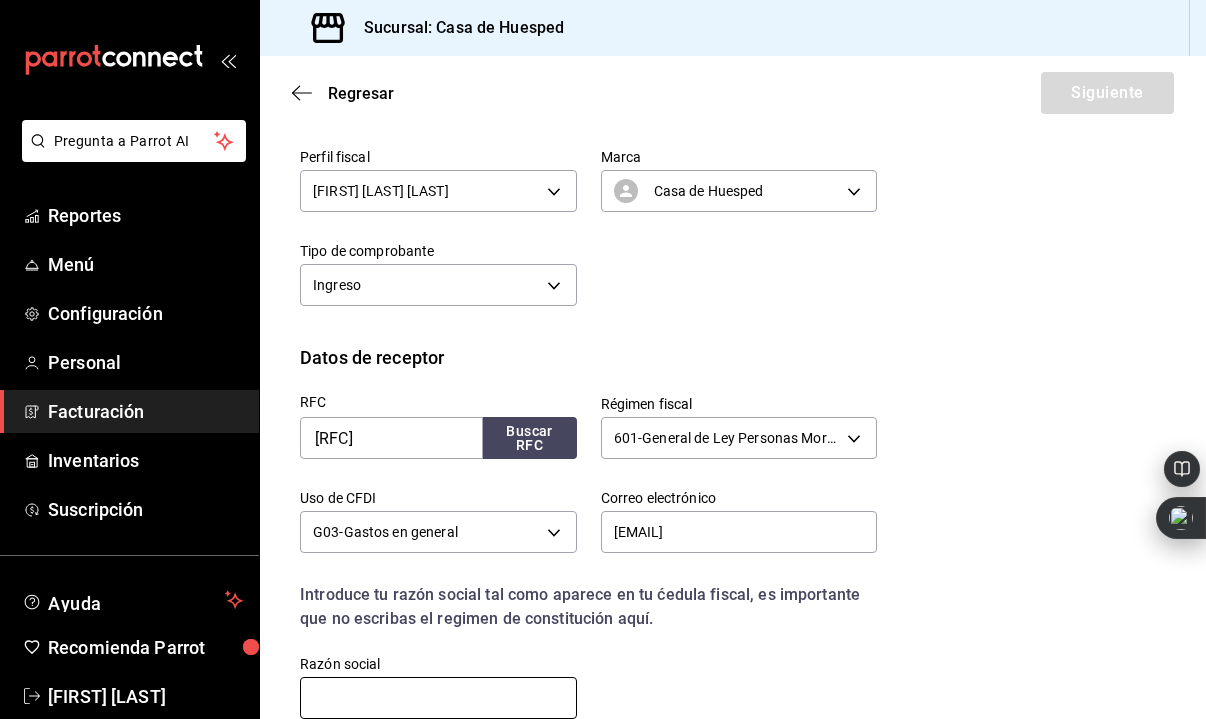 click at bounding box center (438, 698) 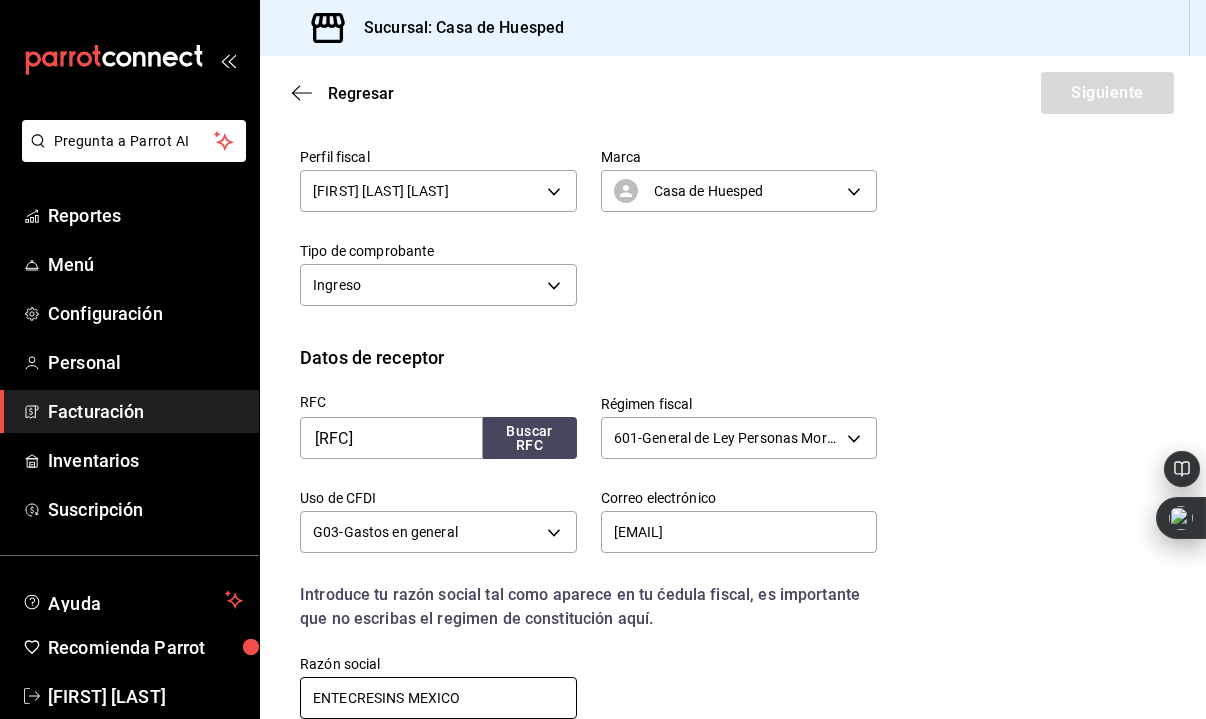 scroll, scrollTop: 422, scrollLeft: 0, axis: vertical 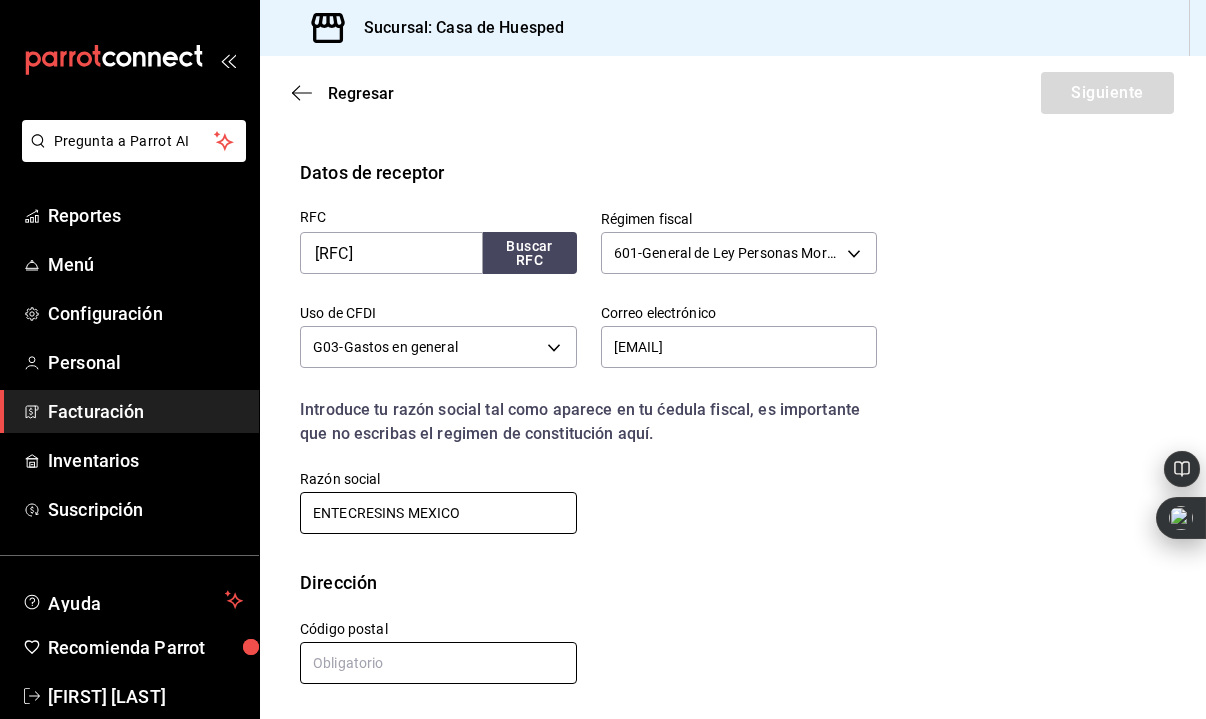 type on "ENTECRESINS MEXICO" 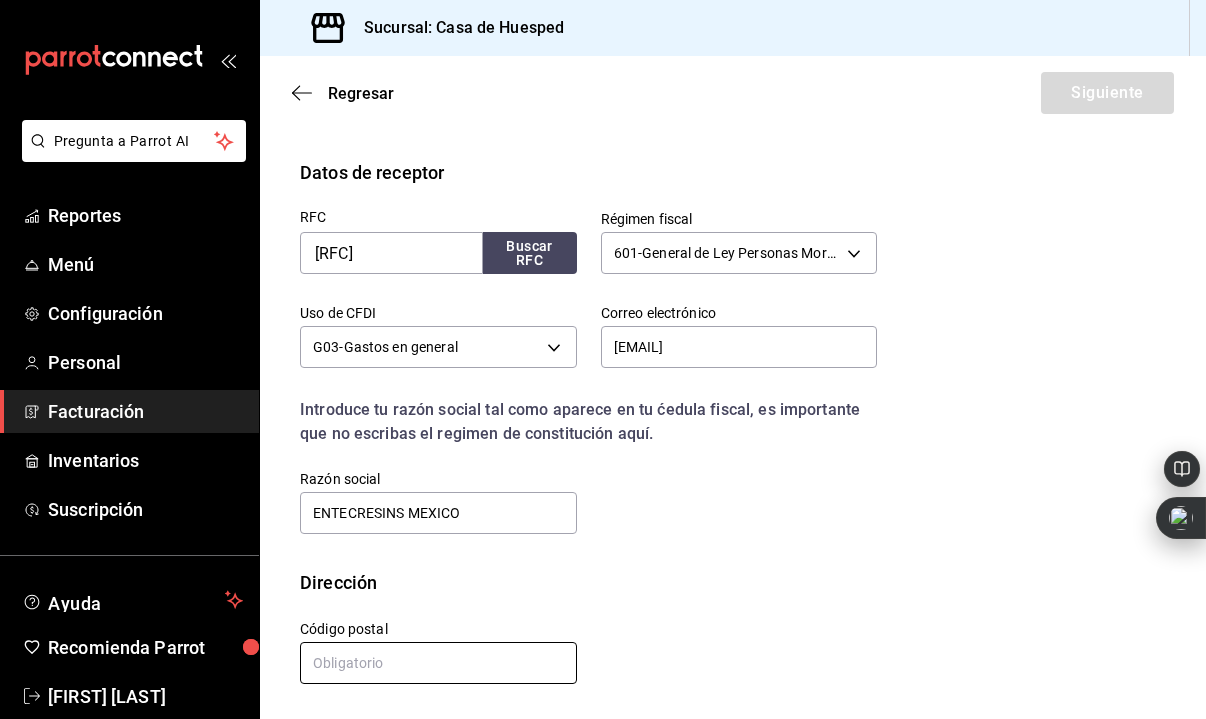 click at bounding box center [438, 663] 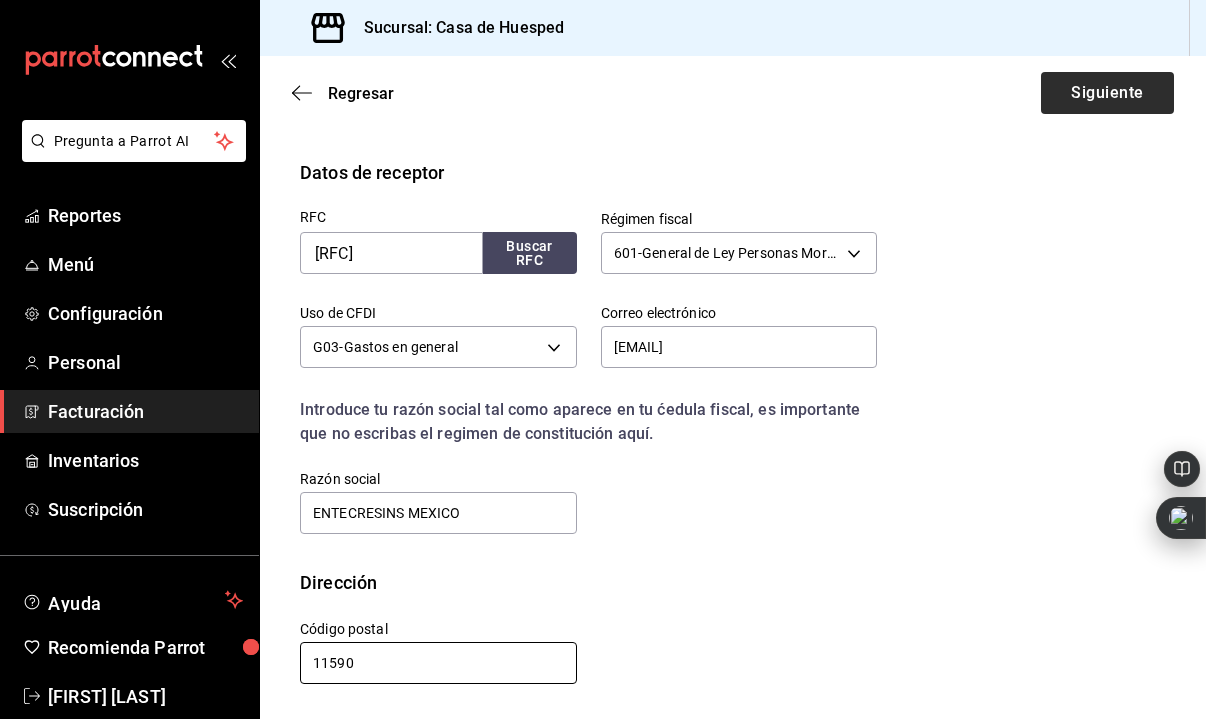 type on "11590" 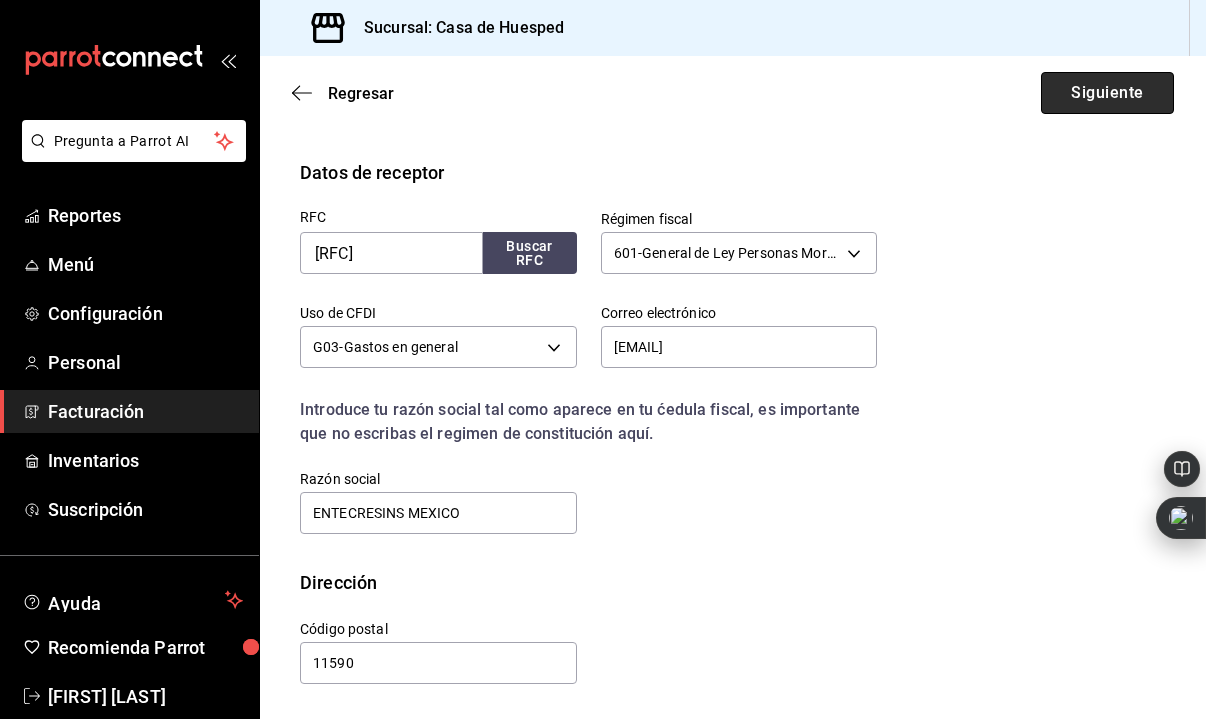 click on "Siguiente" at bounding box center [1107, 93] 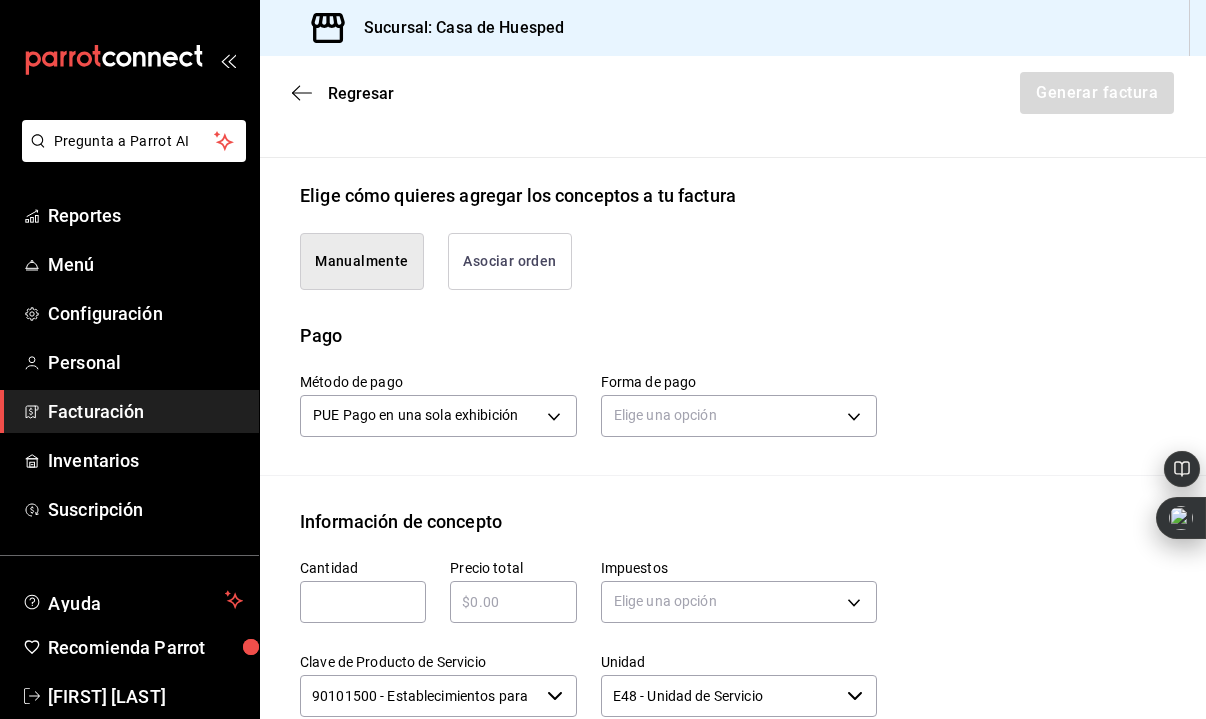click on "Asociar orden" at bounding box center (510, 261) 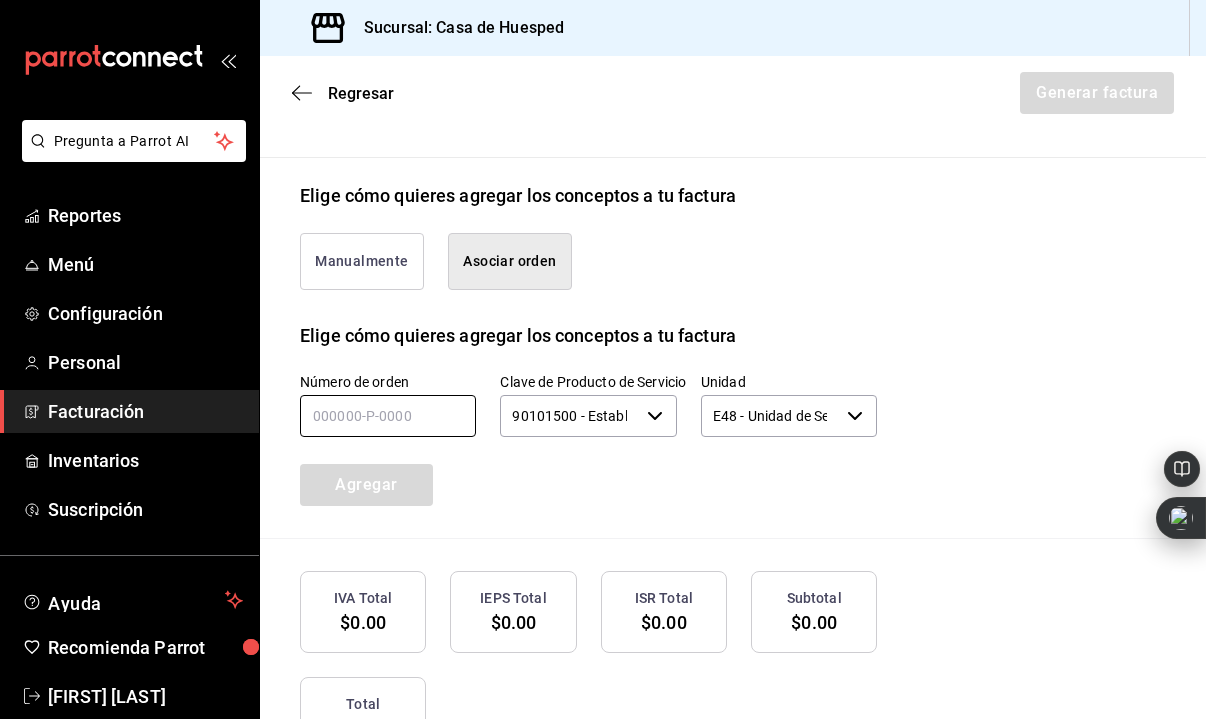 click at bounding box center (388, 416) 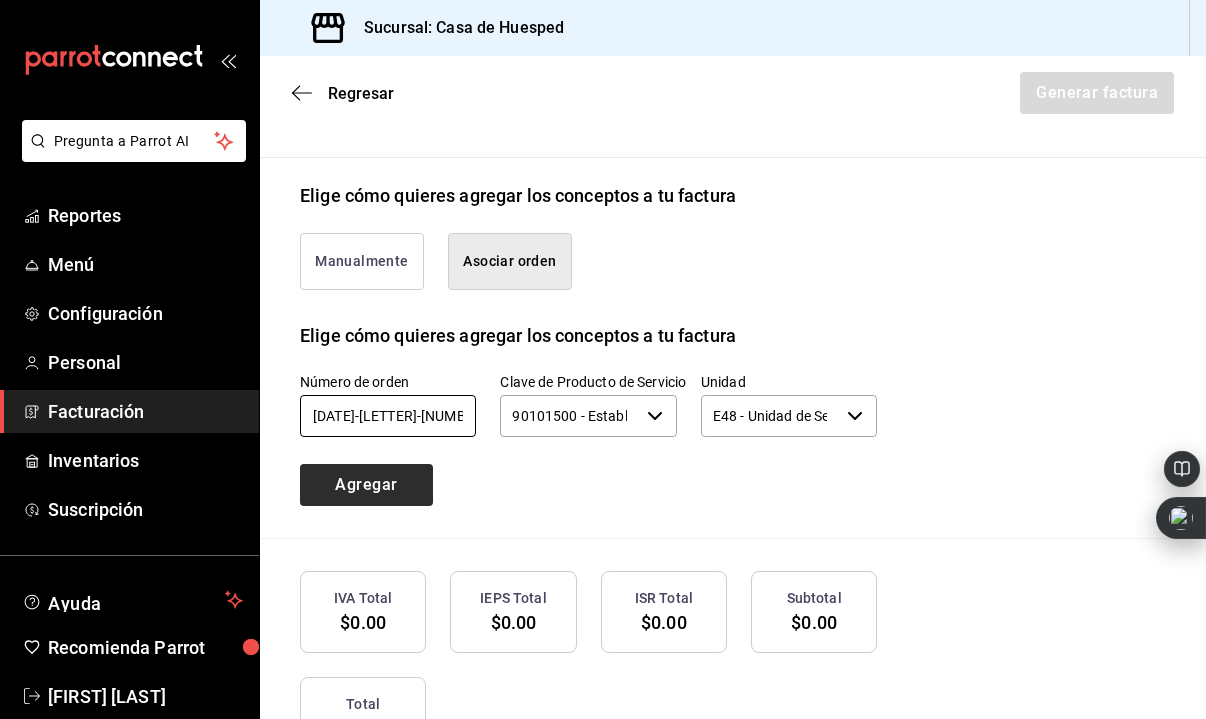 type on "[DATE]-[LETTER]-[NUMBER]" 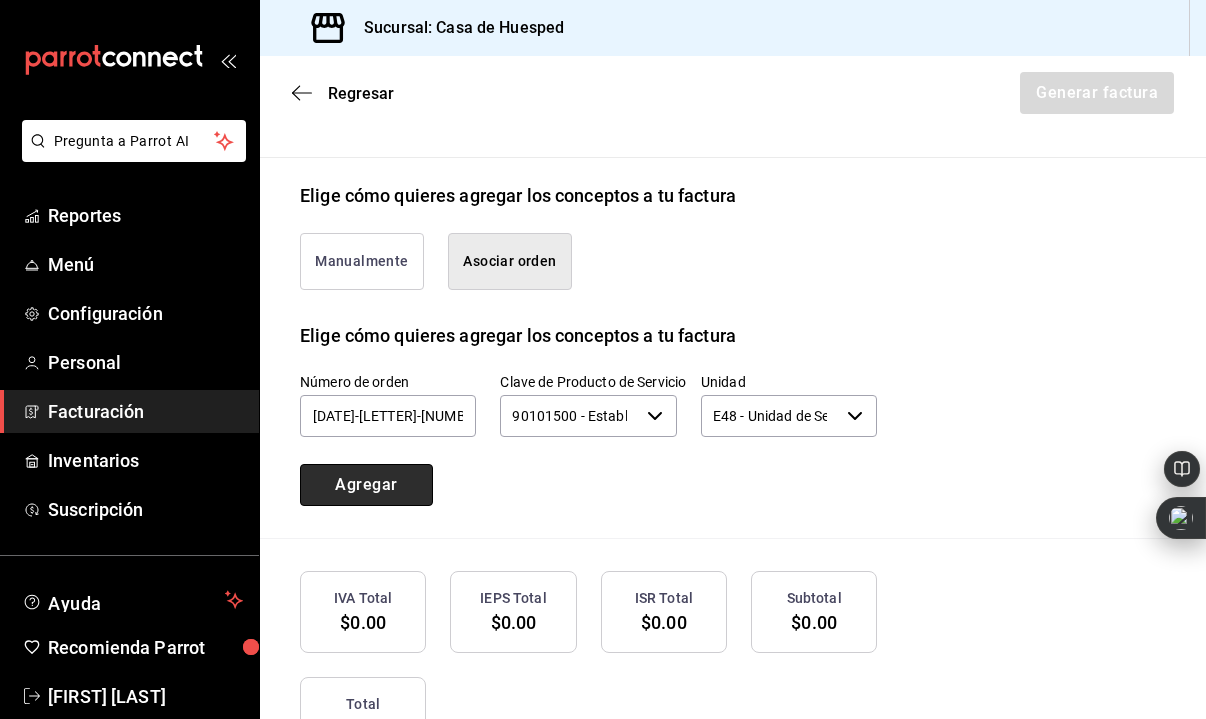 click on "Agregar" at bounding box center [366, 485] 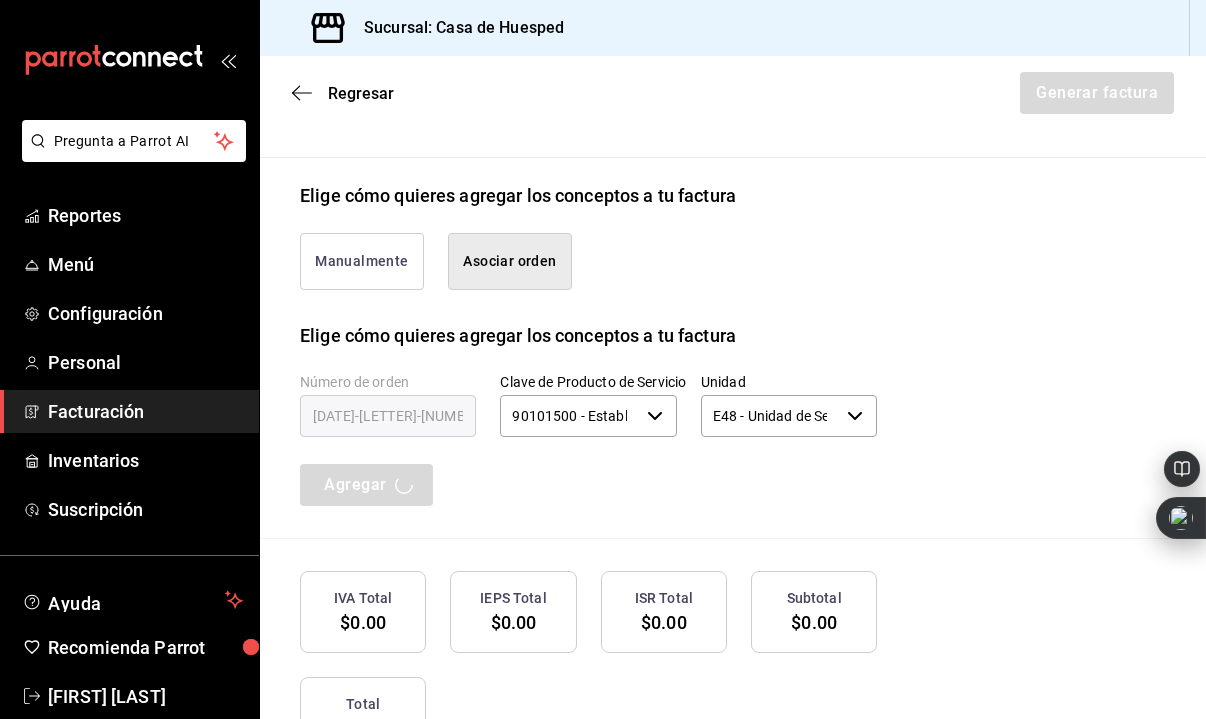 type 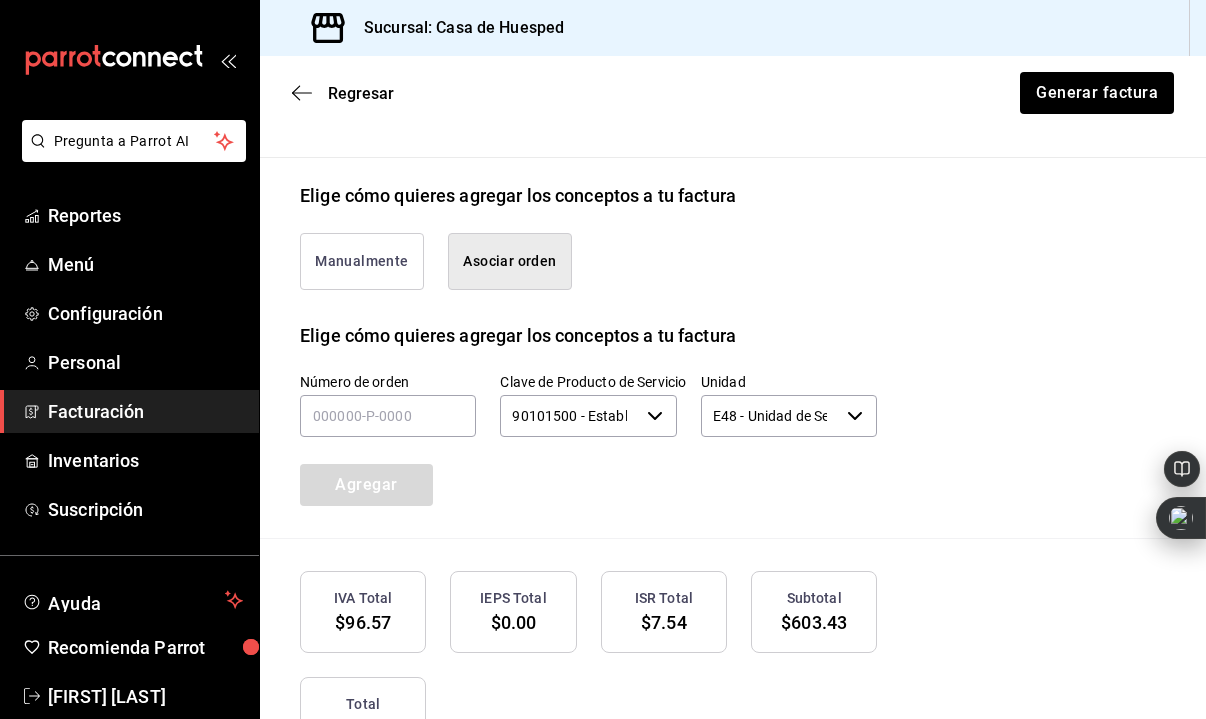 scroll, scrollTop: 790, scrollLeft: 0, axis: vertical 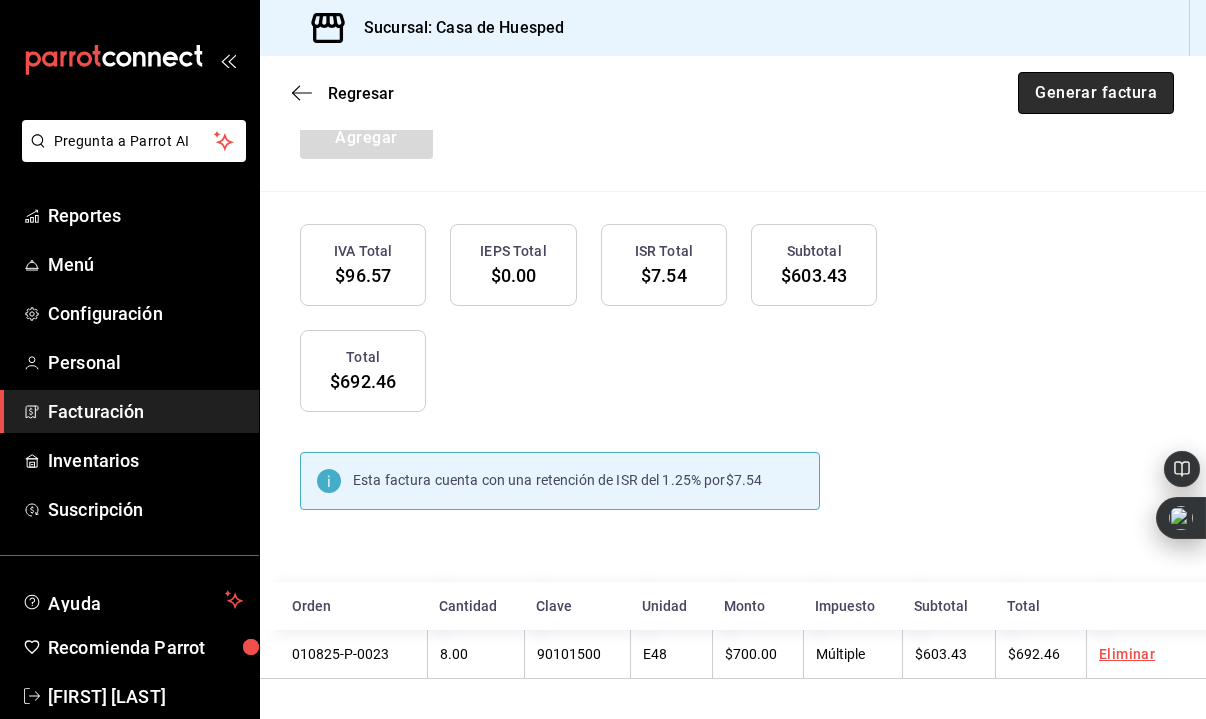click on "Generar factura" at bounding box center [1096, 93] 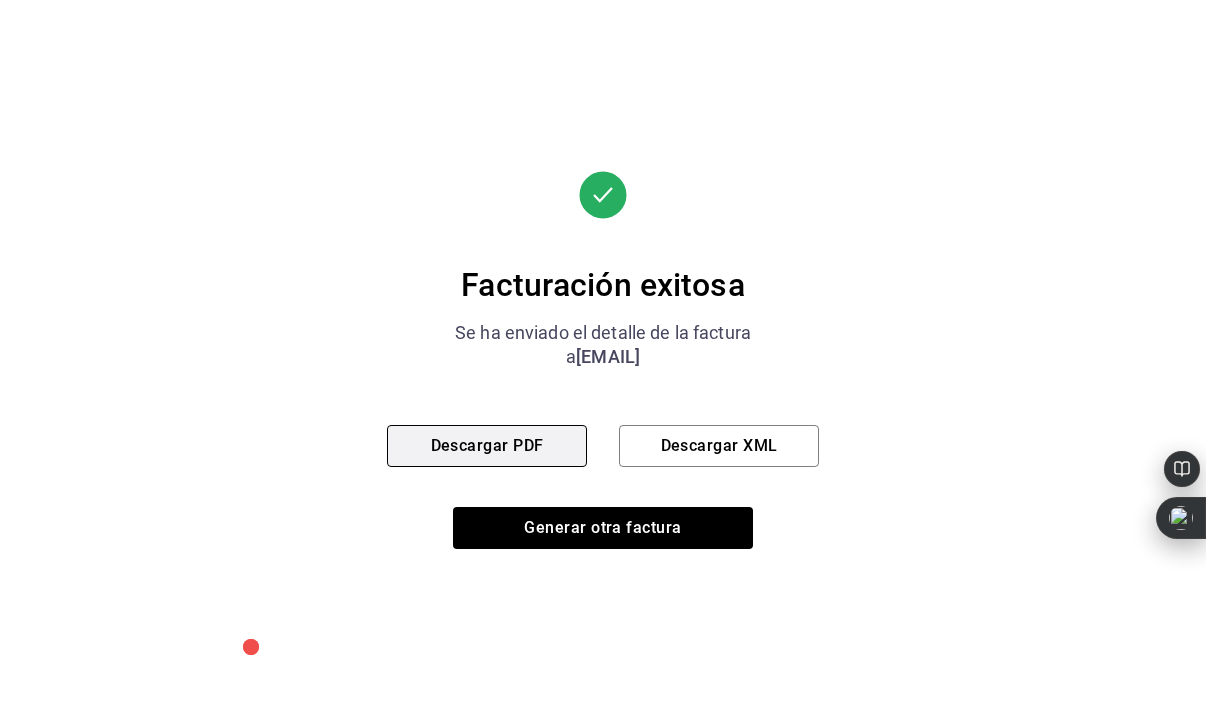 click on "Descargar PDF" at bounding box center (487, 446) 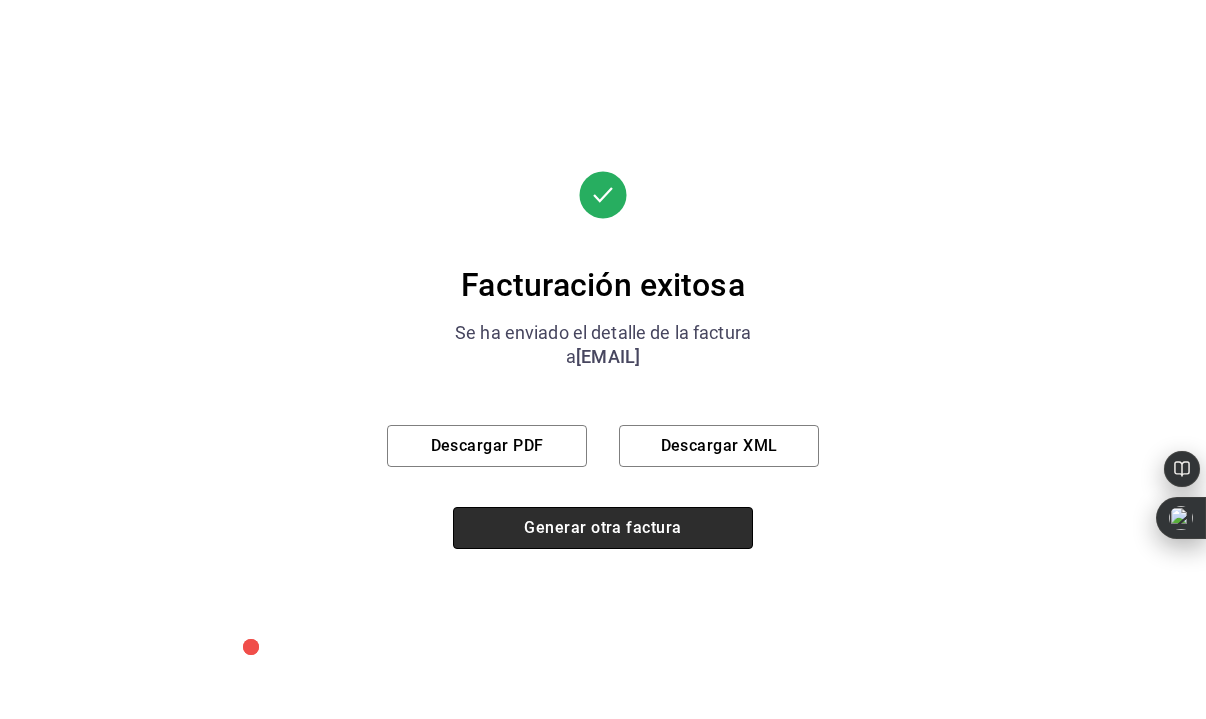 click on "Generar otra factura" at bounding box center (603, 528) 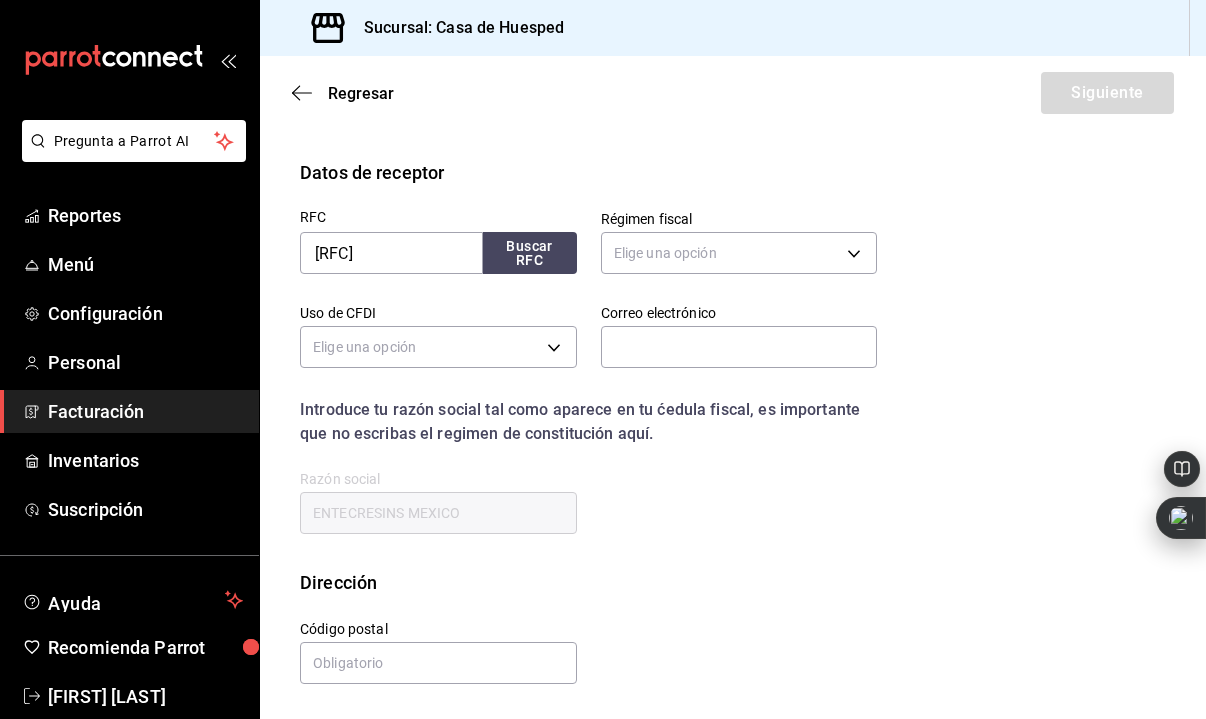 scroll, scrollTop: 259, scrollLeft: 0, axis: vertical 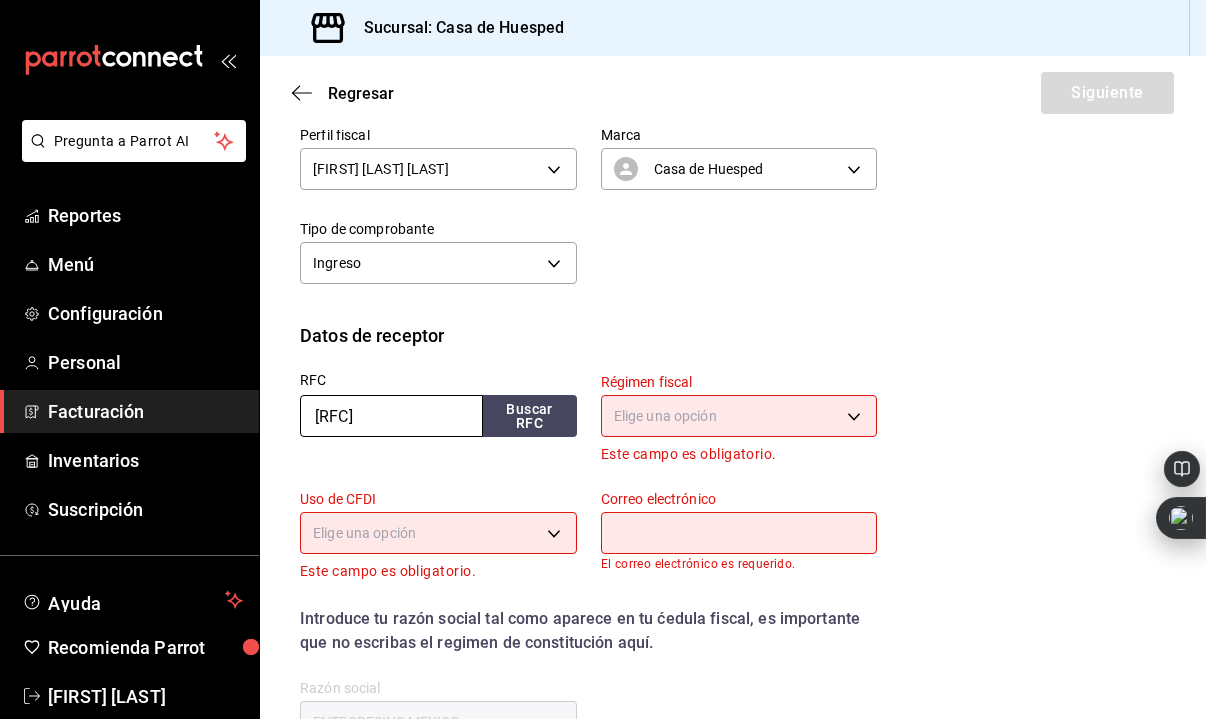 drag, startPoint x: 437, startPoint y: 413, endPoint x: 251, endPoint y: 423, distance: 186.26862 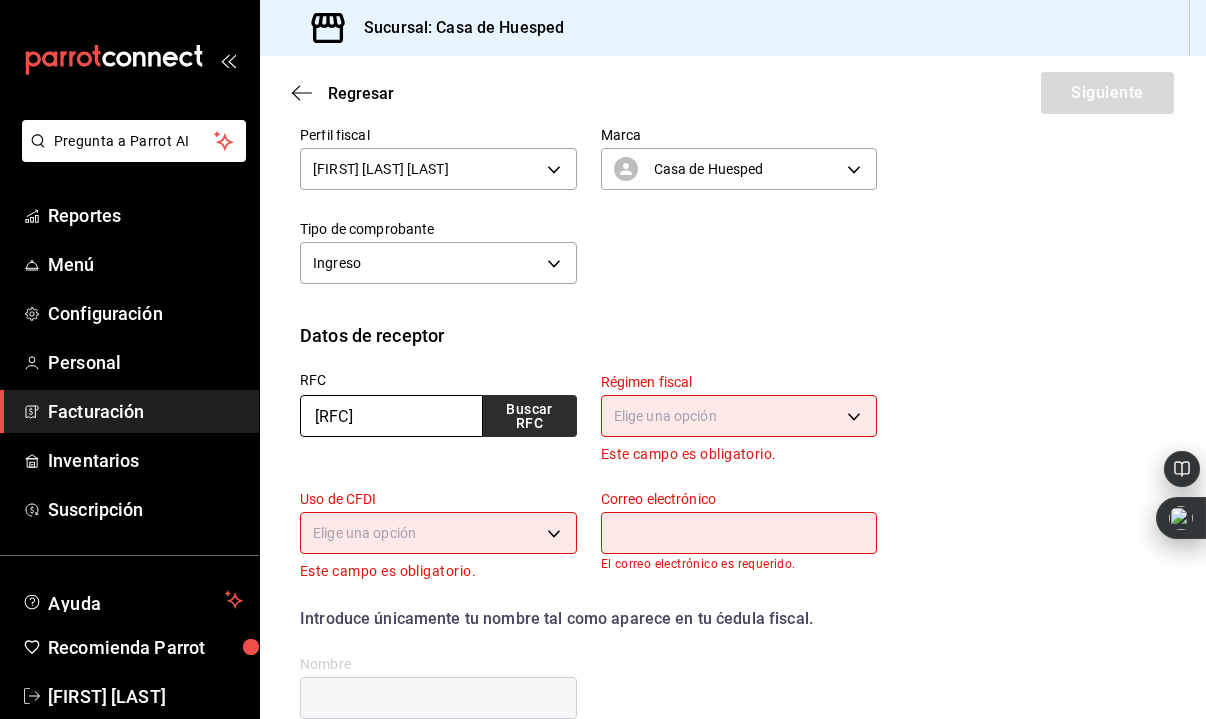type on "[RFC]" 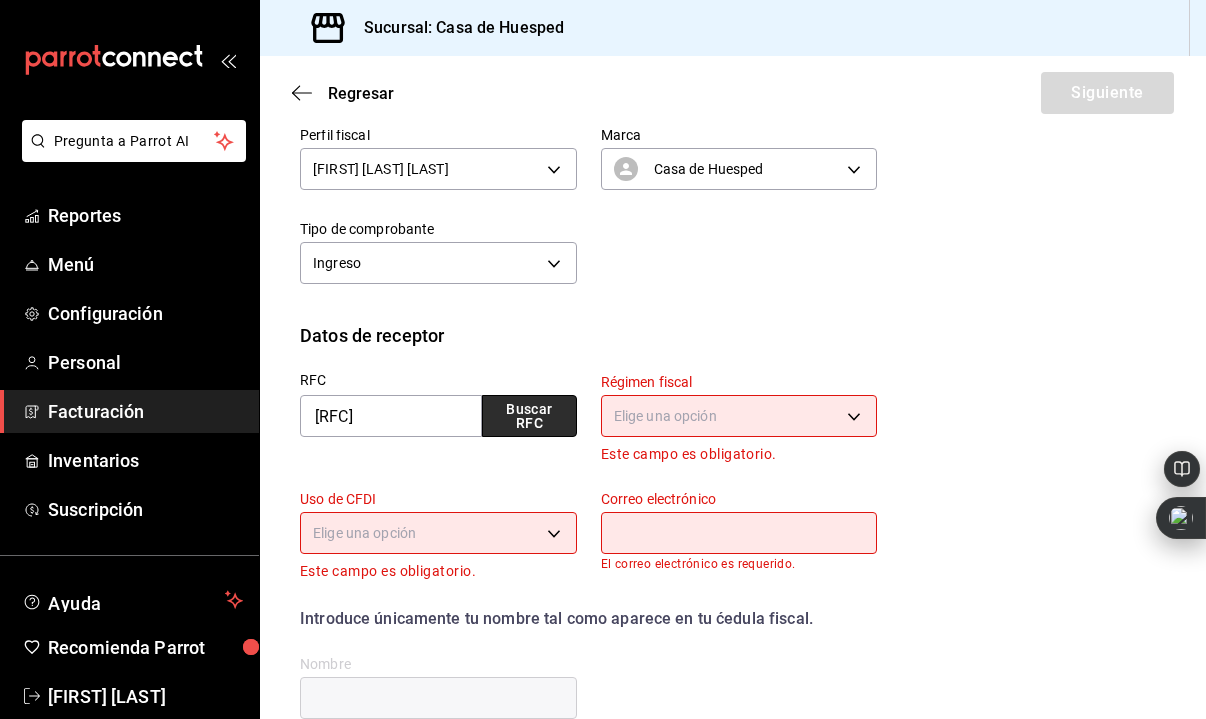 click on "Buscar RFC" at bounding box center [529, 416] 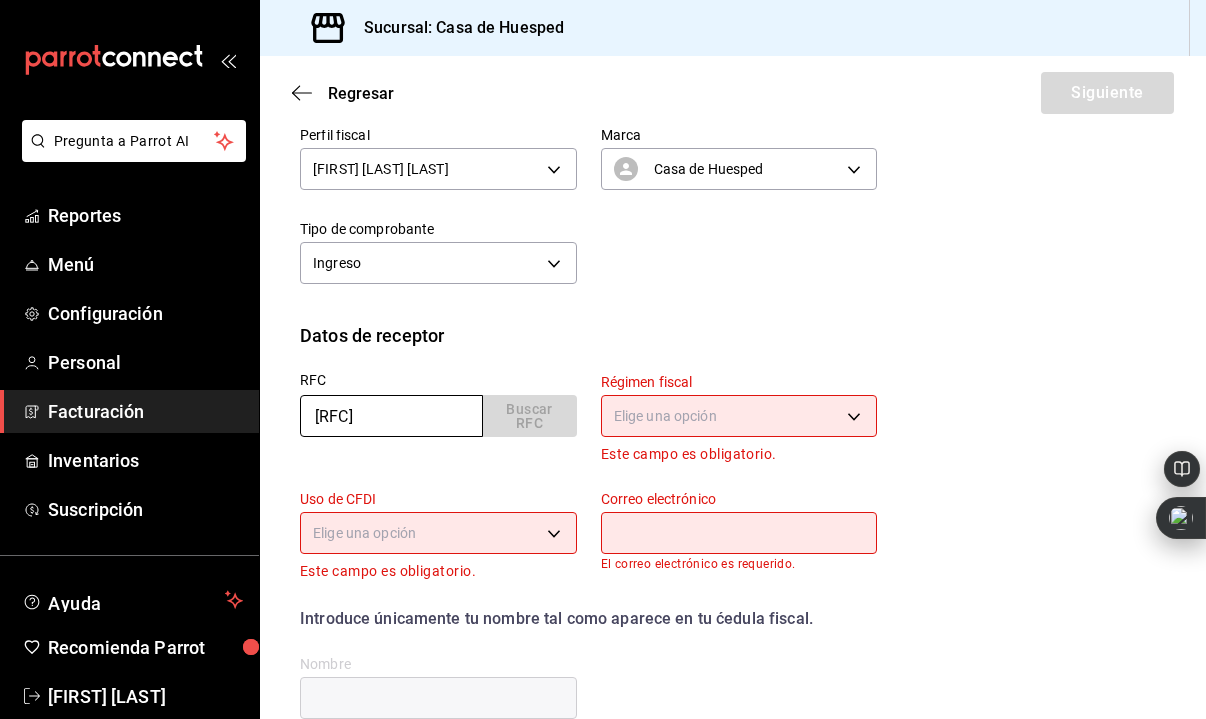 type on "612" 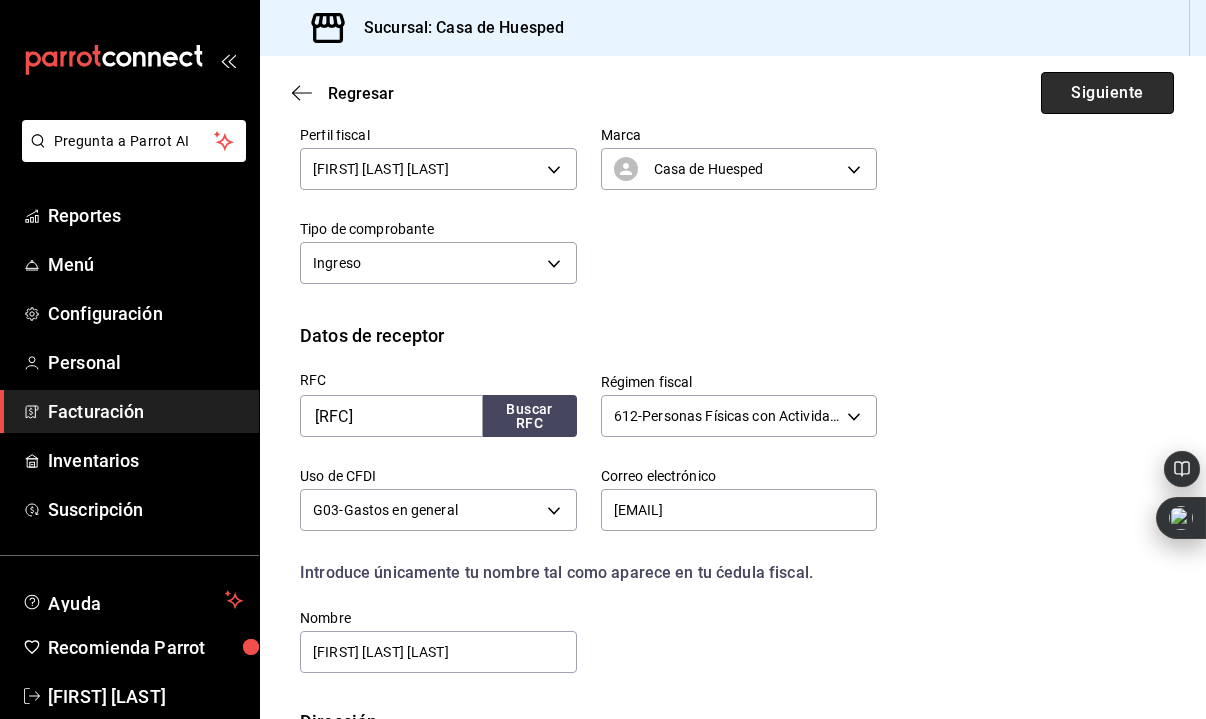 click on "Siguiente" at bounding box center (1107, 93) 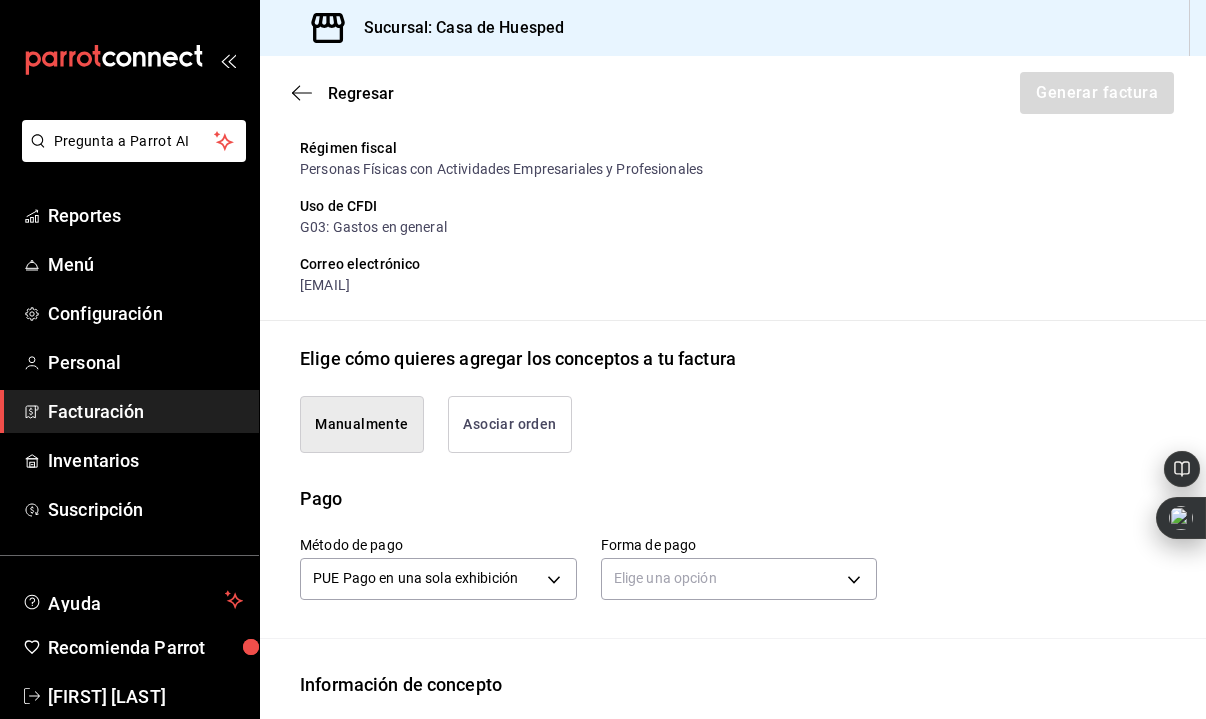 click on "Asociar orden" at bounding box center [510, 424] 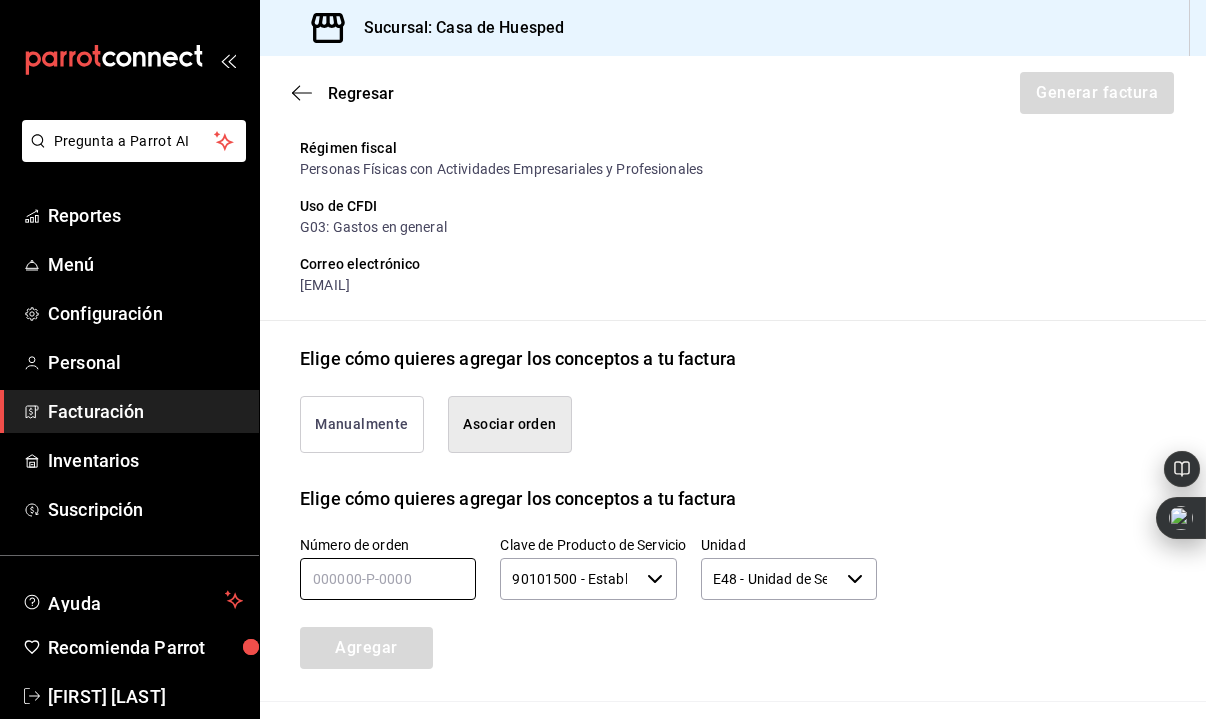 click at bounding box center [388, 579] 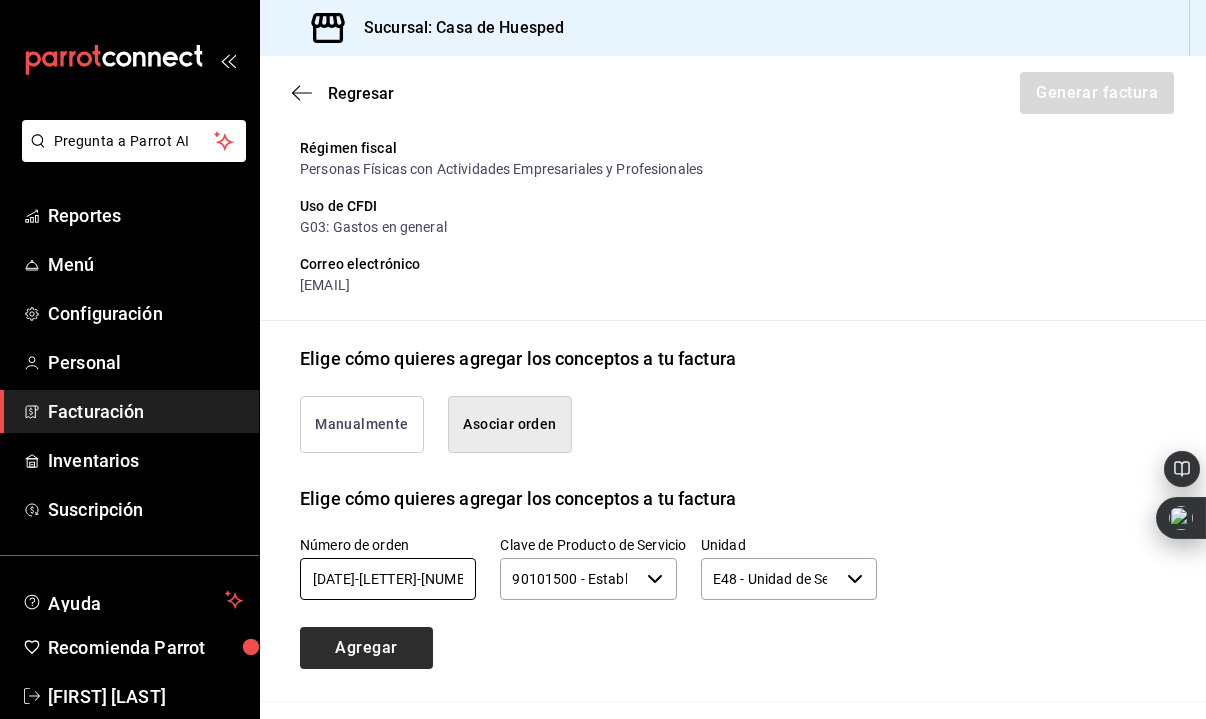type on "[DATE]-[LETTER]-[NUMBER]" 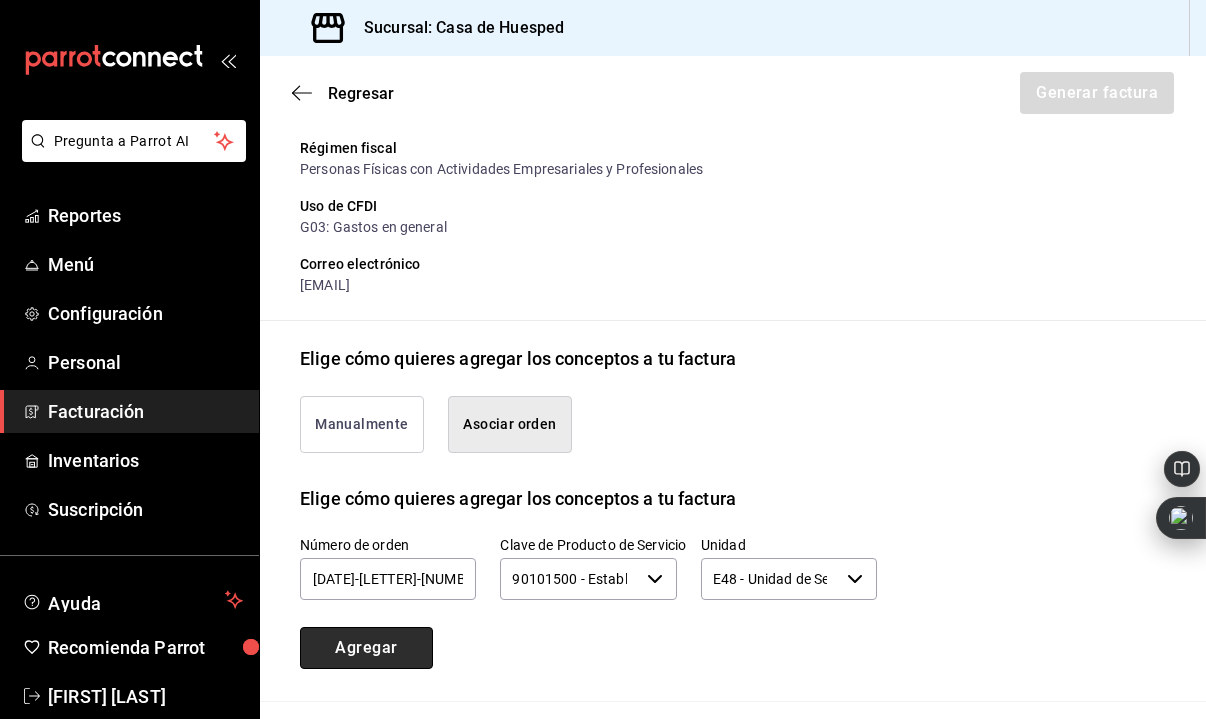 click on "Agregar" at bounding box center [366, 648] 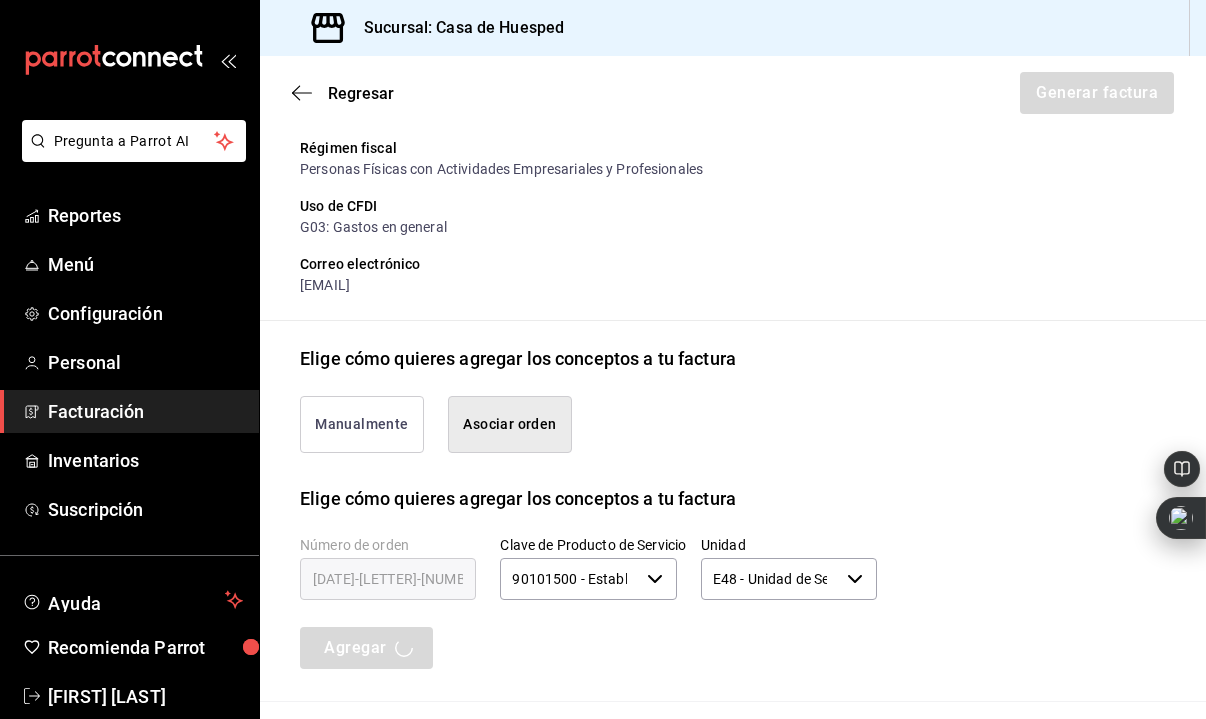 type 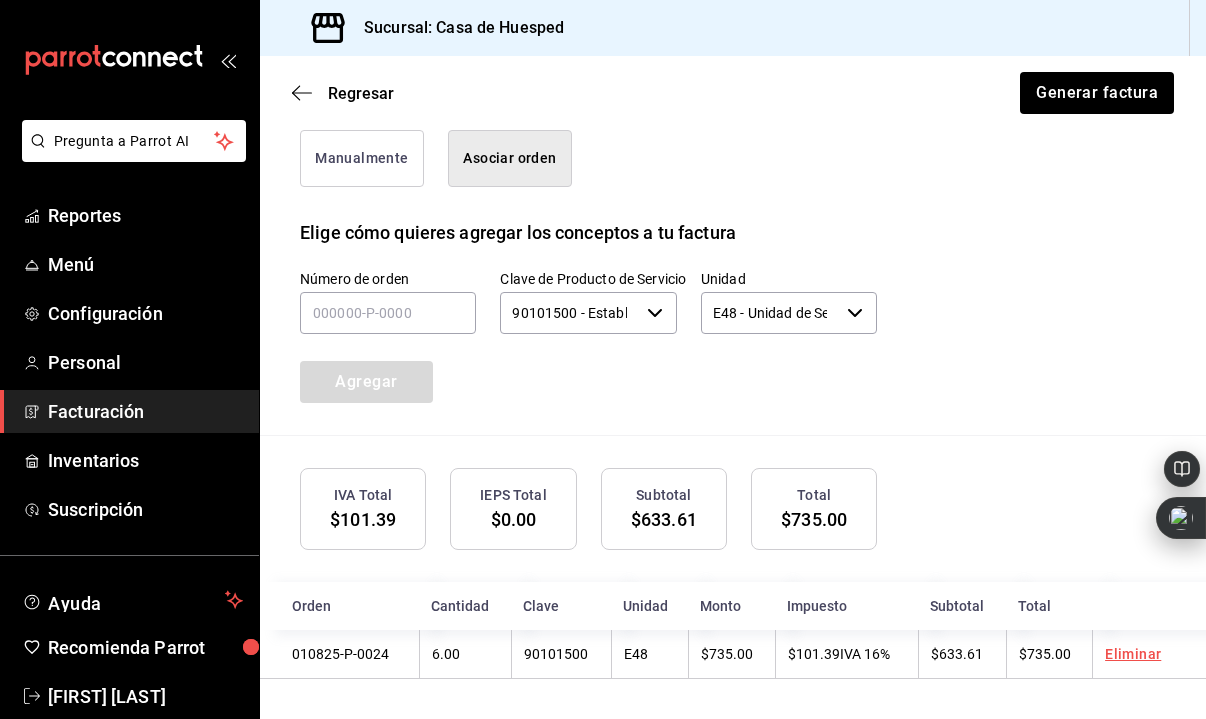 scroll, scrollTop: 567, scrollLeft: 0, axis: vertical 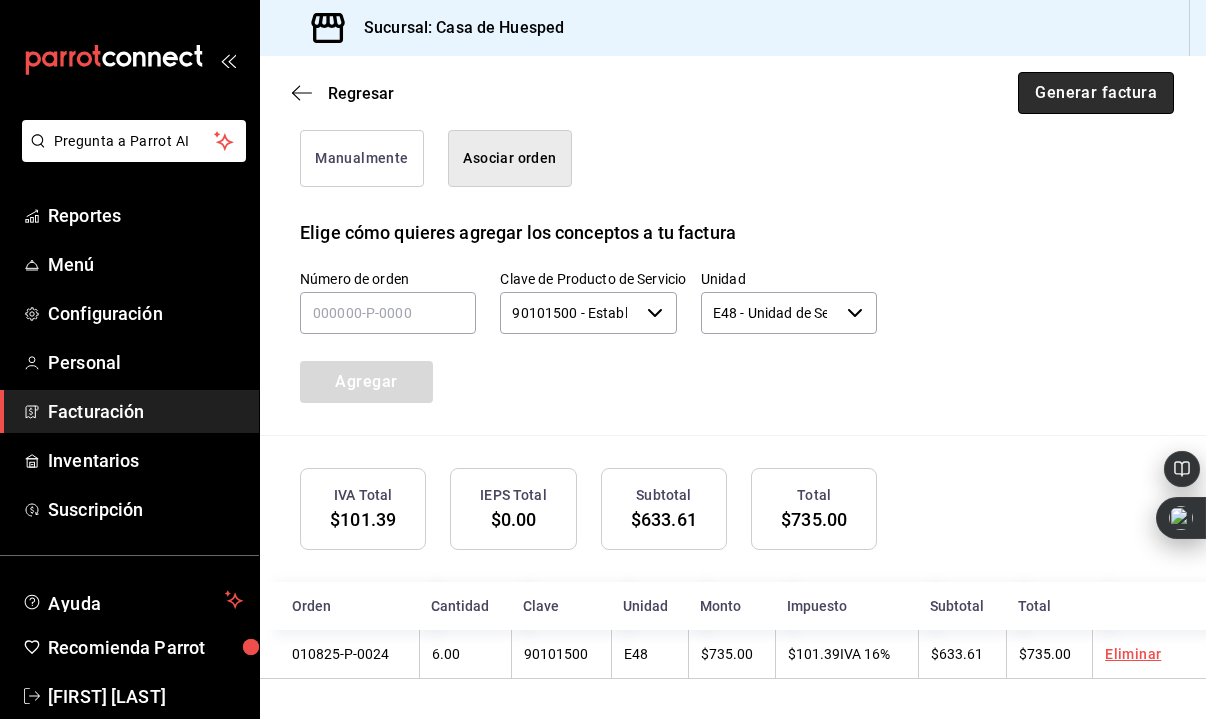 click on "Generar factura" at bounding box center (1096, 93) 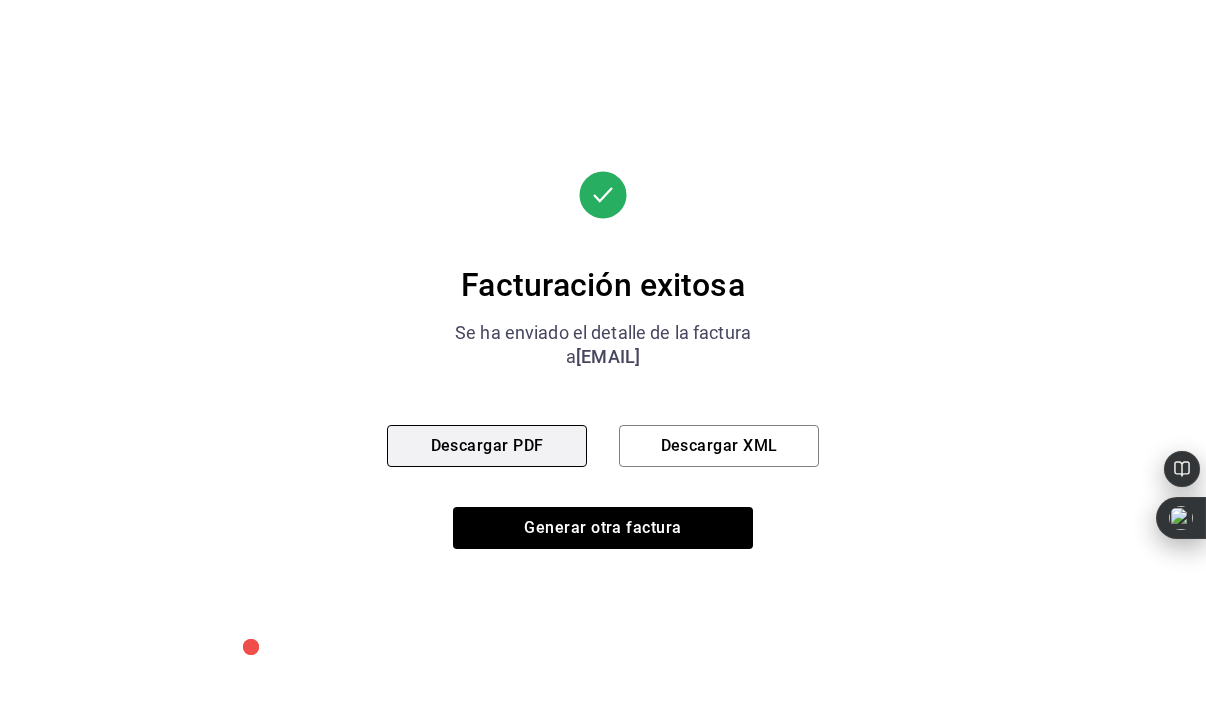 click on "Descargar PDF" at bounding box center (487, 446) 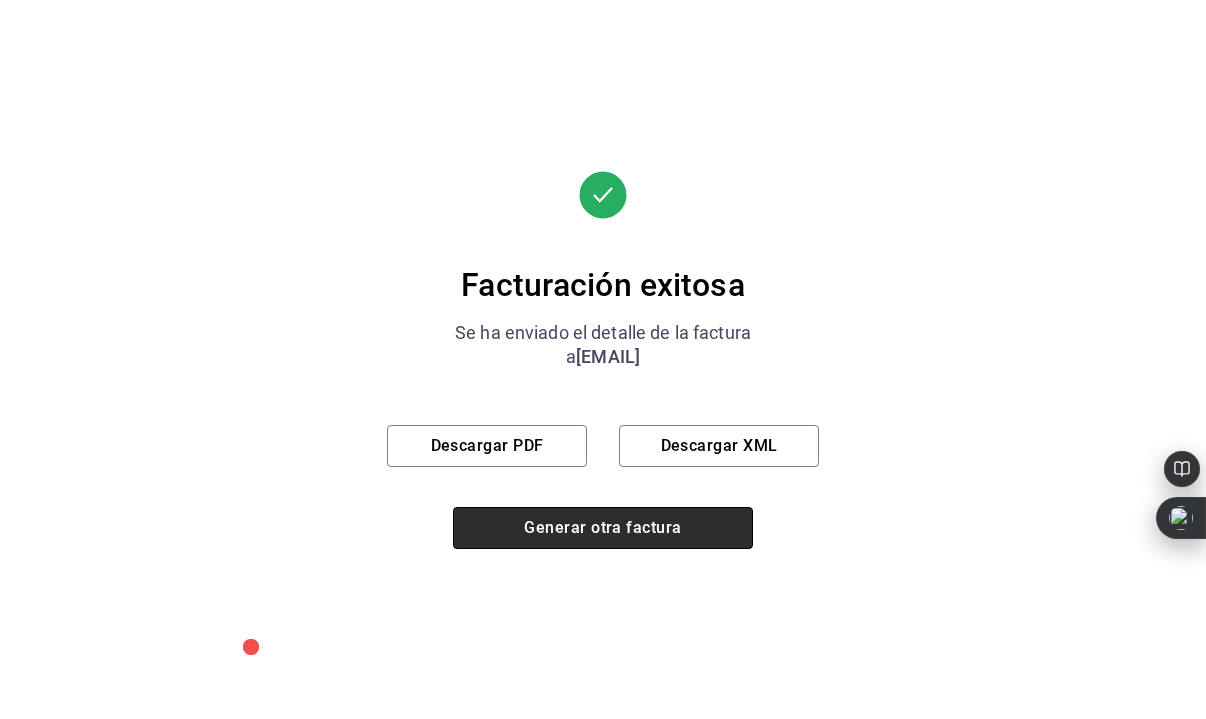 click on "Generar otra factura" at bounding box center (603, 528) 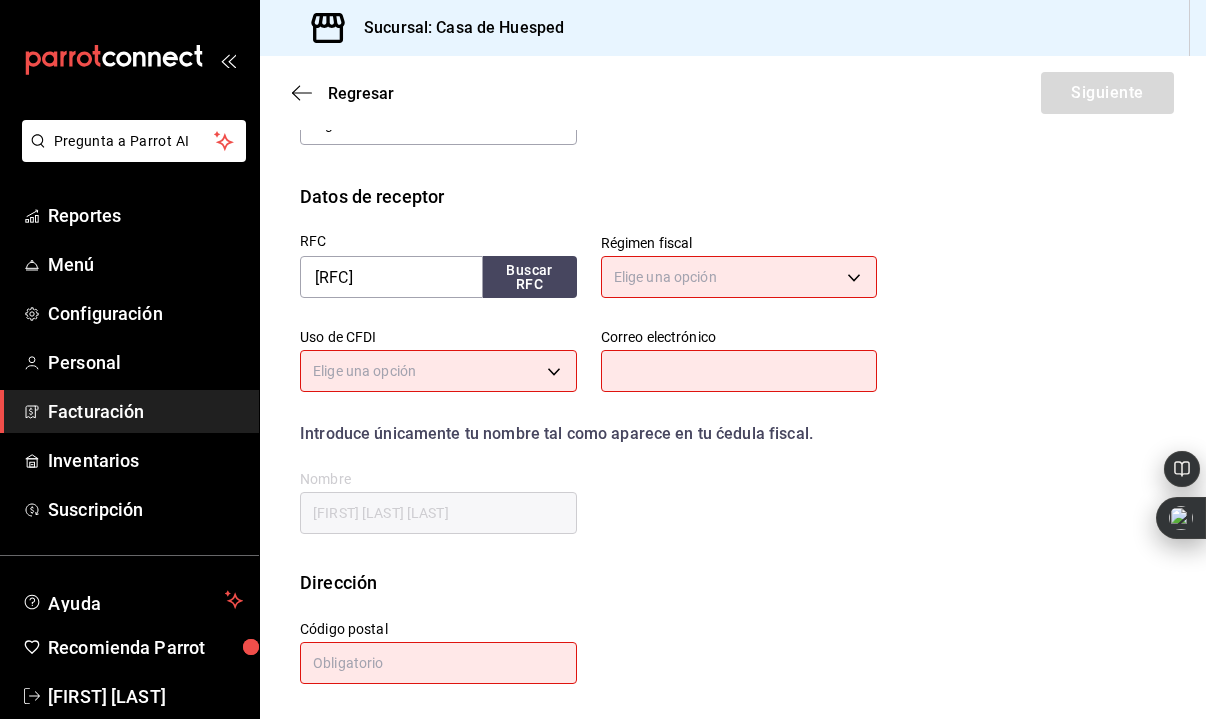 scroll, scrollTop: 259, scrollLeft: 0, axis: vertical 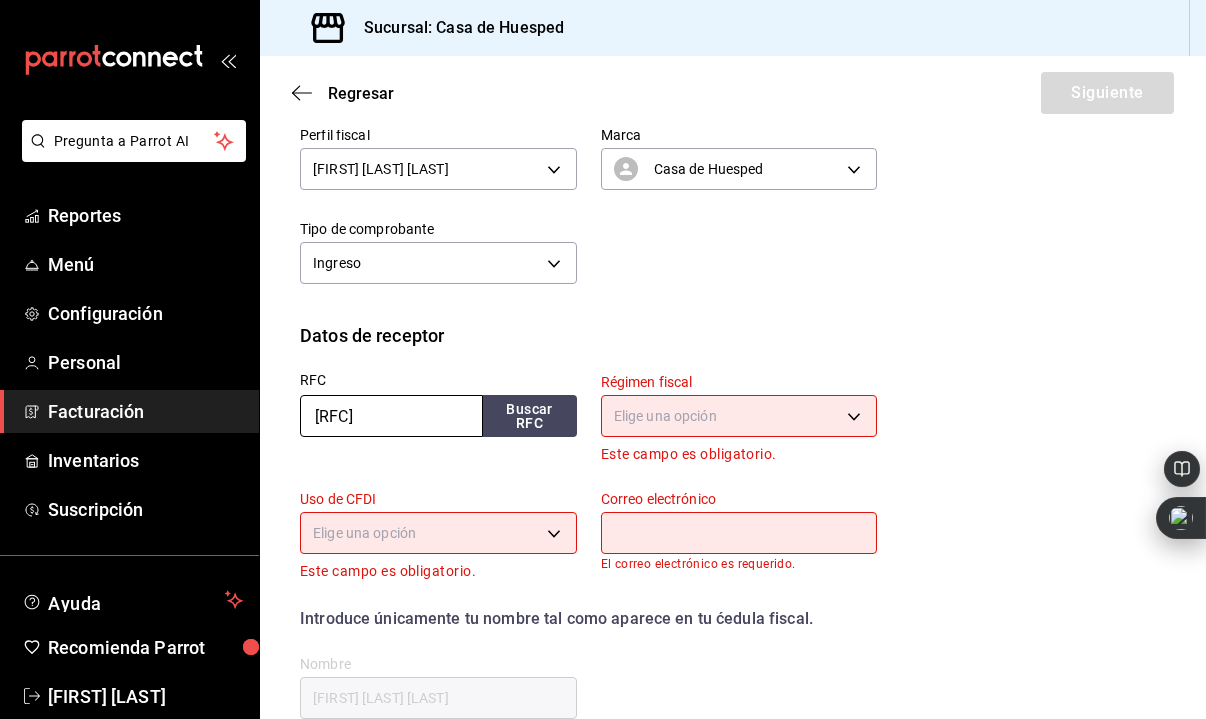 drag, startPoint x: 444, startPoint y: 419, endPoint x: 224, endPoint y: 411, distance: 220.1454 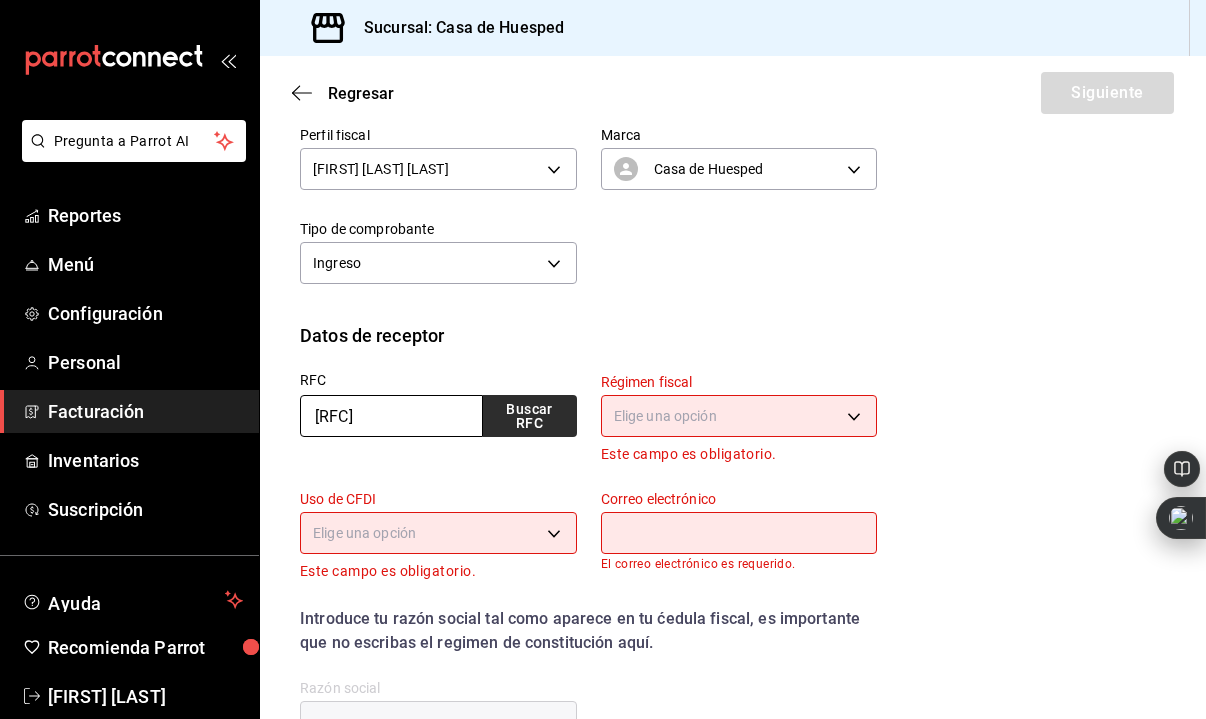 type on "[RFC]" 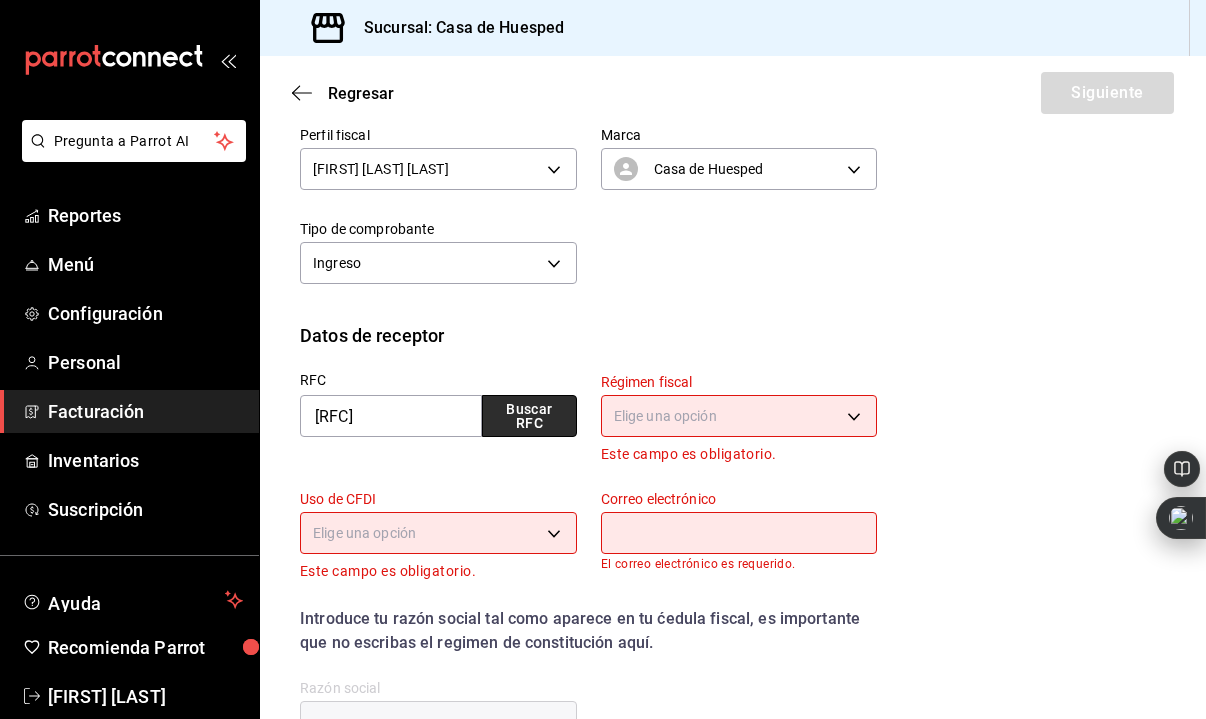 click on "Buscar RFC" at bounding box center [529, 416] 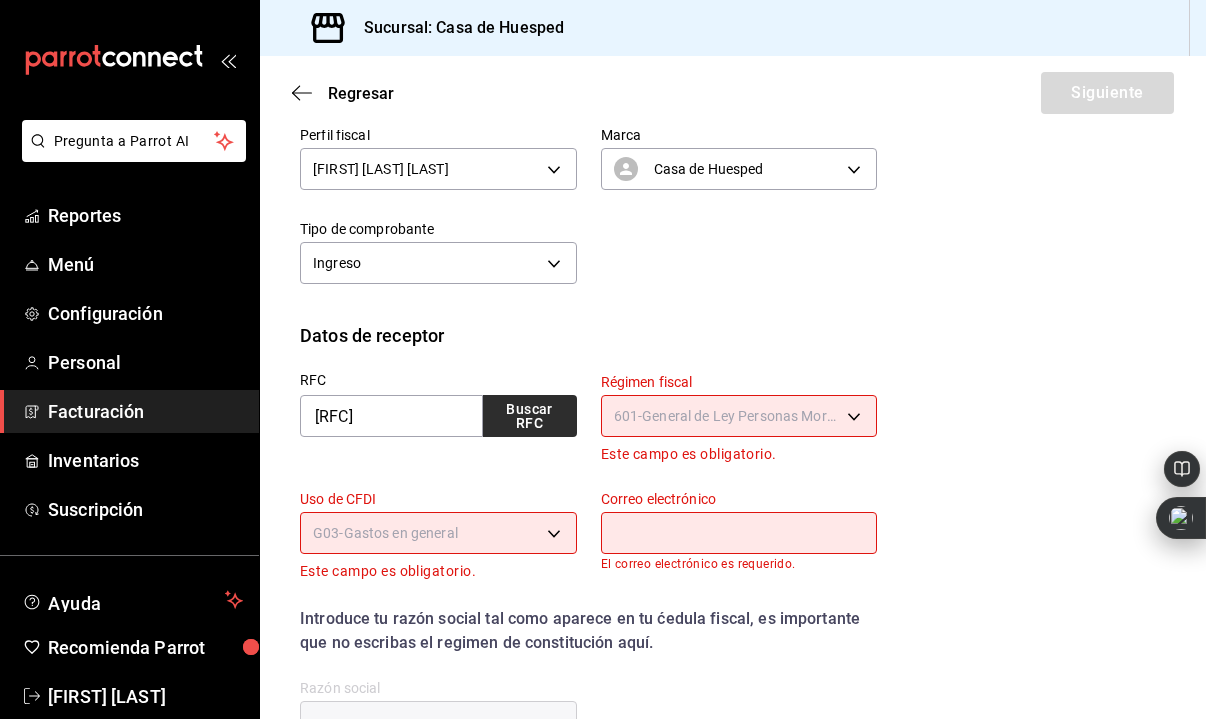 type on "601" 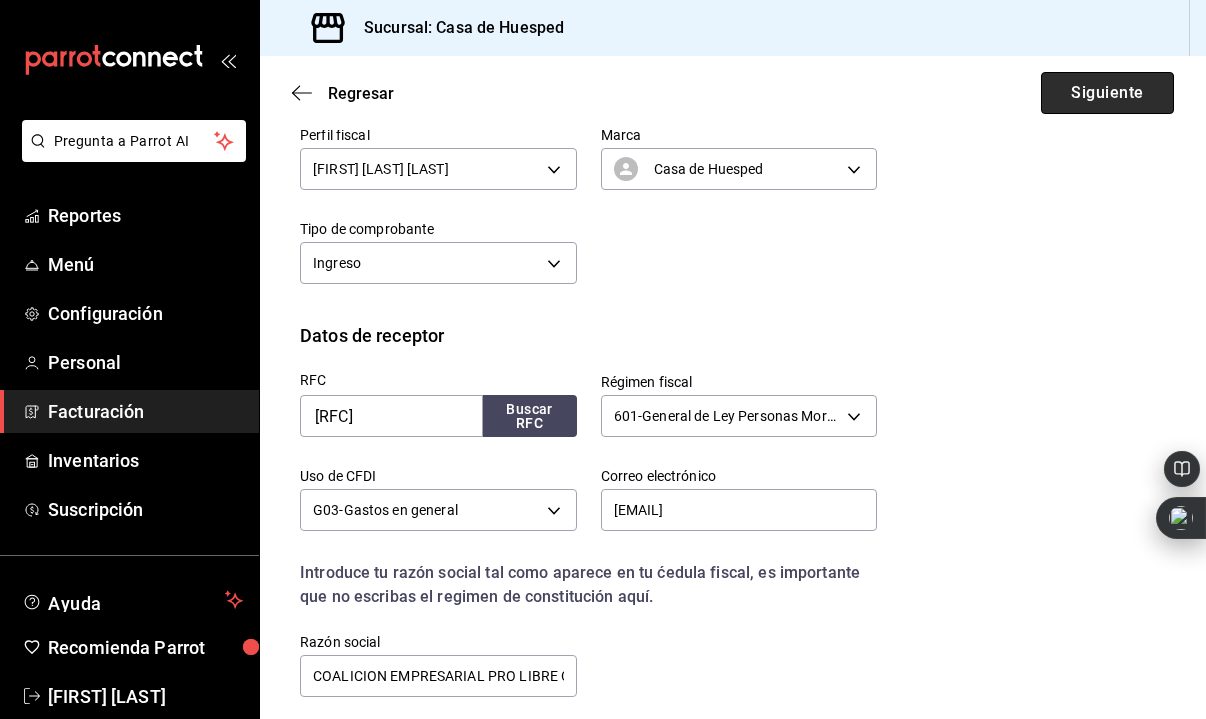 click on "Siguiente" at bounding box center [1107, 93] 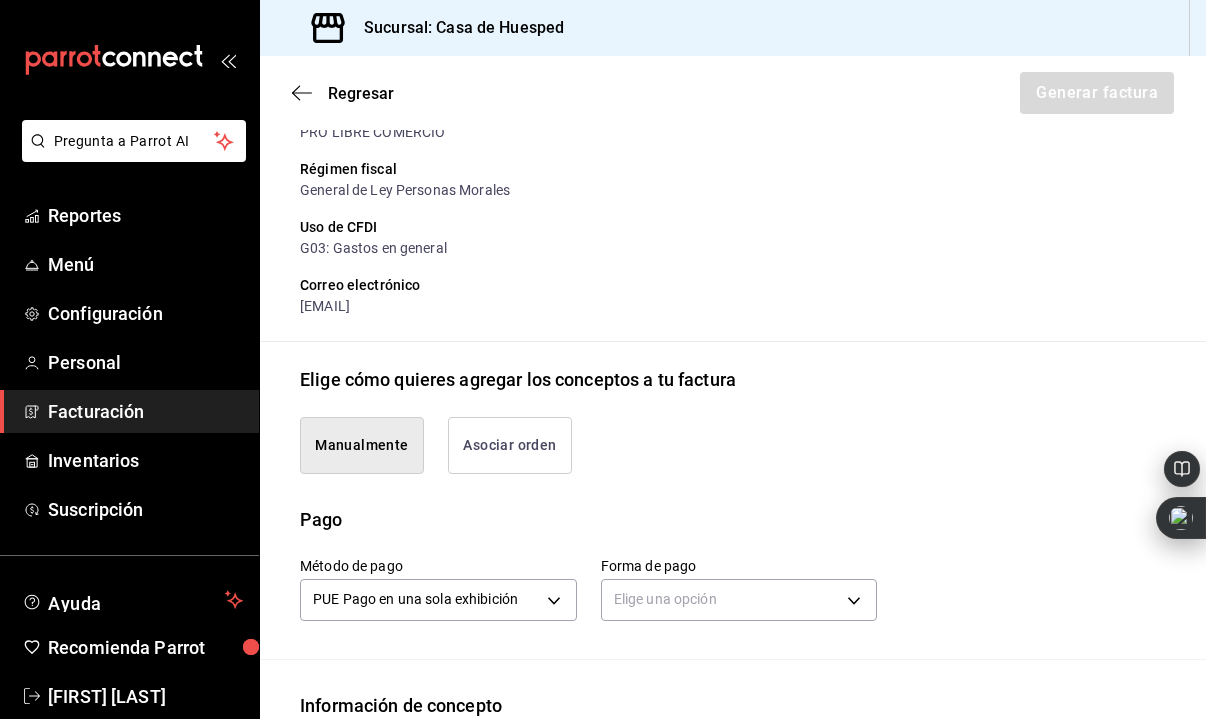 click on "Asociar orden" at bounding box center (510, 445) 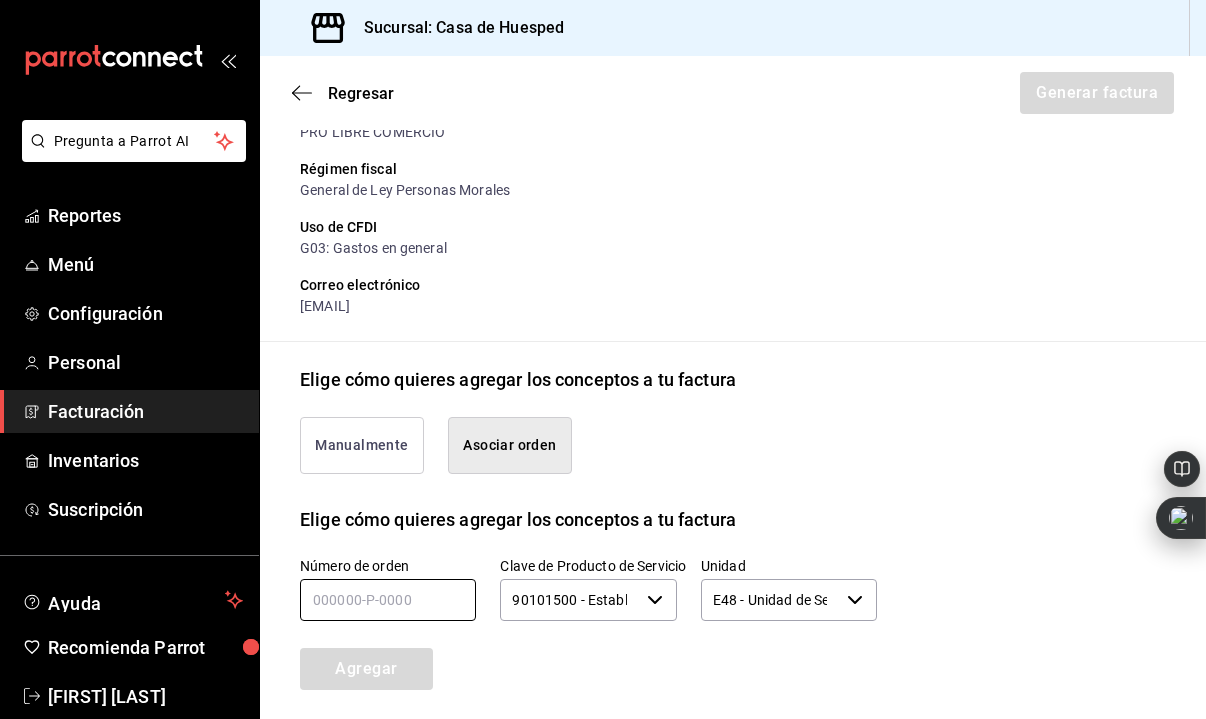 click at bounding box center [388, 600] 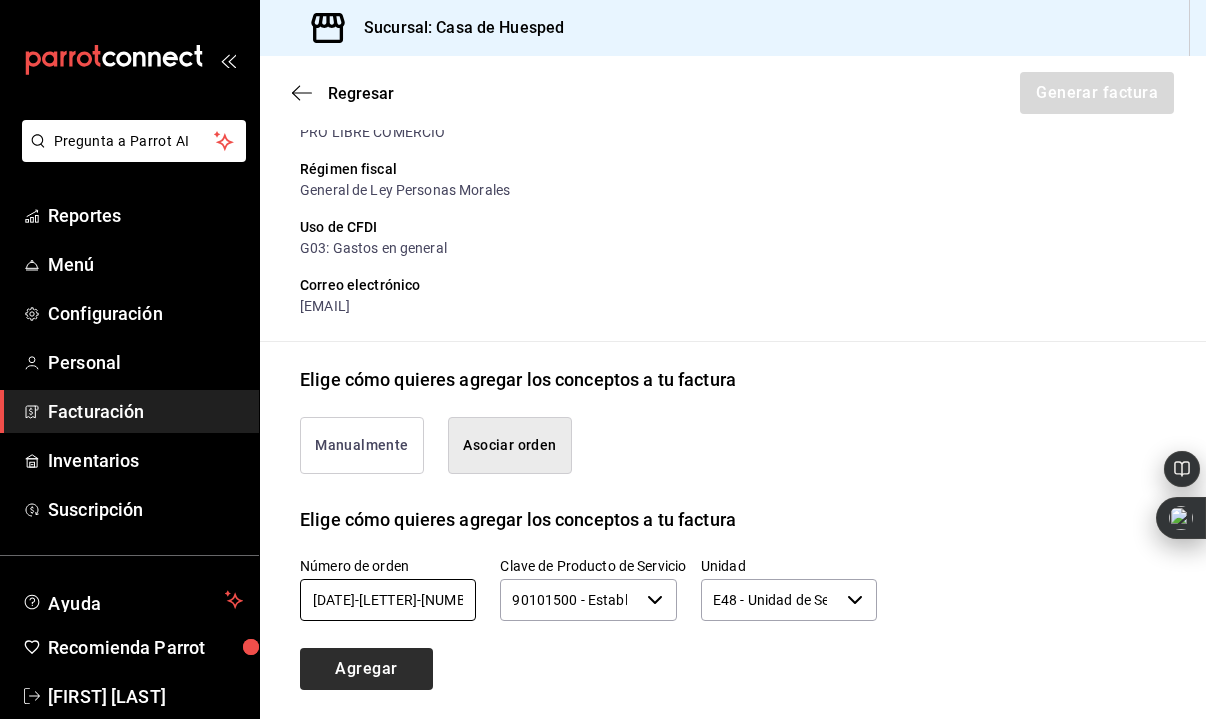 scroll, scrollTop: 267, scrollLeft: 0, axis: vertical 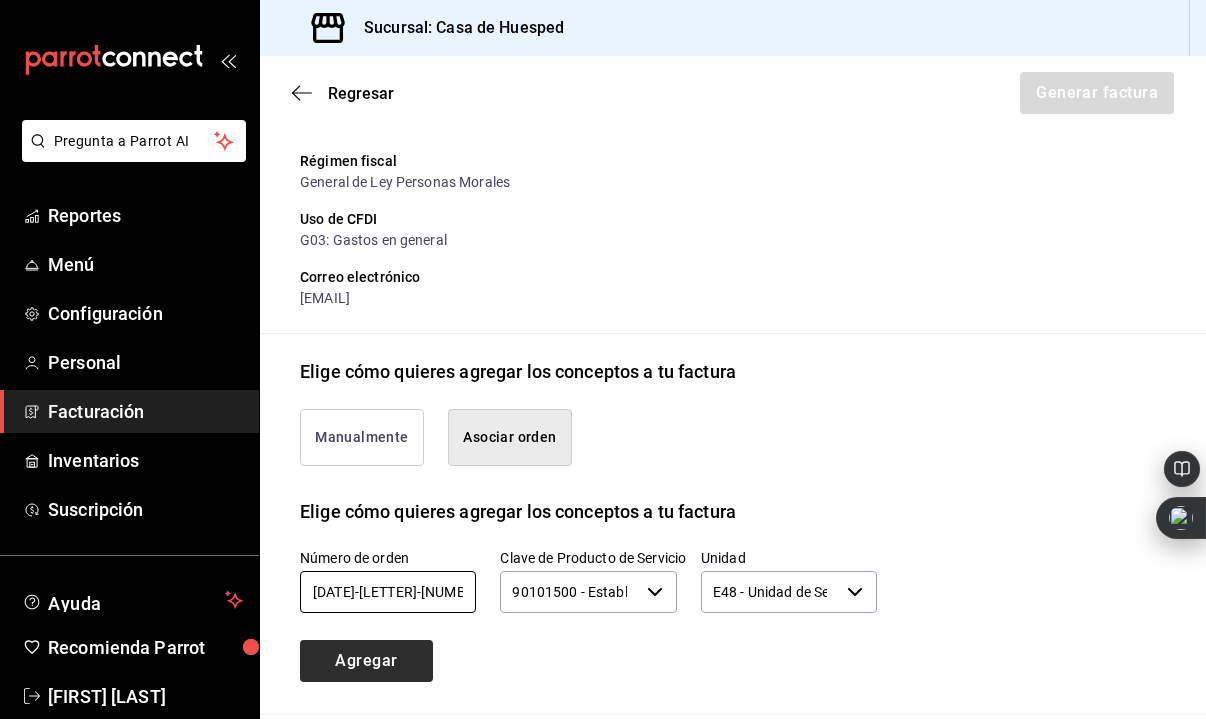 type on "[DATE]-[LETTER]-[NUMBER]" 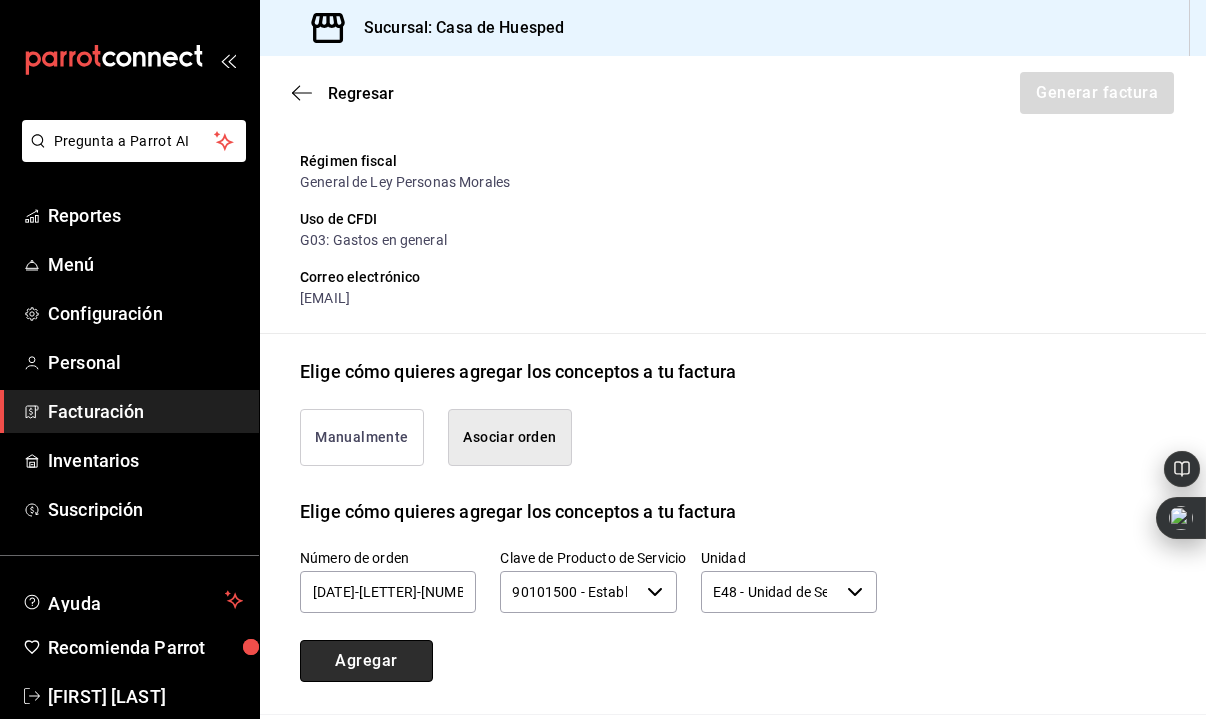 click on "Agregar" at bounding box center (366, 661) 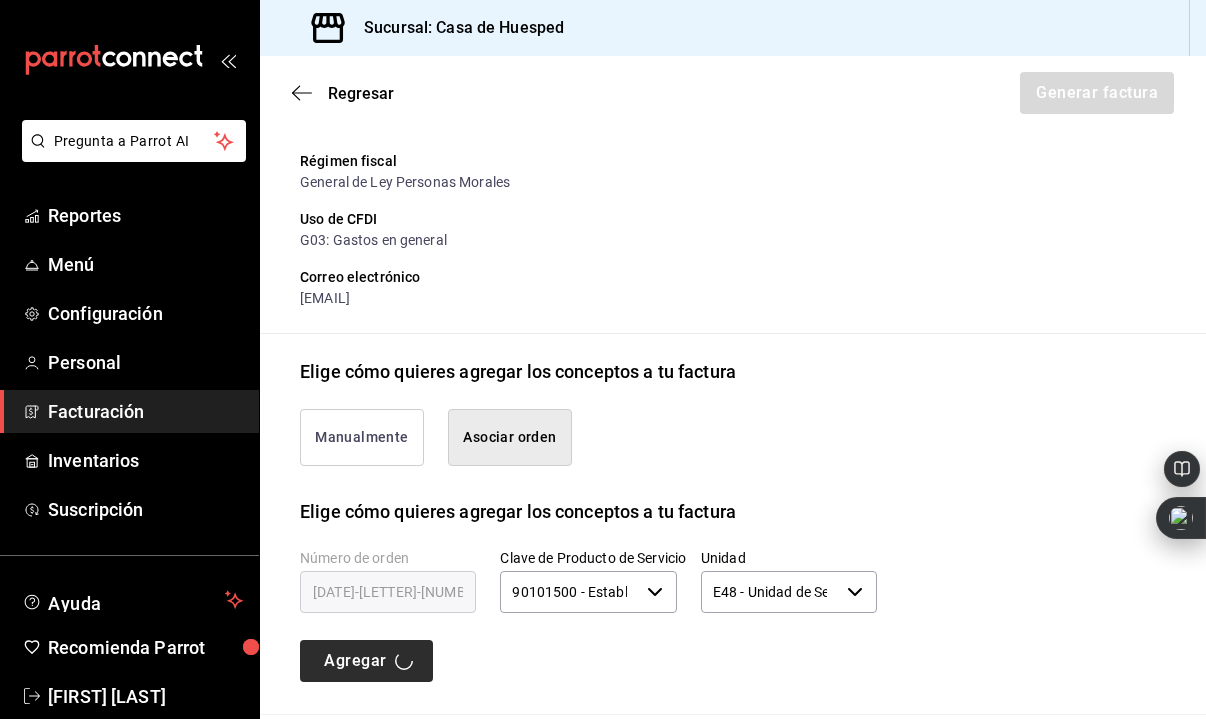 type 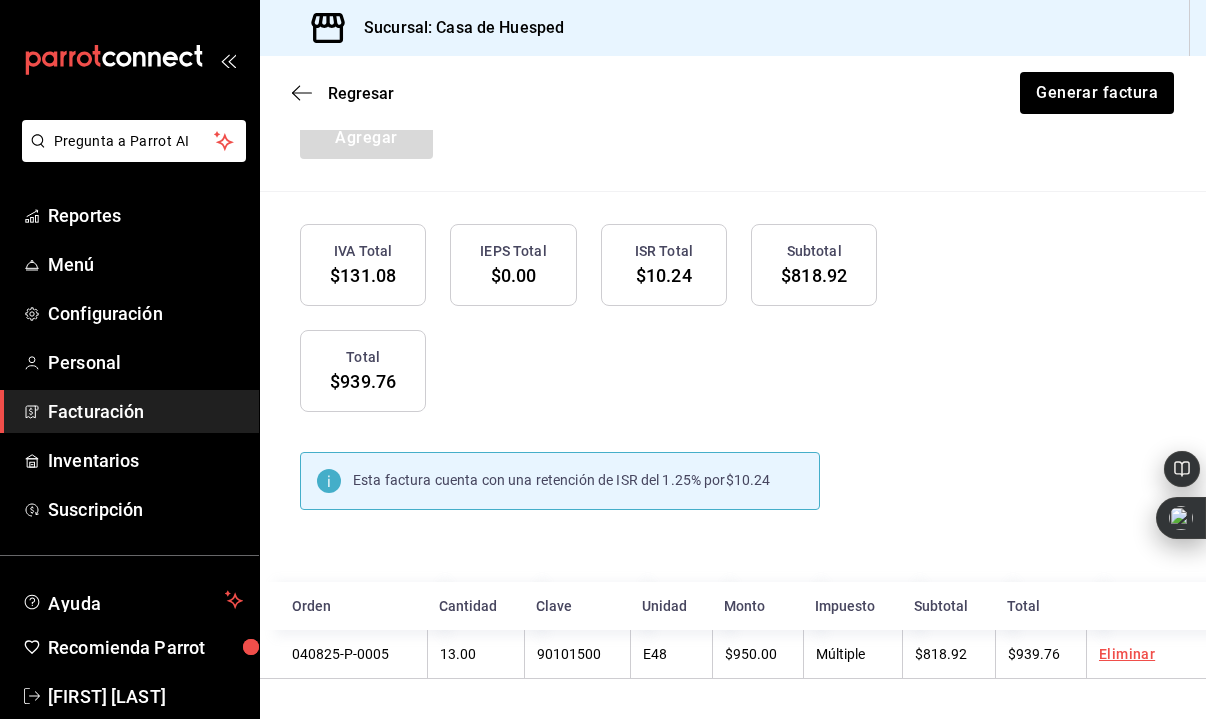 scroll, scrollTop: 811, scrollLeft: 0, axis: vertical 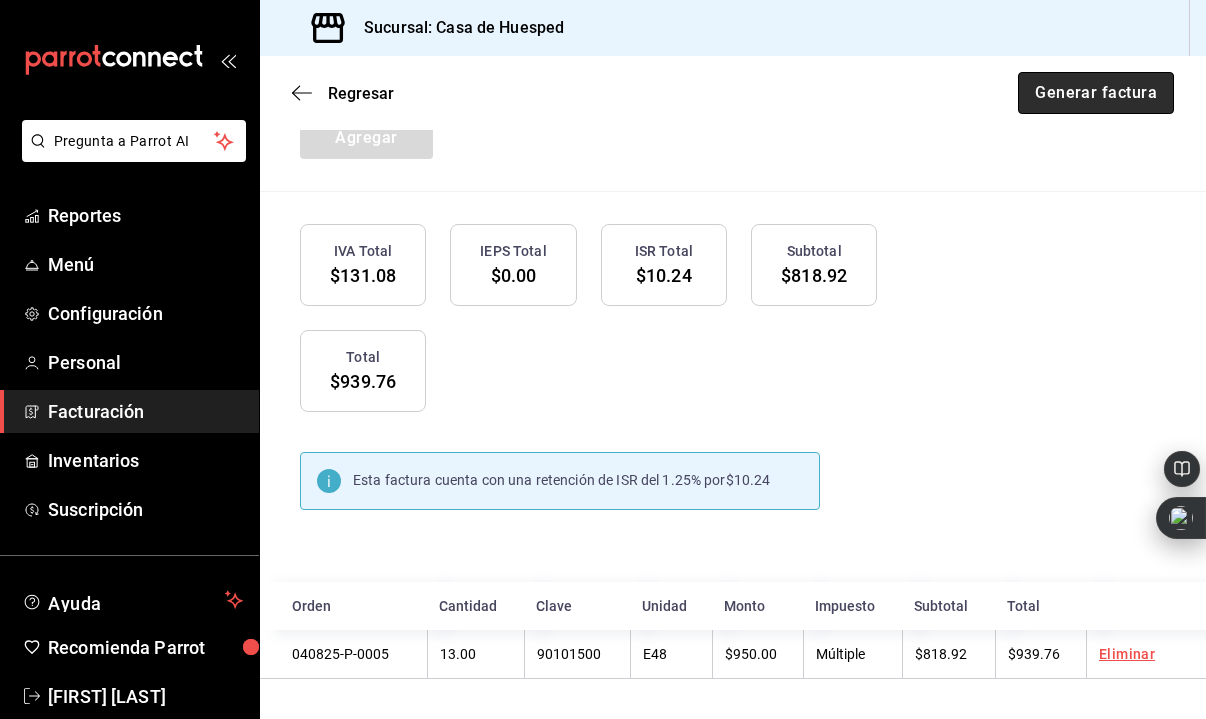 click on "Generar factura" at bounding box center (1096, 93) 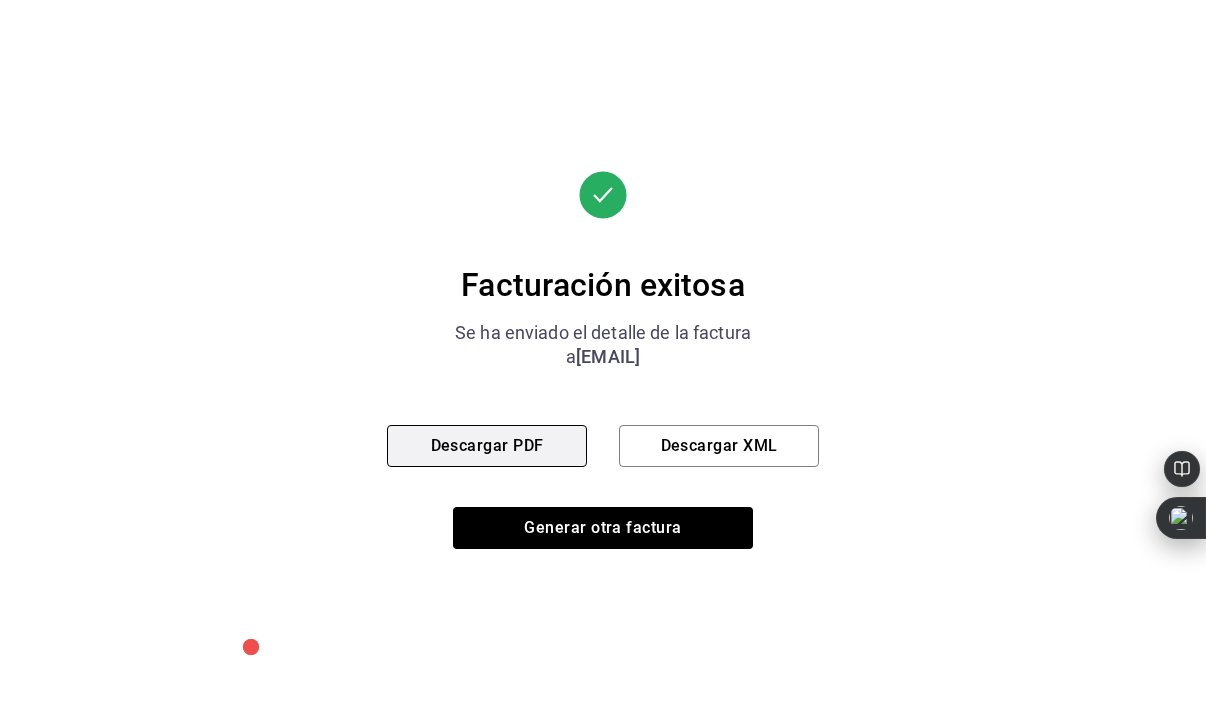 click on "Descargar PDF" at bounding box center [487, 446] 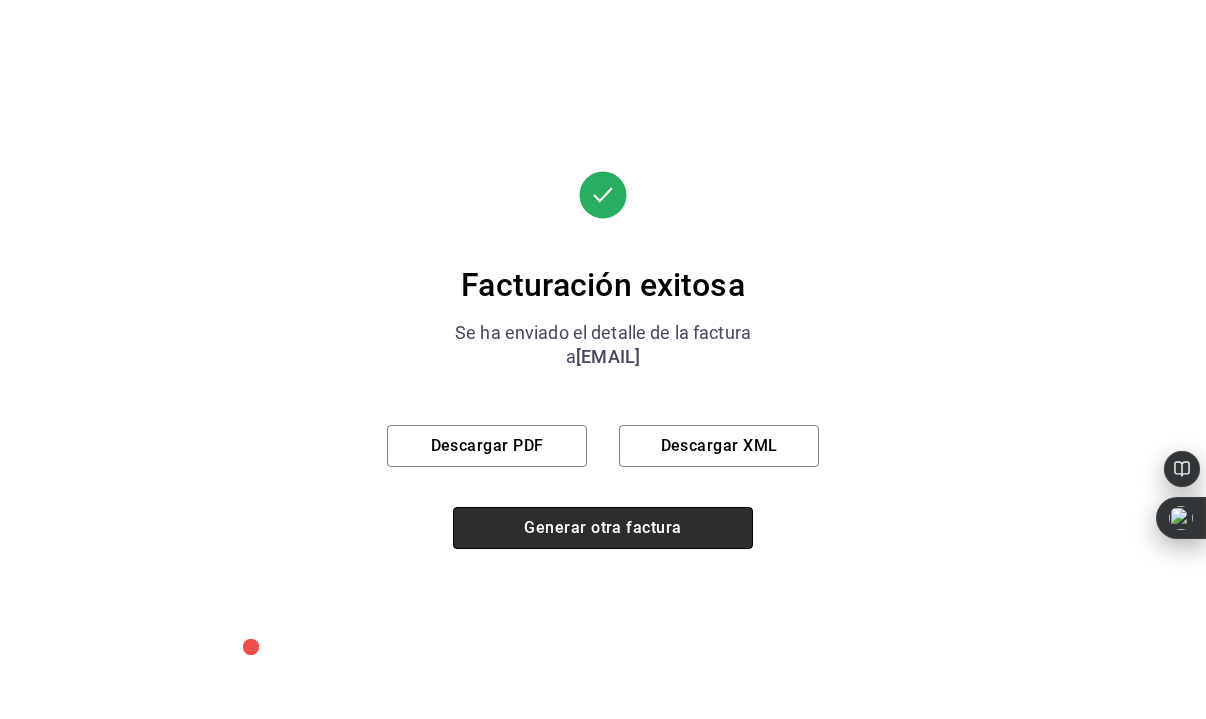 click on "Generar otra factura" at bounding box center (603, 528) 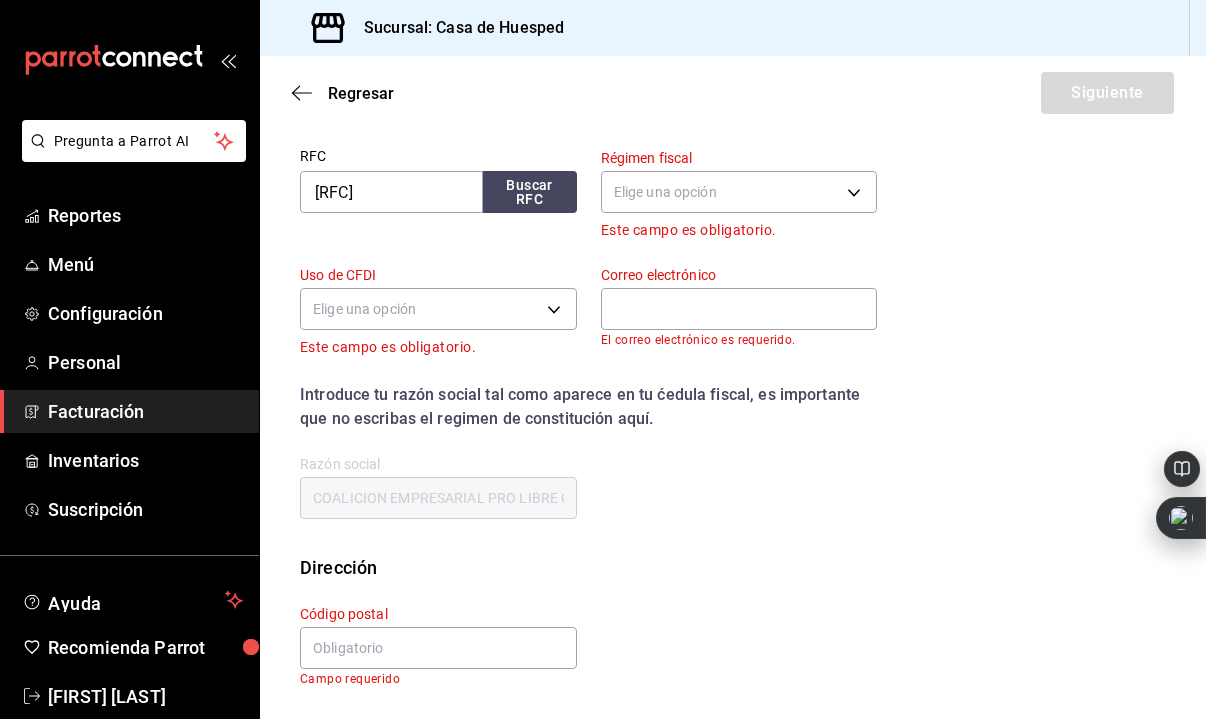 scroll, scrollTop: 259, scrollLeft: 0, axis: vertical 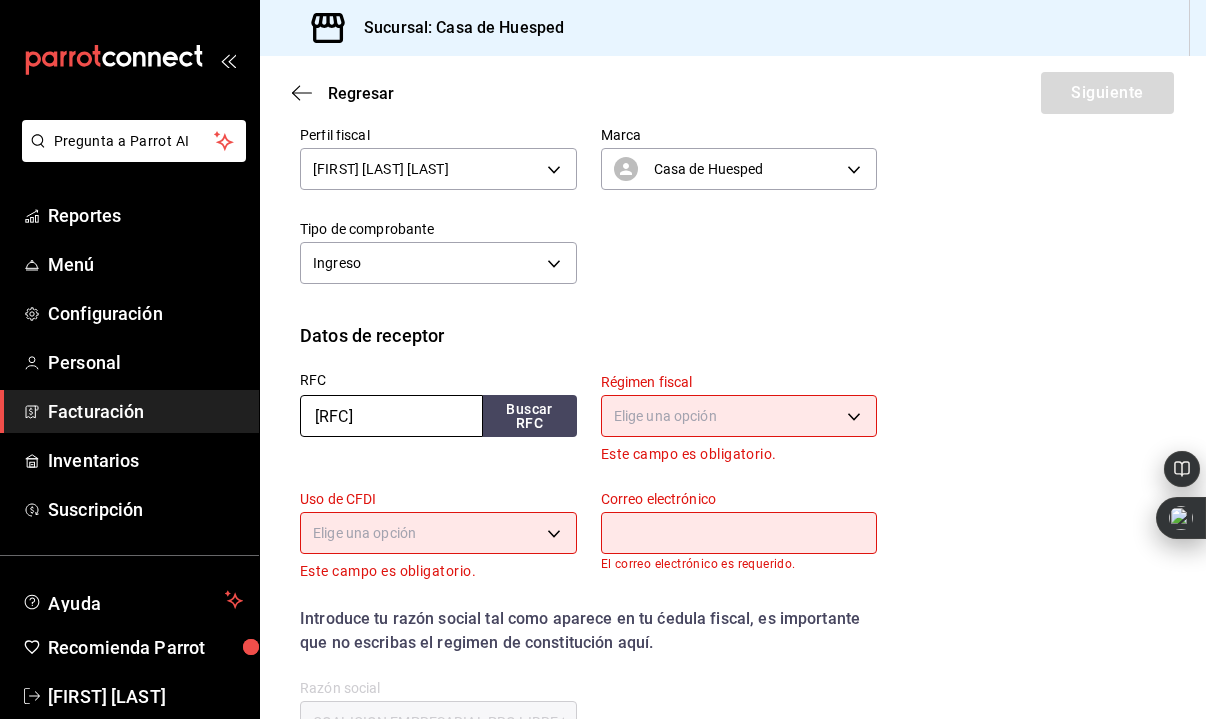 drag, startPoint x: 439, startPoint y: 419, endPoint x: 256, endPoint y: 410, distance: 183.22118 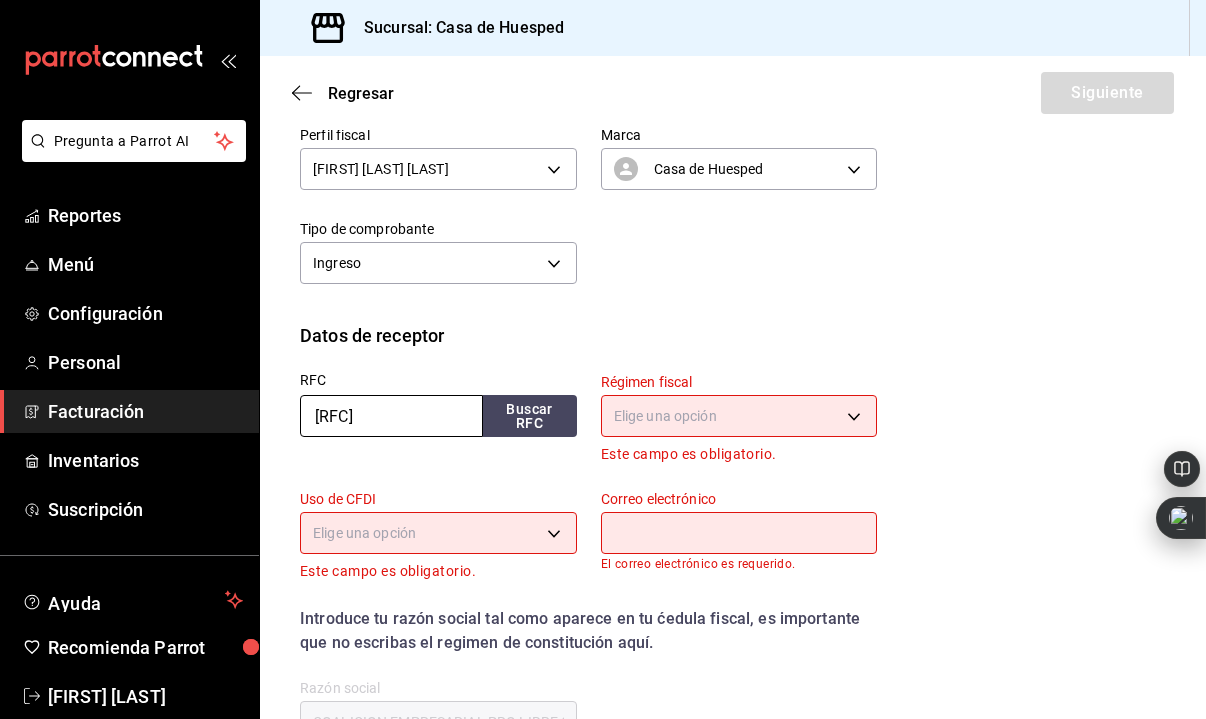 paste on "[RFC]" 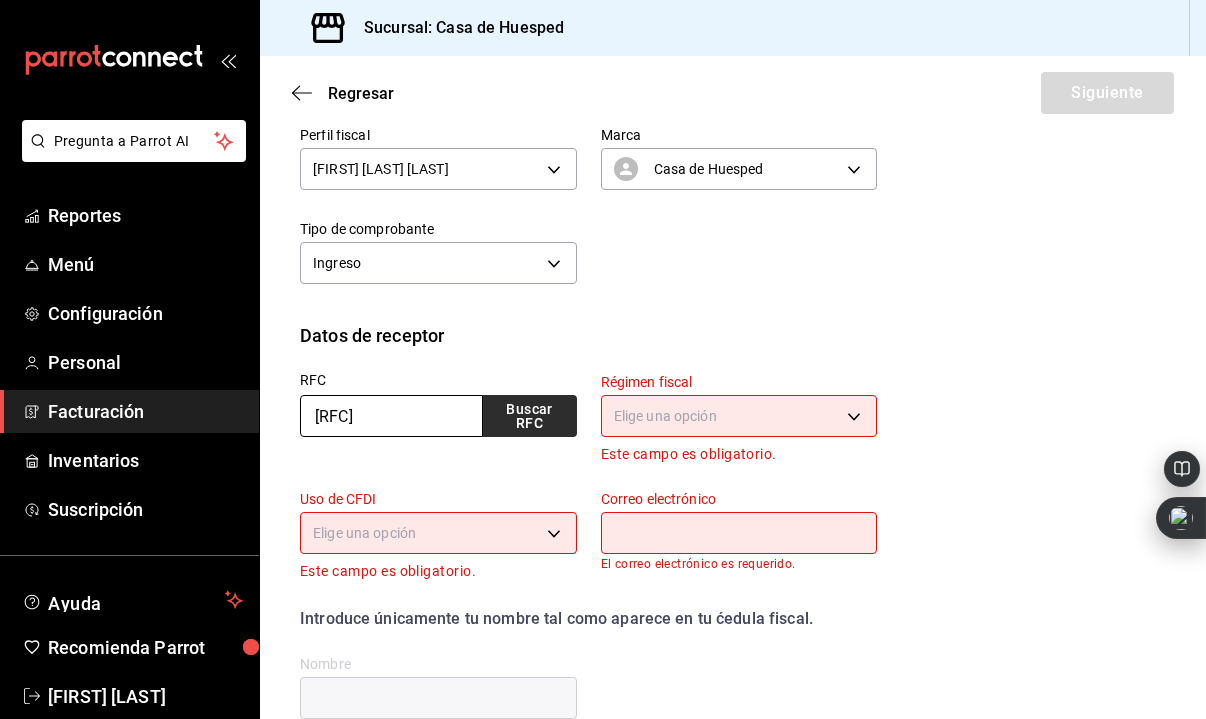 type on "[RFC]" 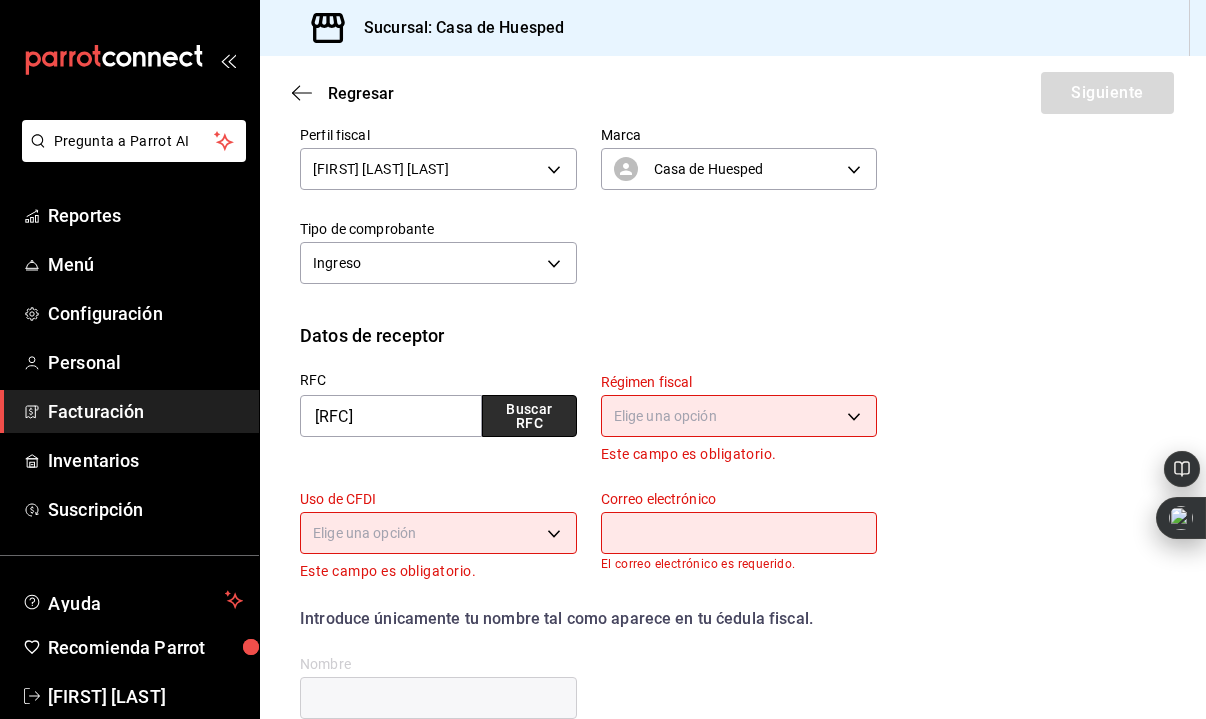 click on "Buscar RFC" at bounding box center [529, 416] 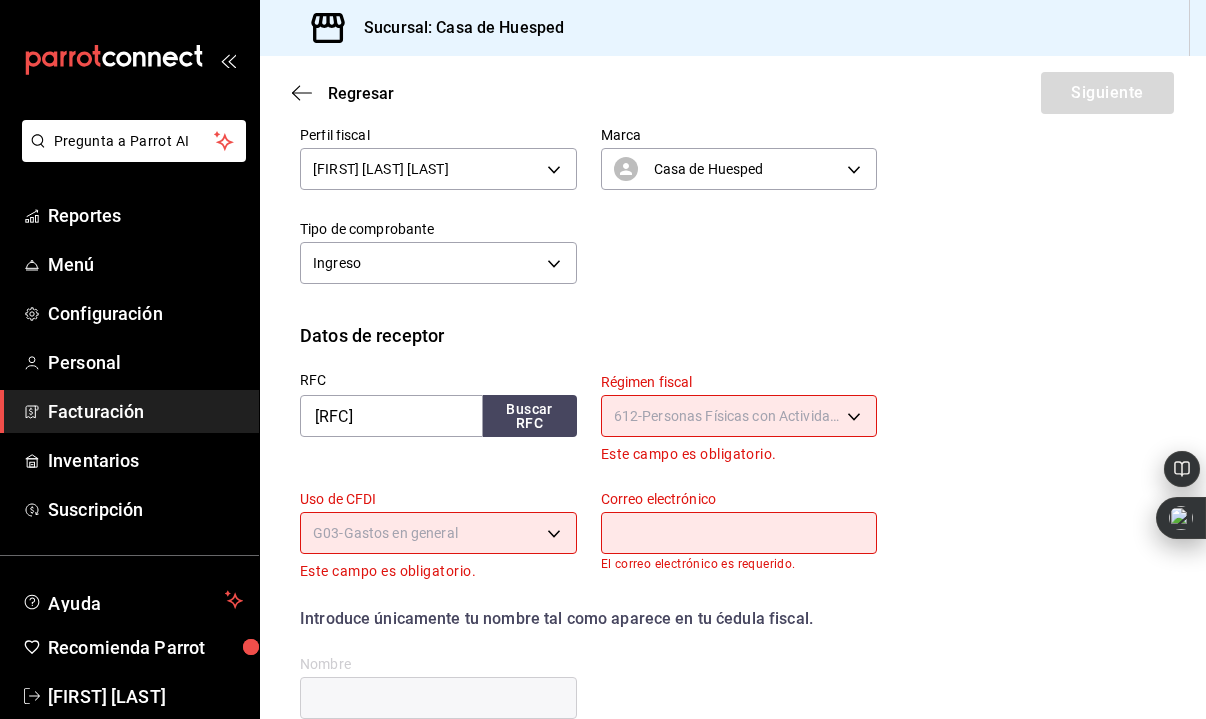 type on "612" 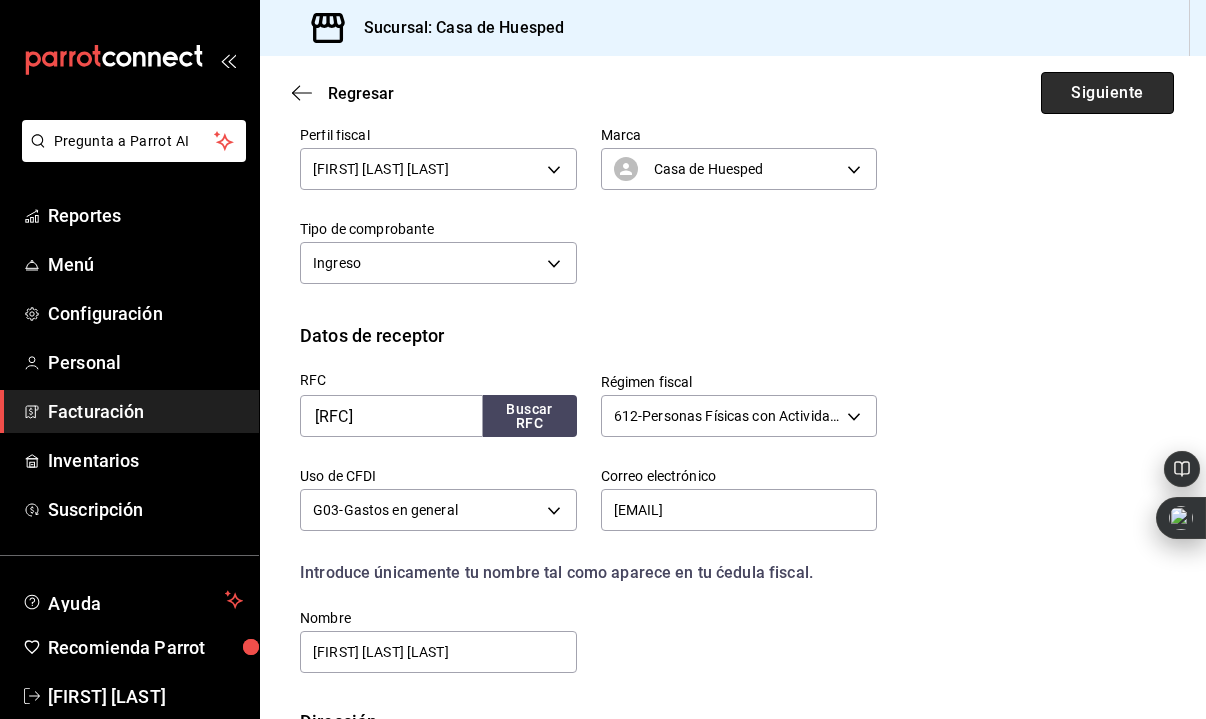 drag, startPoint x: 1113, startPoint y: 96, endPoint x: 1099, endPoint y: 102, distance: 15.231546 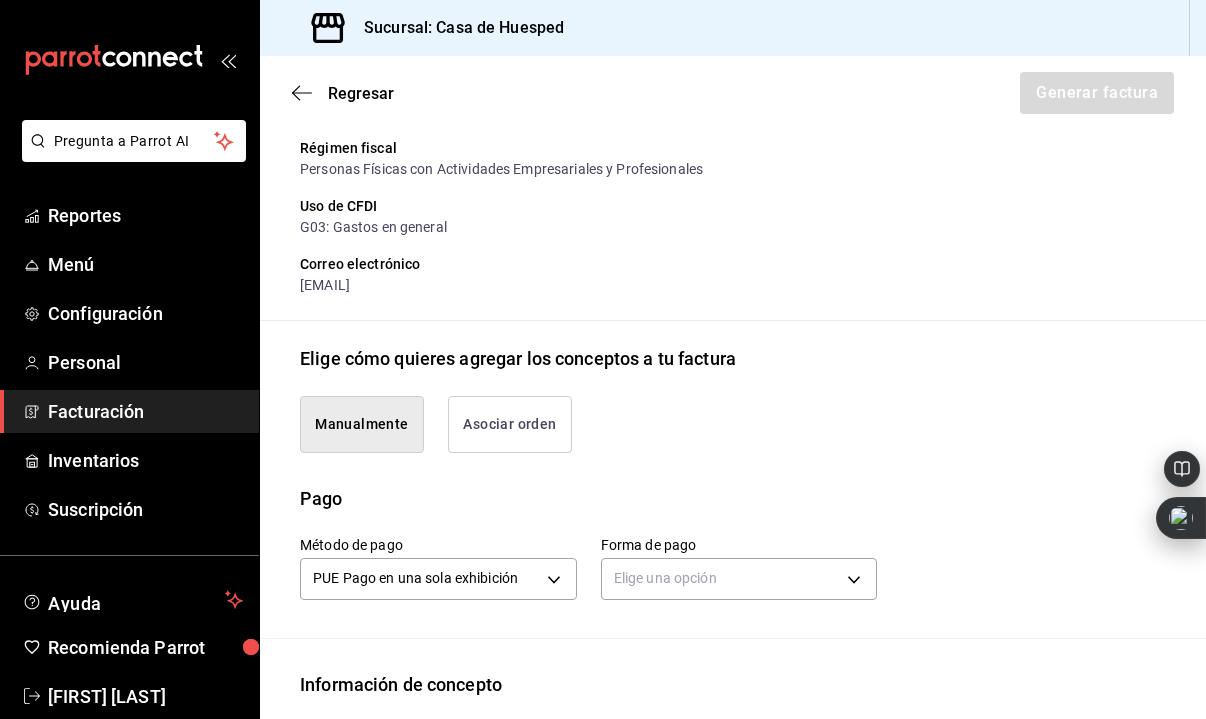 drag, startPoint x: 509, startPoint y: 416, endPoint x: 501, endPoint y: 432, distance: 17.888544 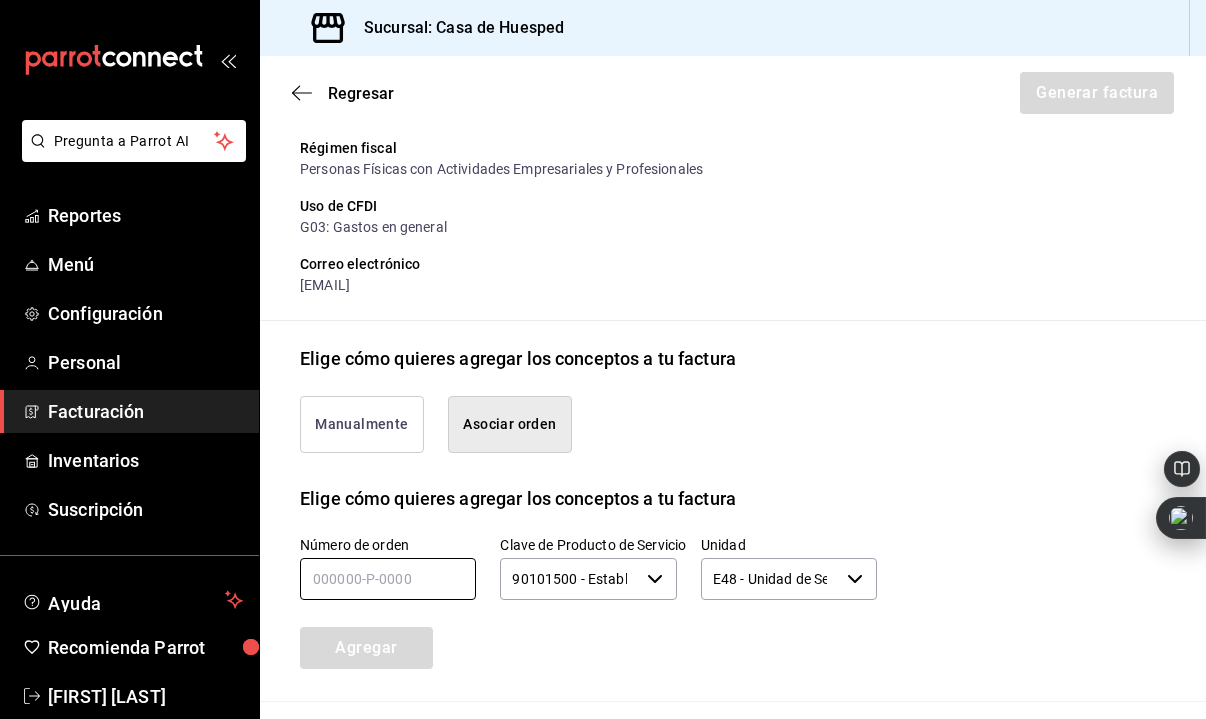 click at bounding box center (388, 579) 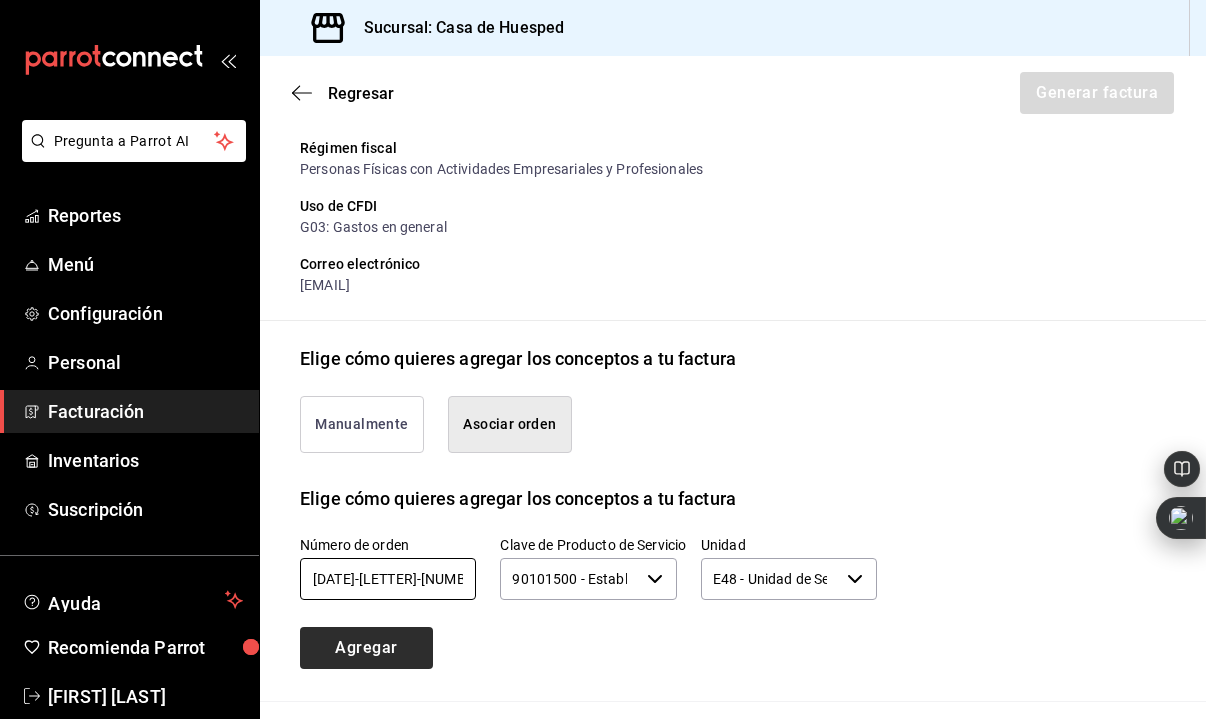type on "[DATE]-[LETTER]-[NUMBER]" 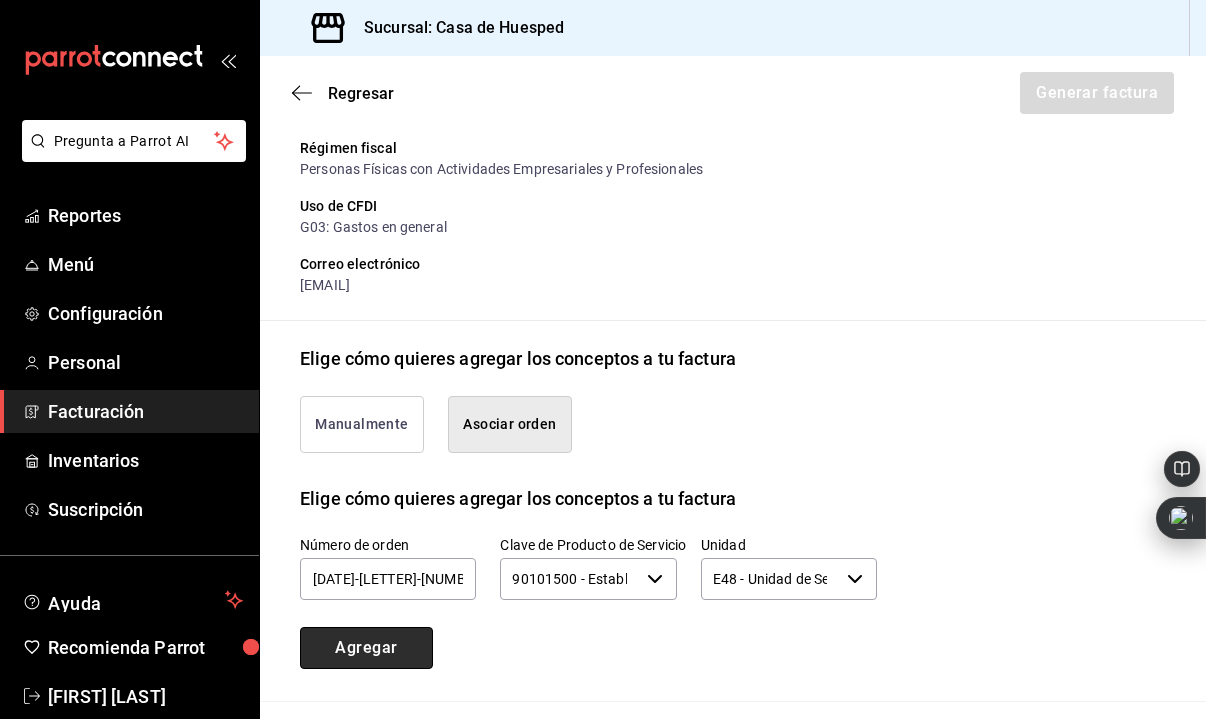 click on "Agregar" at bounding box center (366, 648) 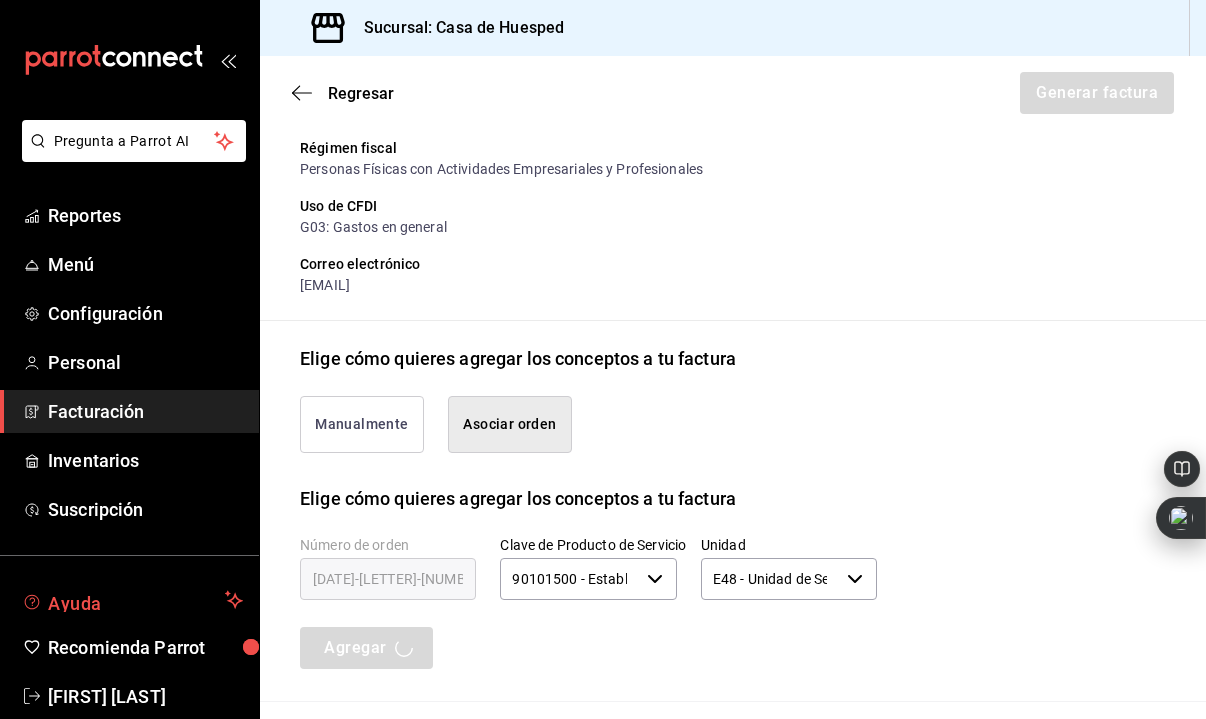 type 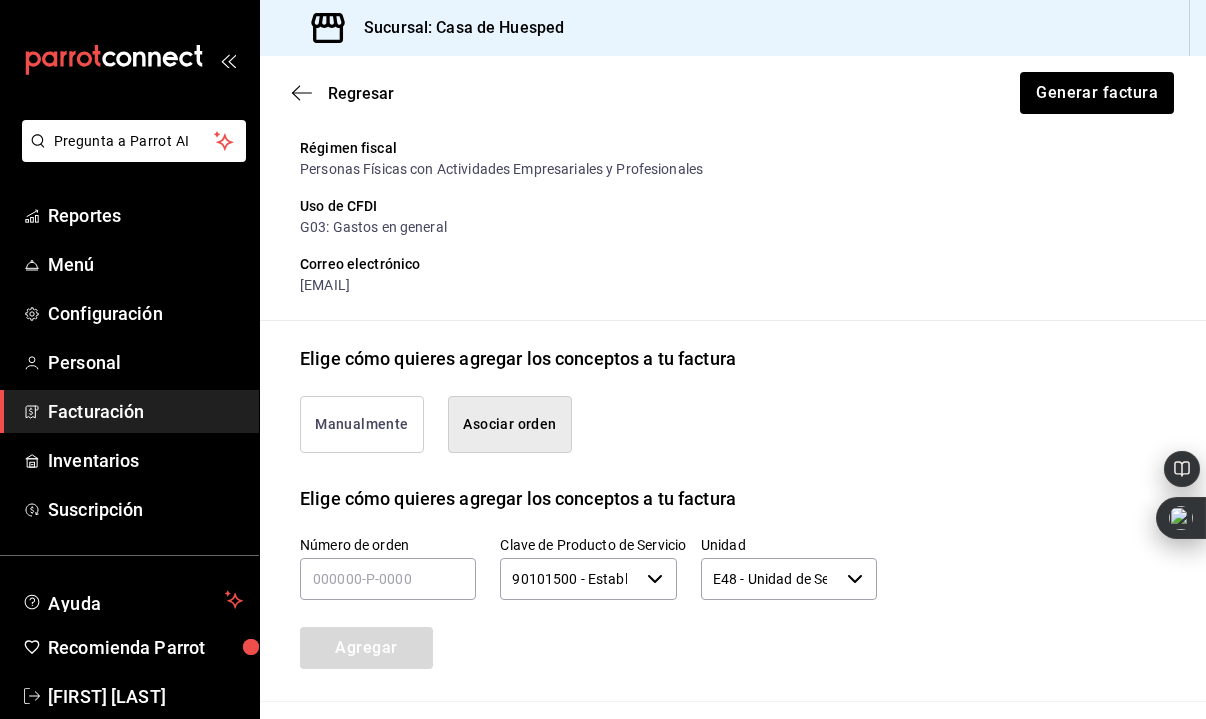 scroll, scrollTop: 546, scrollLeft: 0, axis: vertical 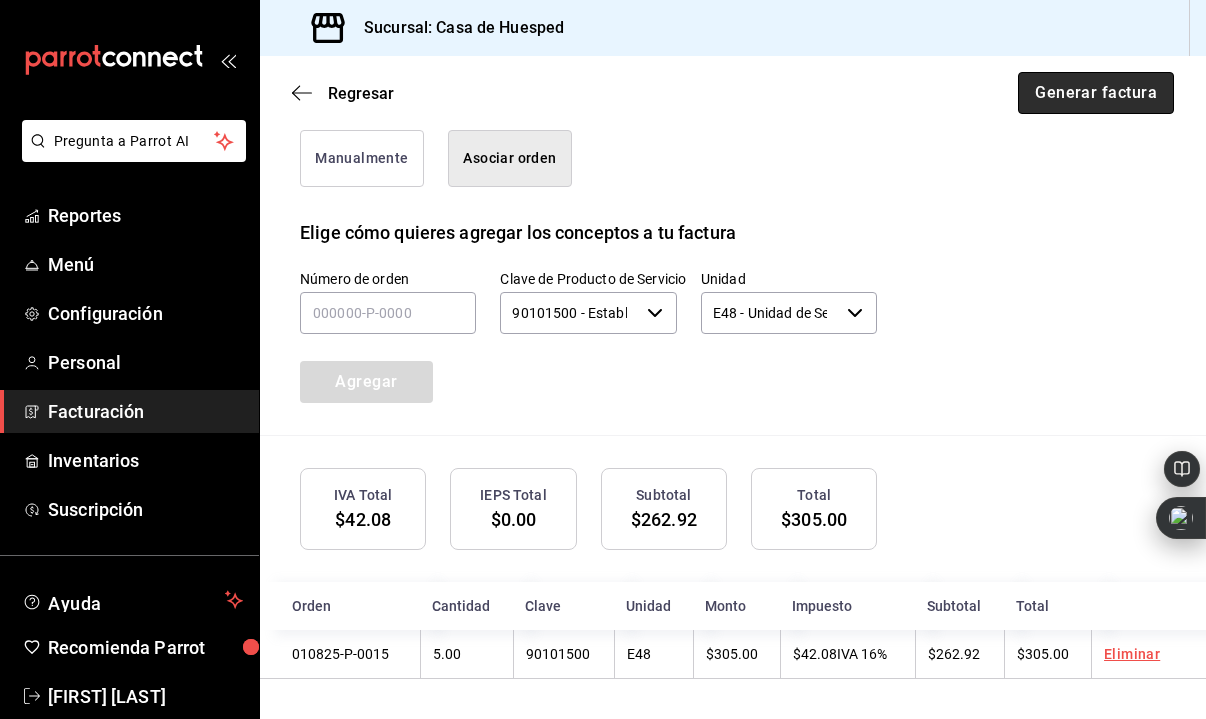 click on "Generar factura" at bounding box center [1096, 93] 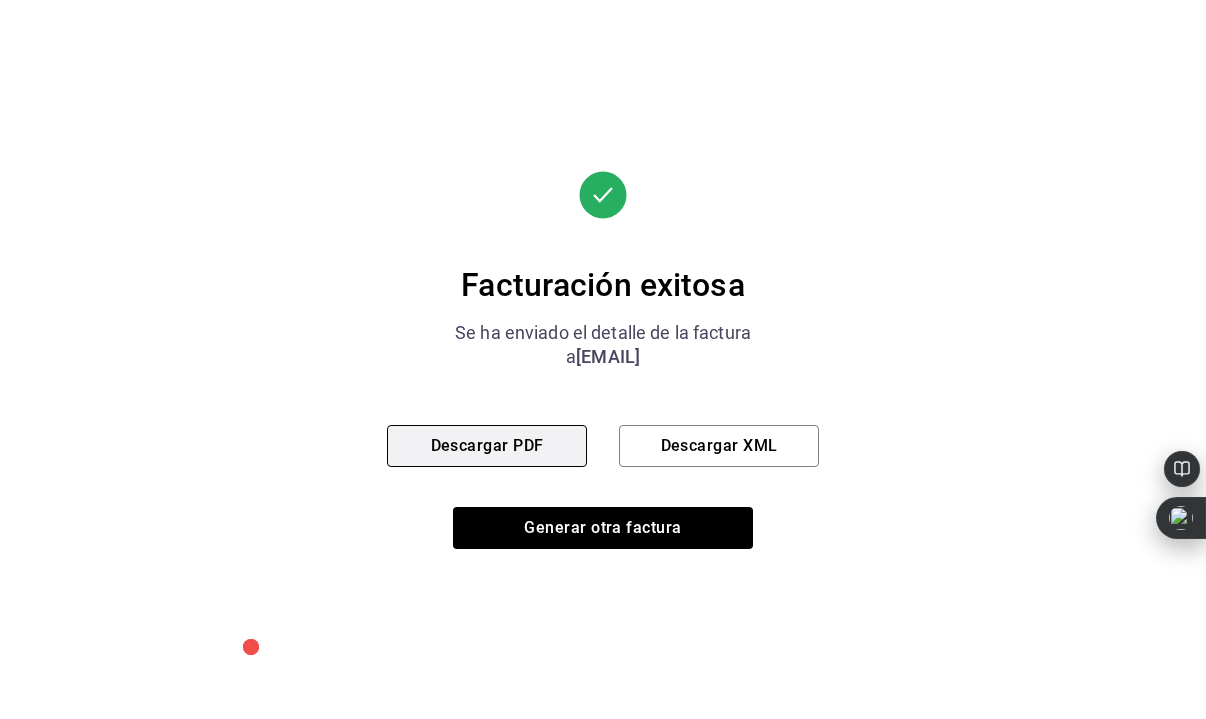 click on "Descargar PDF" at bounding box center (487, 446) 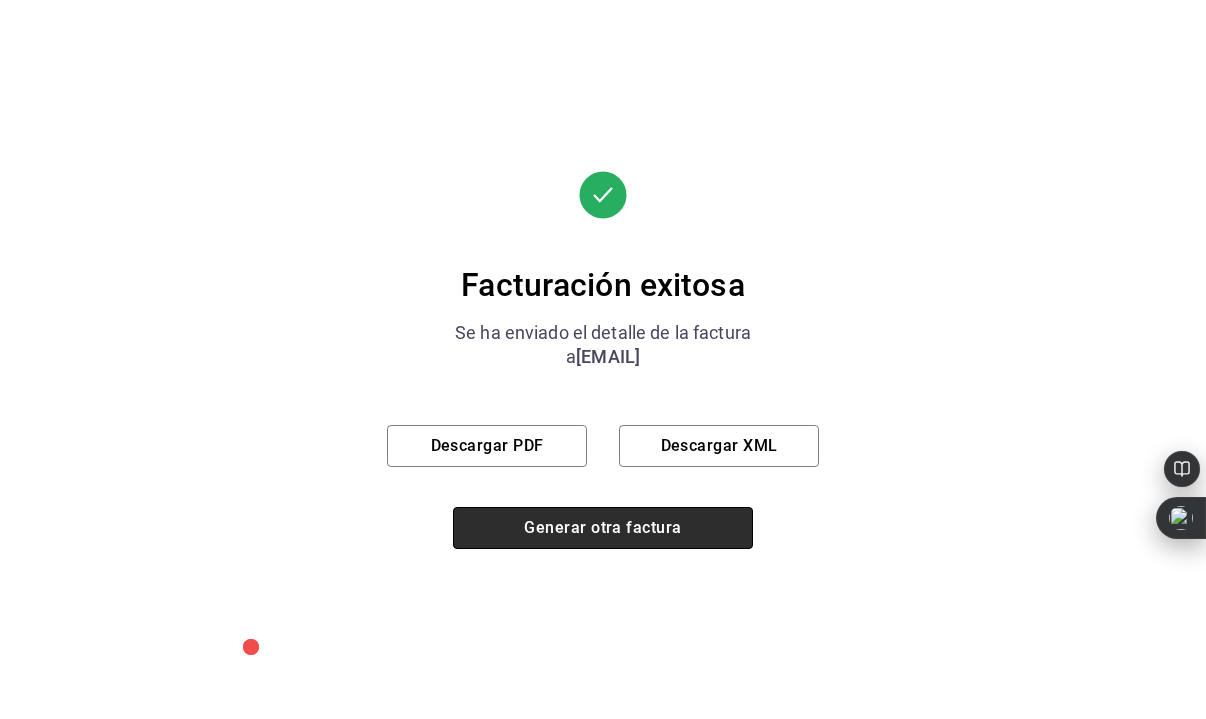 click on "Generar otra factura" at bounding box center [603, 528] 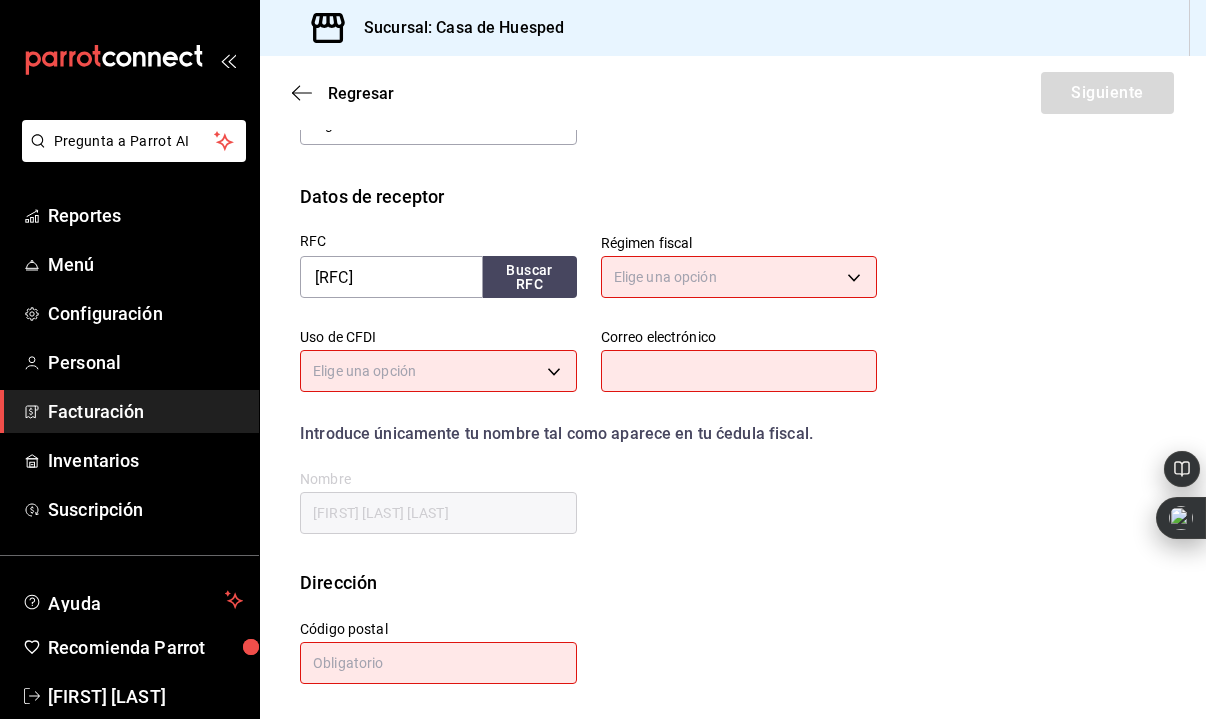 scroll, scrollTop: 259, scrollLeft: 0, axis: vertical 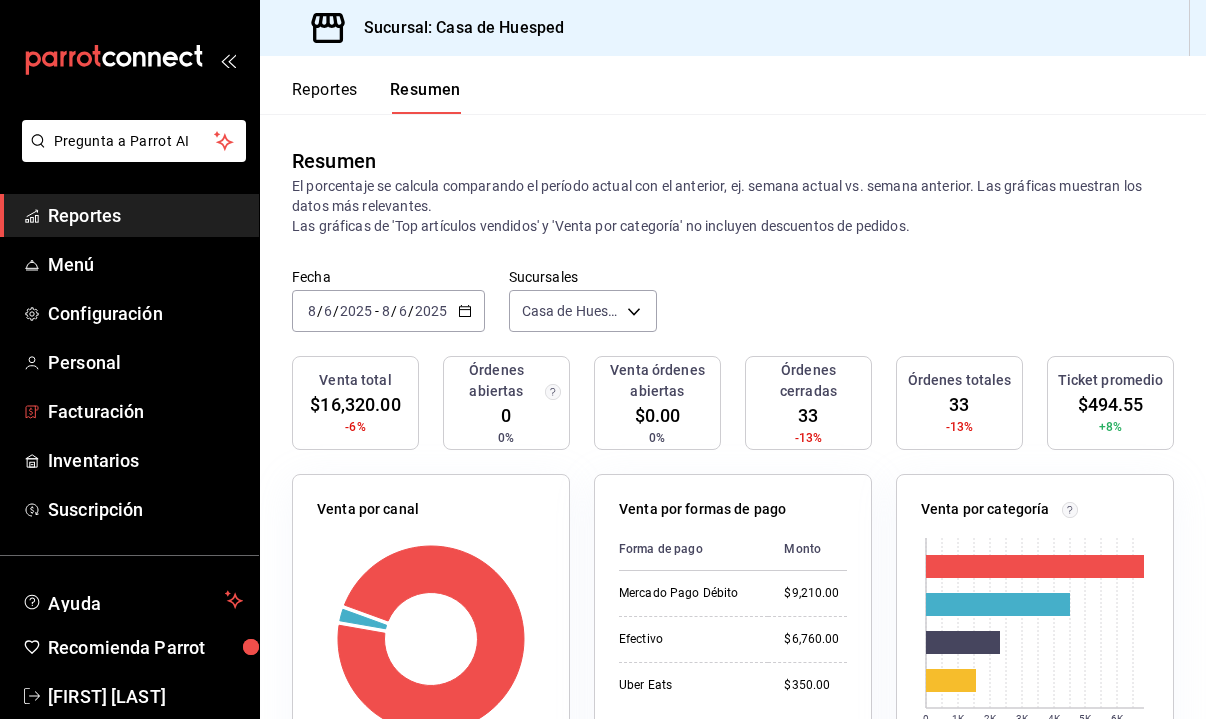 drag, startPoint x: 110, startPoint y: 416, endPoint x: 284, endPoint y: 383, distance: 177.10167 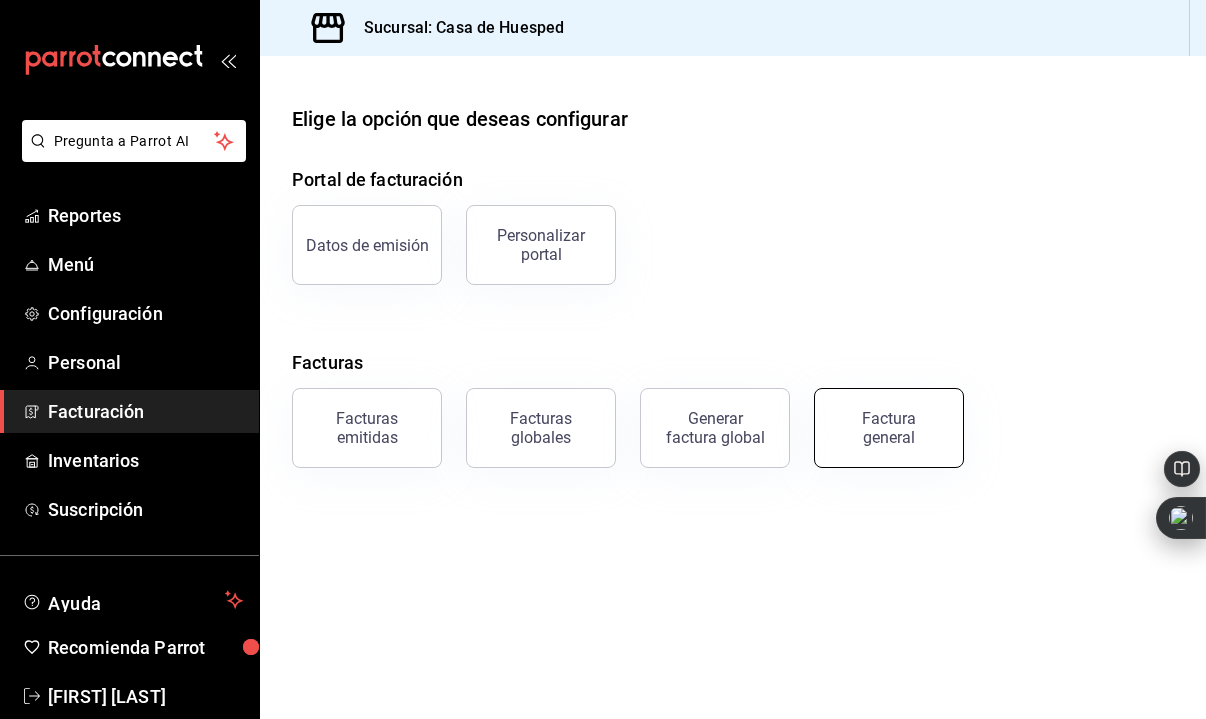 click on "Factura general" at bounding box center (889, 428) 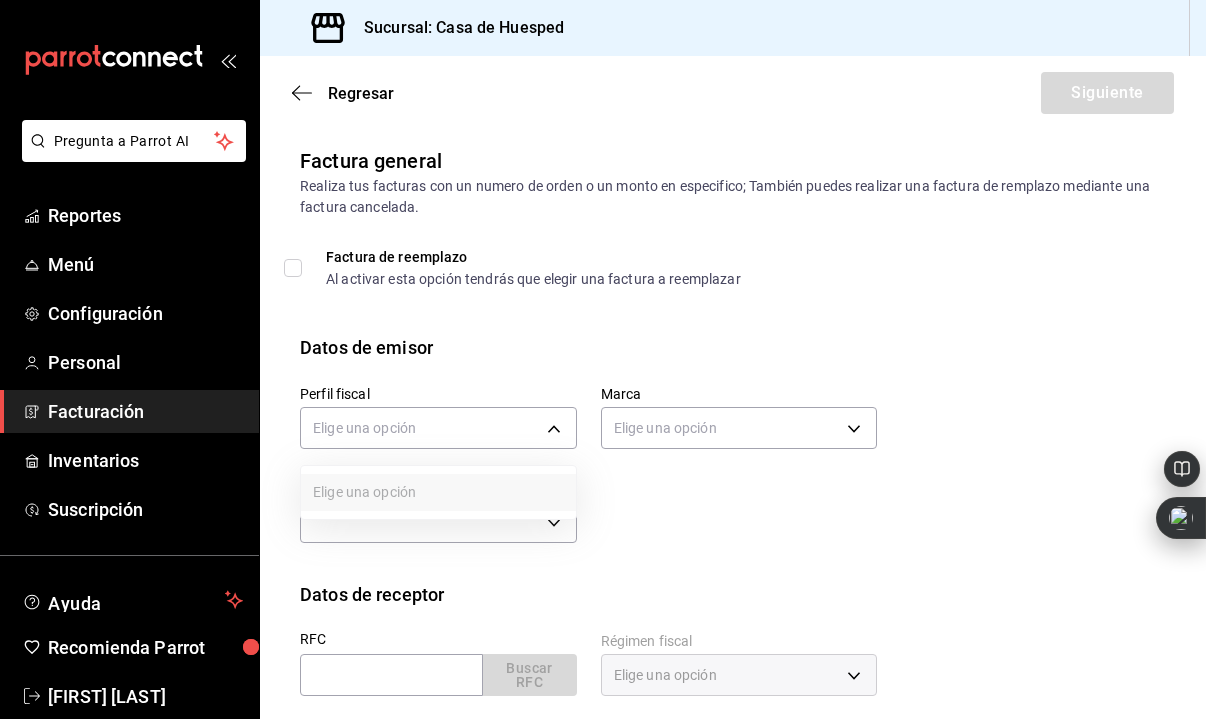 drag, startPoint x: 384, startPoint y: 423, endPoint x: 400, endPoint y: 432, distance: 18.35756 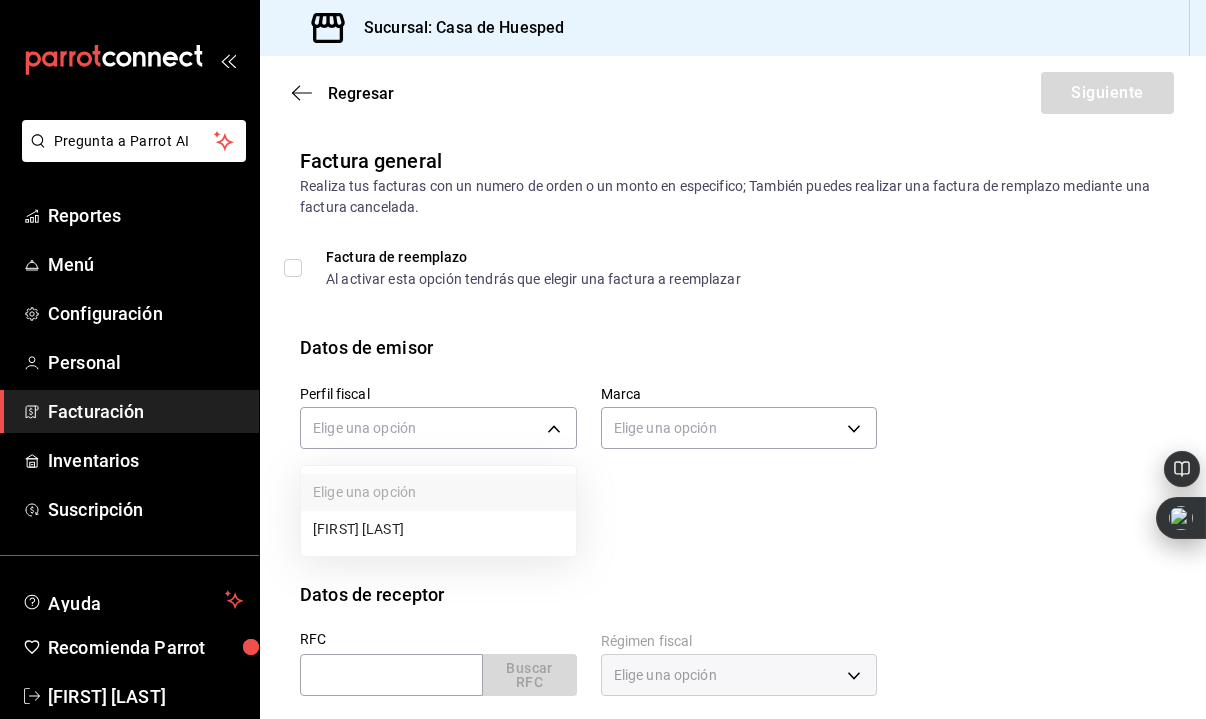 click on "[FIRST] [LAST] [LAST]" at bounding box center (438, 529) 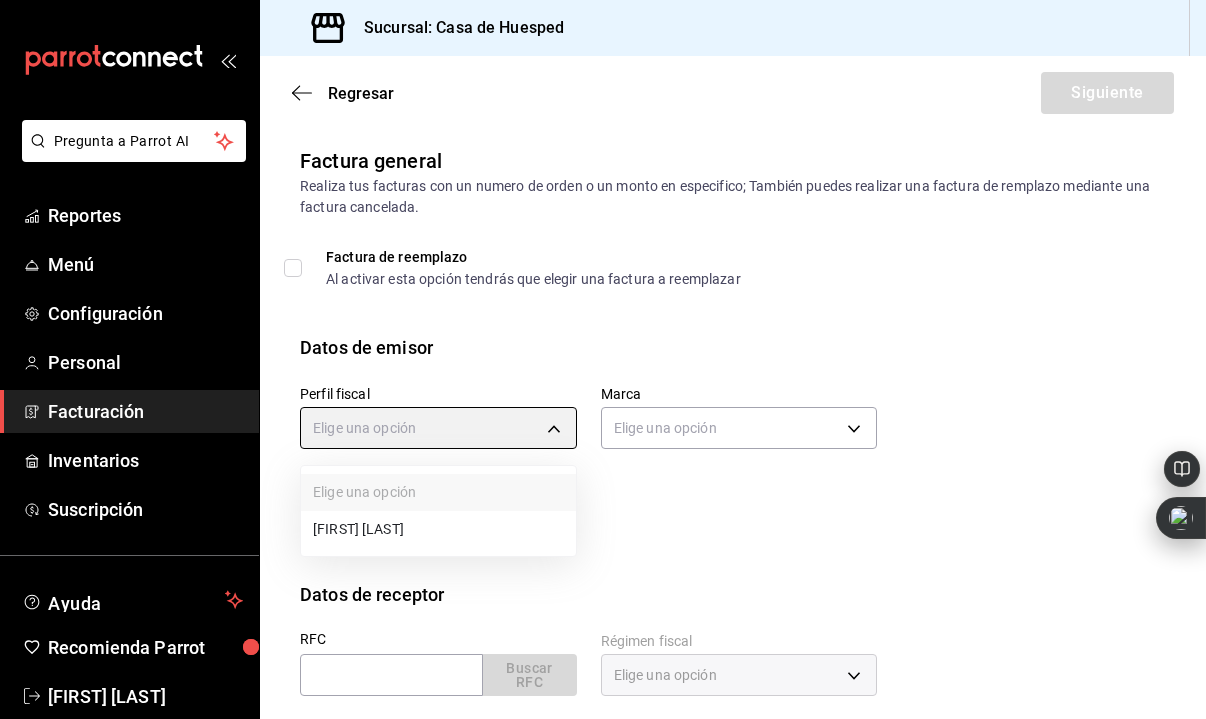 type on "[UUID]" 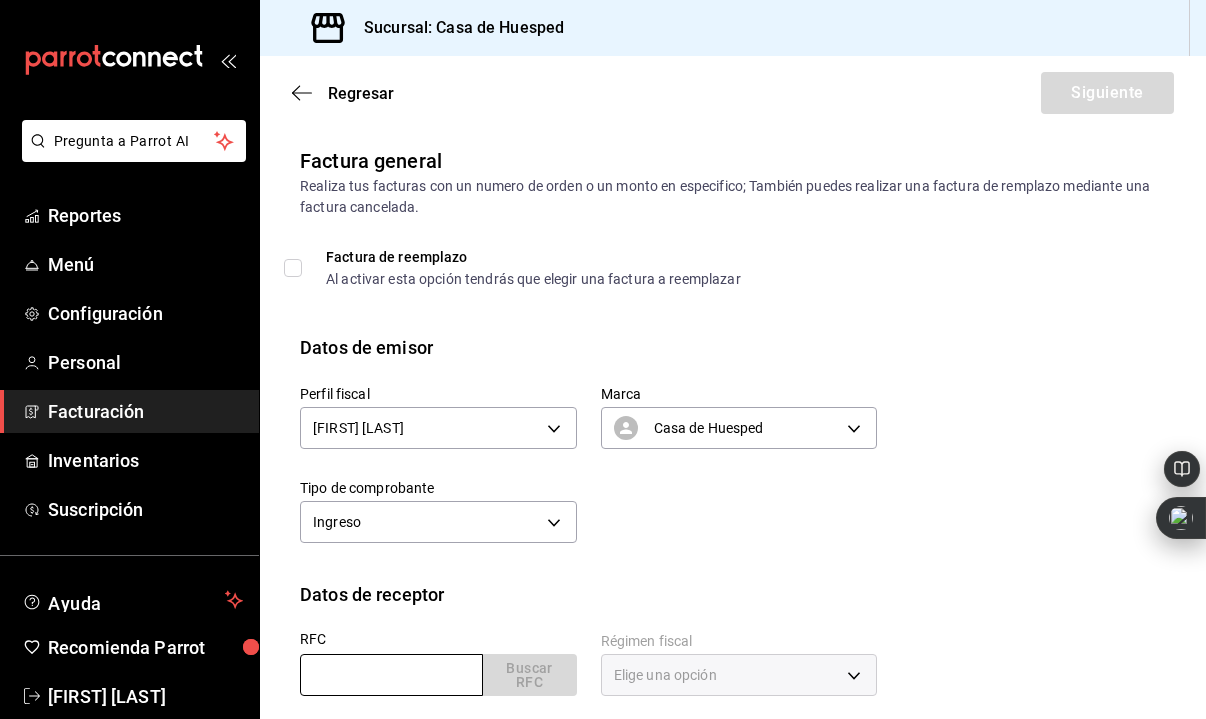 click at bounding box center (391, 675) 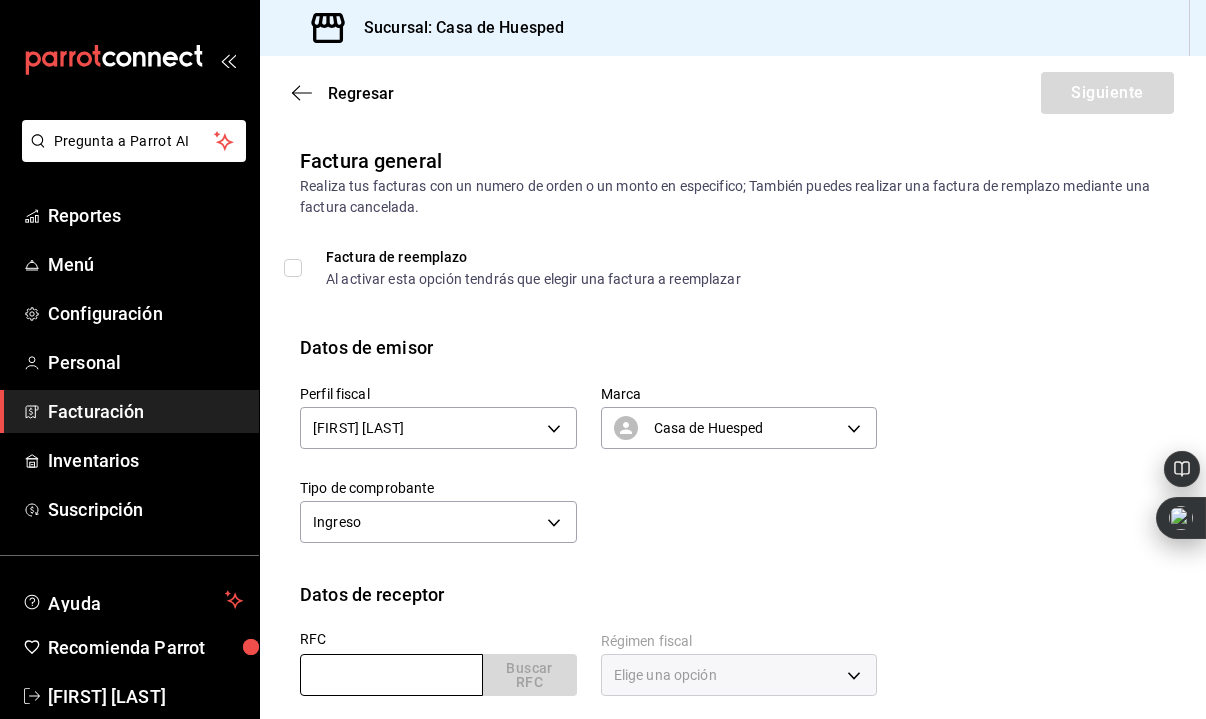 paste on "GOPP940611KQ5" 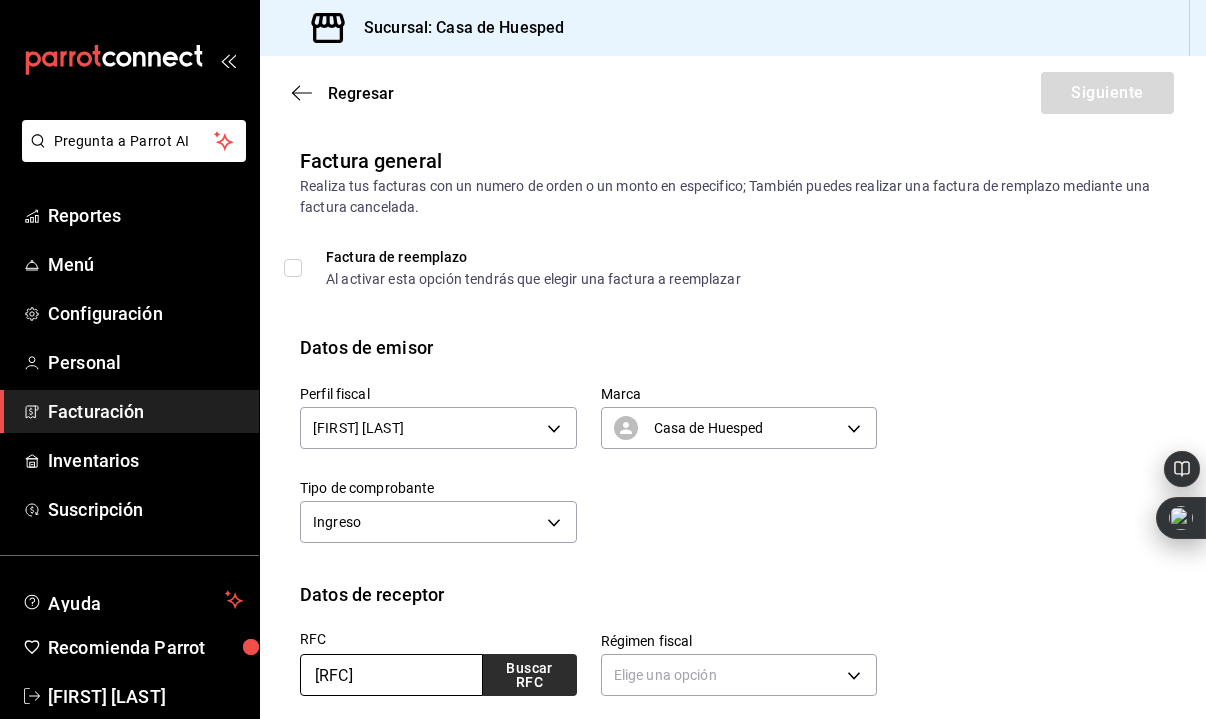 type on "GOPP940611KQ5" 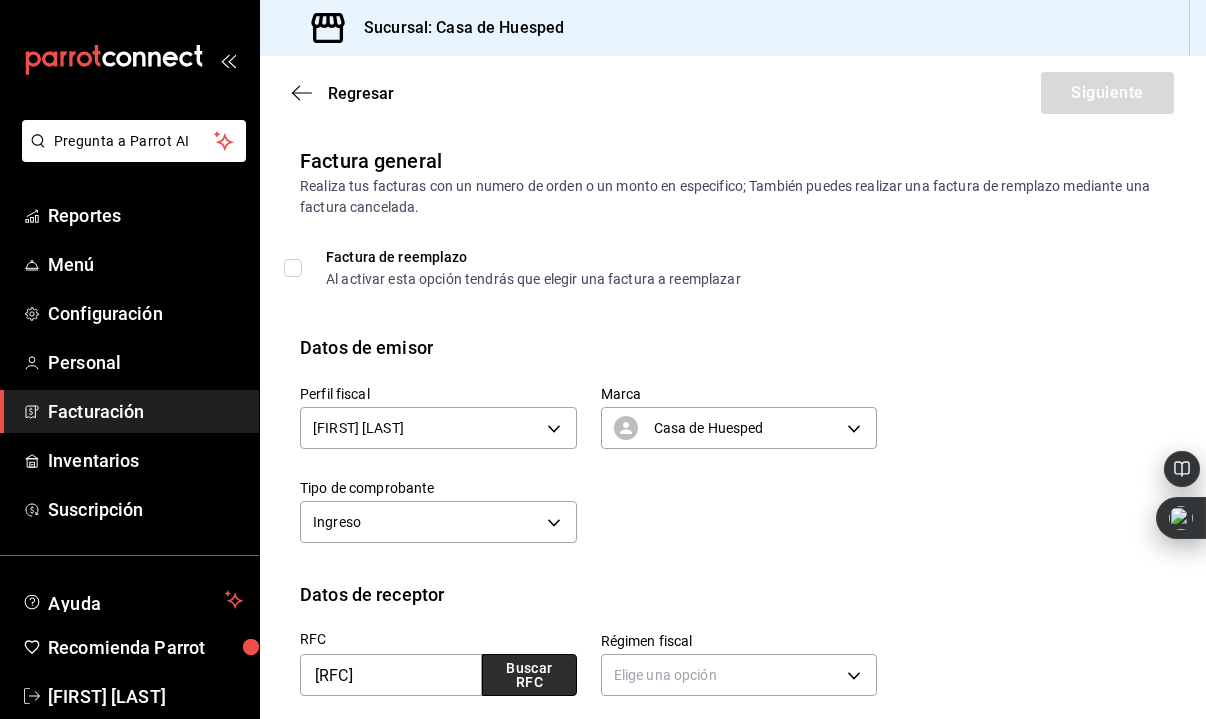 click on "Buscar RFC" at bounding box center (529, 675) 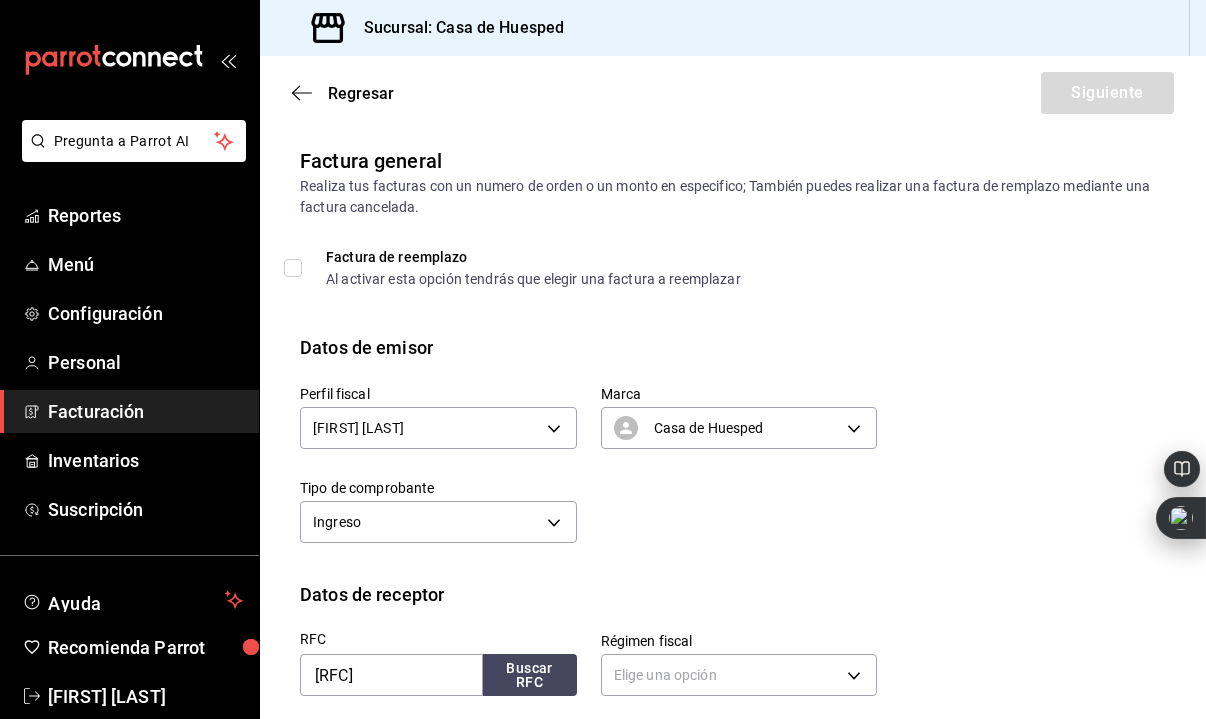 click on "Perfil fiscal OSCAR DAVID HERRERA BUENO 5d0b8355-84ed-4ab5-8527-503e61b883e5 Marca Casa de Huesped c16ab1b5-fb54-44a6-bdad-467be9a867be Tipo de comprobante Ingreso I" at bounding box center [576, 455] 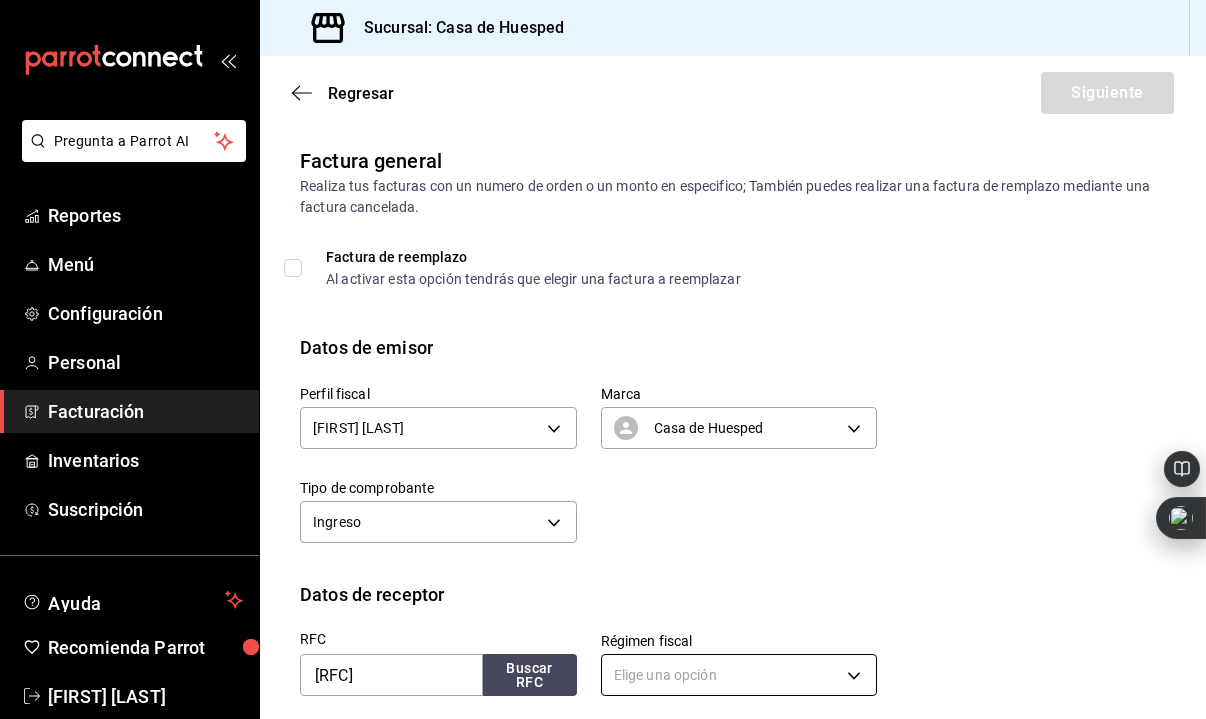 click on "Pregunta a Parrot AI Reportes   Menú   Configuración   Personal   Facturación   Inventarios   Suscripción   Ayuda Recomienda Parrot   Oscar Herrera   Sugerir nueva función   Sucursal: Casa de Huesped Regresar Siguiente Factura general Realiza tus facturas con un numero de orden o un monto en especifico; También puedes realizar una factura de remplazo mediante una factura cancelada. Factura de reemplazo Al activar esta opción tendrás que elegir una factura a reemplazar Datos de emisor Perfil fiscal OSCAR DAVID HERRERA BUENO 5d0b8355-84ed-4ab5-8527-503e61b883e5 Marca Casa de Huesped c16ab1b5-fb54-44a6-bdad-467be9a867be Tipo de comprobante Ingreso I Datos de receptor RFC GOPP940611KQ5 Buscar RFC Régimen fiscal Elige una opción Uso de CFDI Elige una opción Correo electrónico Introduce únicamente tu nombre tal como aparece en tu ćedula fiscal. person Nombre Dirección Calle # exterior # interior Código postal Estado ​ Municipio ​ Colonia ​ GANA 1 MES GRATIS EN TU SUSCRIPCIÓN AQUÍ Reportes" at bounding box center (603, 359) 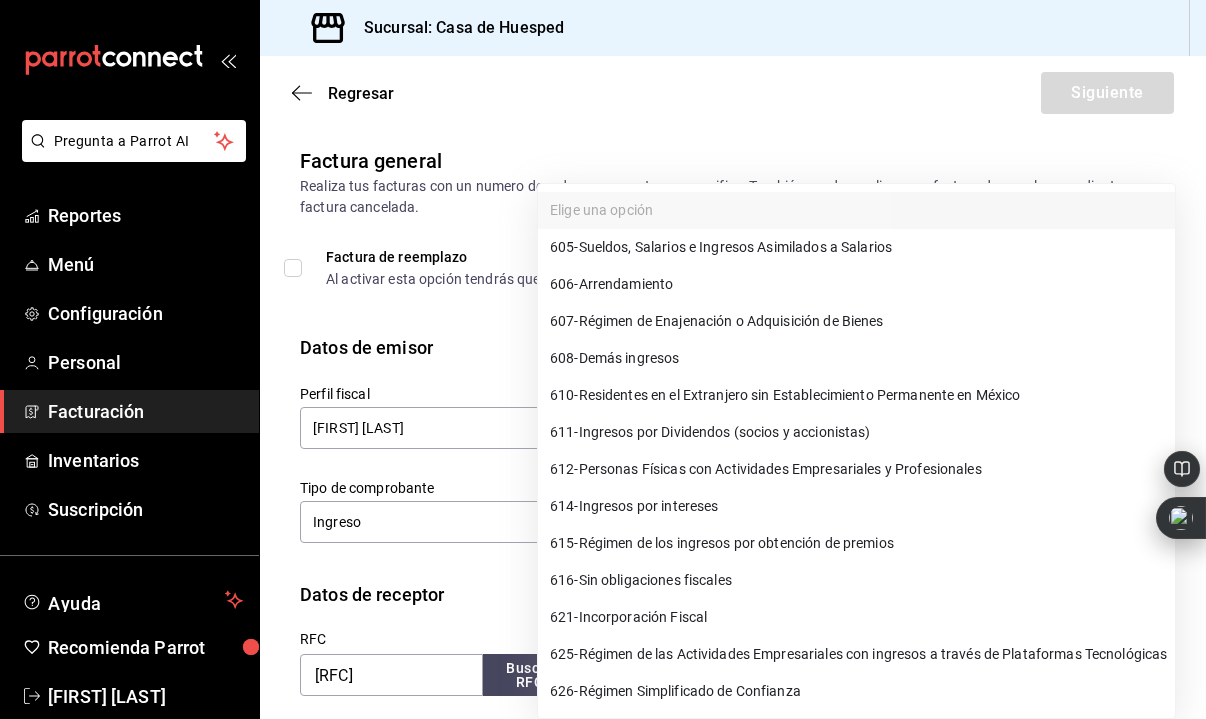 click on "612  -  Personas Físicas con Actividades Empresariales y Profesionales" at bounding box center [766, 469] 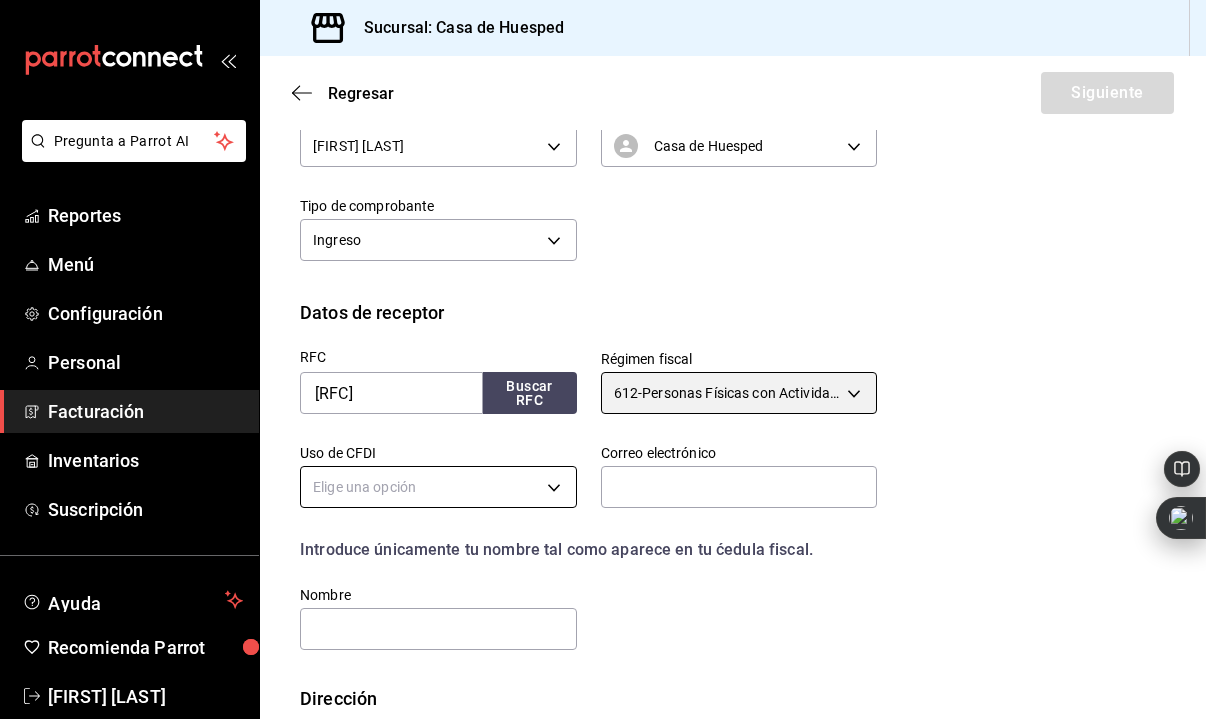 scroll, scrollTop: 283, scrollLeft: 0, axis: vertical 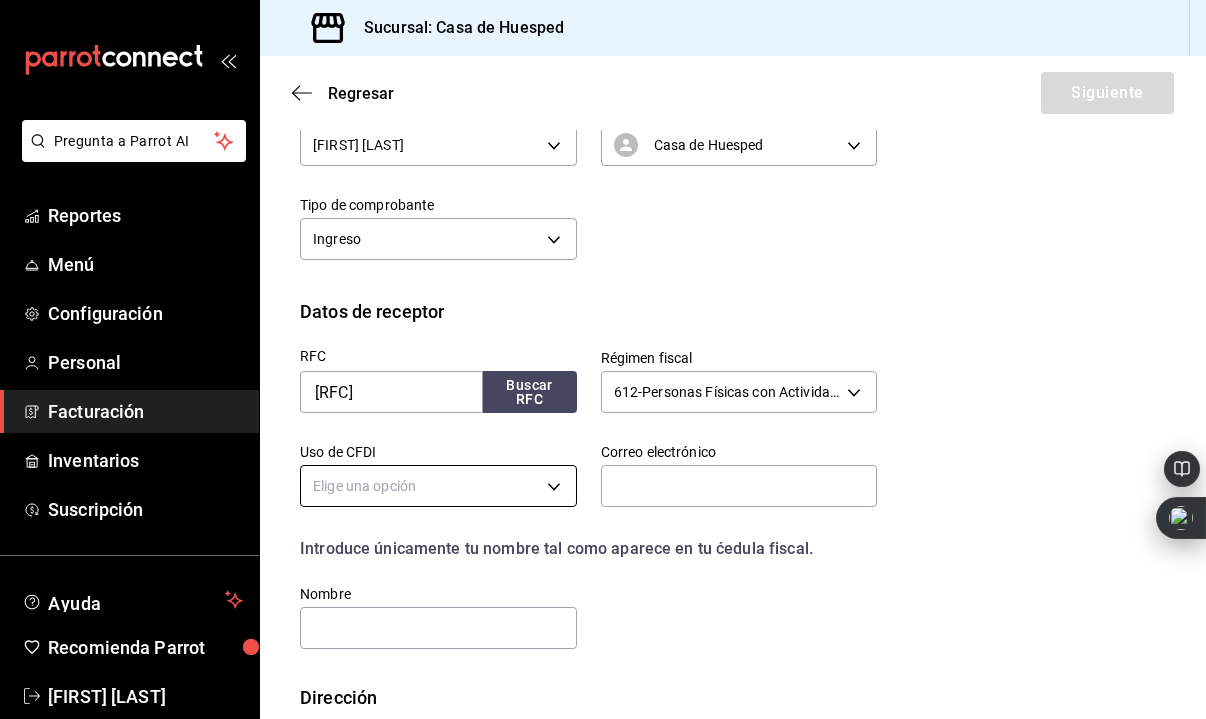 click on "Pregunta a Parrot AI Reportes   Menú   Configuración   Personal   Facturación   Inventarios   Suscripción   Ayuda Recomienda Parrot   Oscar Herrera   Sugerir nueva función   Sucursal: Casa de Huesped Regresar Siguiente Factura general Realiza tus facturas con un numero de orden o un monto en especifico; También puedes realizar una factura de remplazo mediante una factura cancelada. Factura de reemplazo Al activar esta opción tendrás que elegir una factura a reemplazar Datos de emisor Perfil fiscal OSCAR DAVID HERRERA BUENO 5d0b8355-84ed-4ab5-8527-503e61b883e5 Marca Casa de Huesped c16ab1b5-fb54-44a6-bdad-467be9a867be Tipo de comprobante Ingreso I Datos de receptor RFC GOPP940611KQ5 Buscar RFC Régimen fiscal 612  -  Personas Físicas con Actividades Empresariales y Profesionales 612 Uso de CFDI Elige una opción Correo electrónico Introduce únicamente tu nombre tal como aparece en tu ćedula fiscal. person Nombre Dirección Calle # exterior # interior Código postal Estado ​ Municipio ​ Colonia" at bounding box center (603, 359) 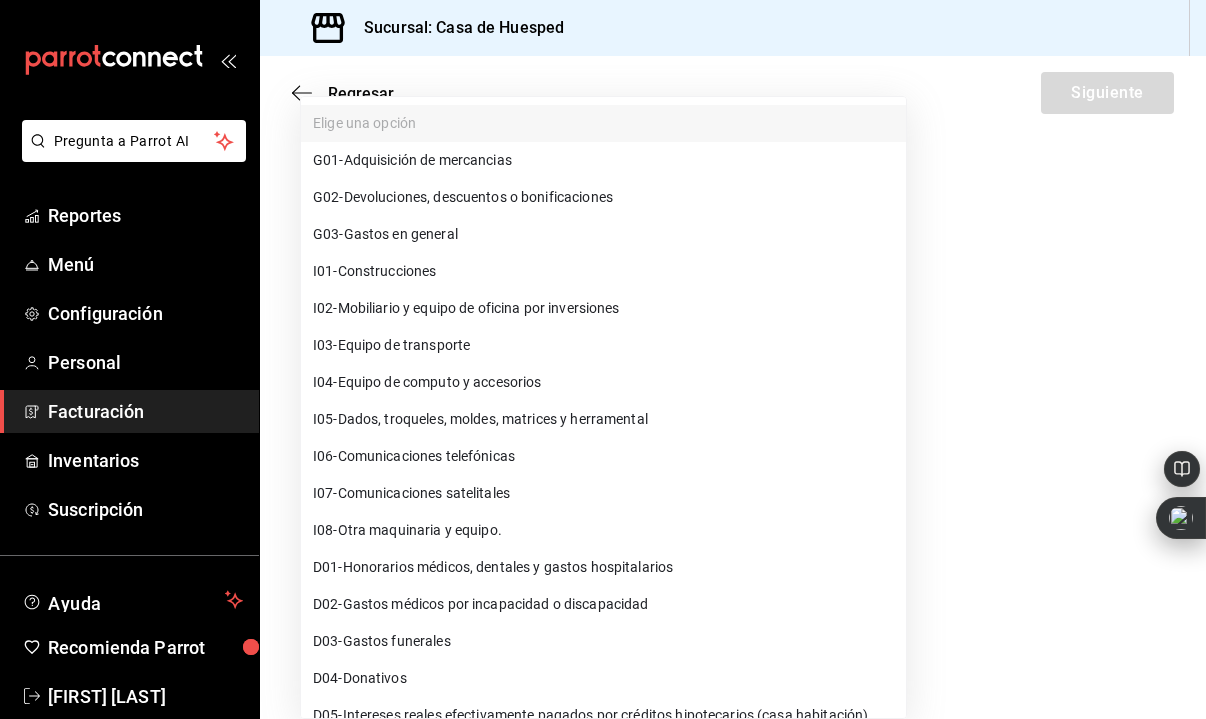 click on "G03  -  Gastos en general" at bounding box center (385, 234) 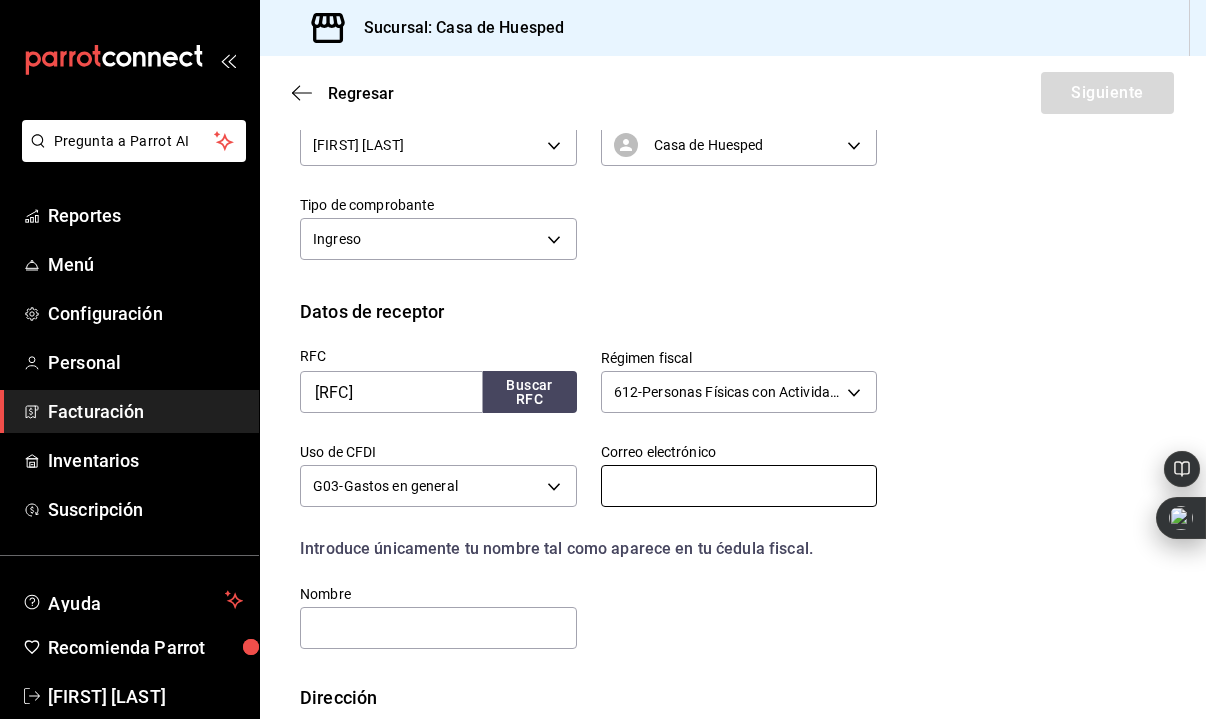 click at bounding box center (739, 486) 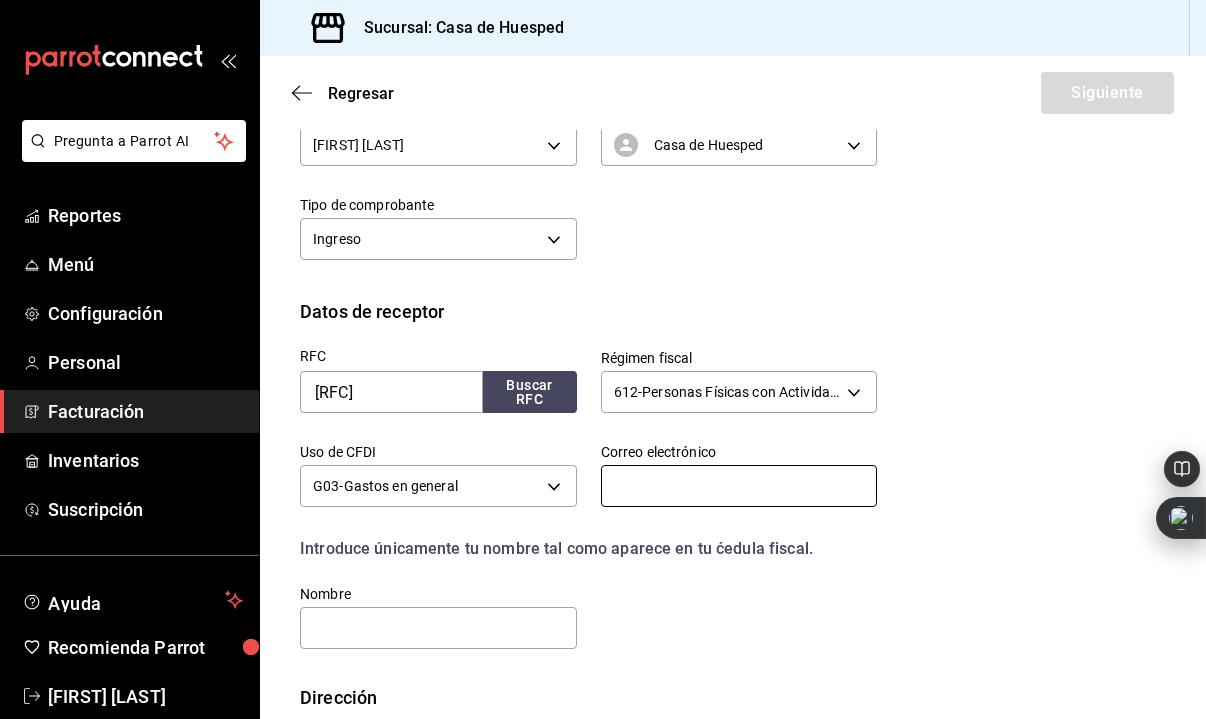 paste on "Gustagb@gmail.com" 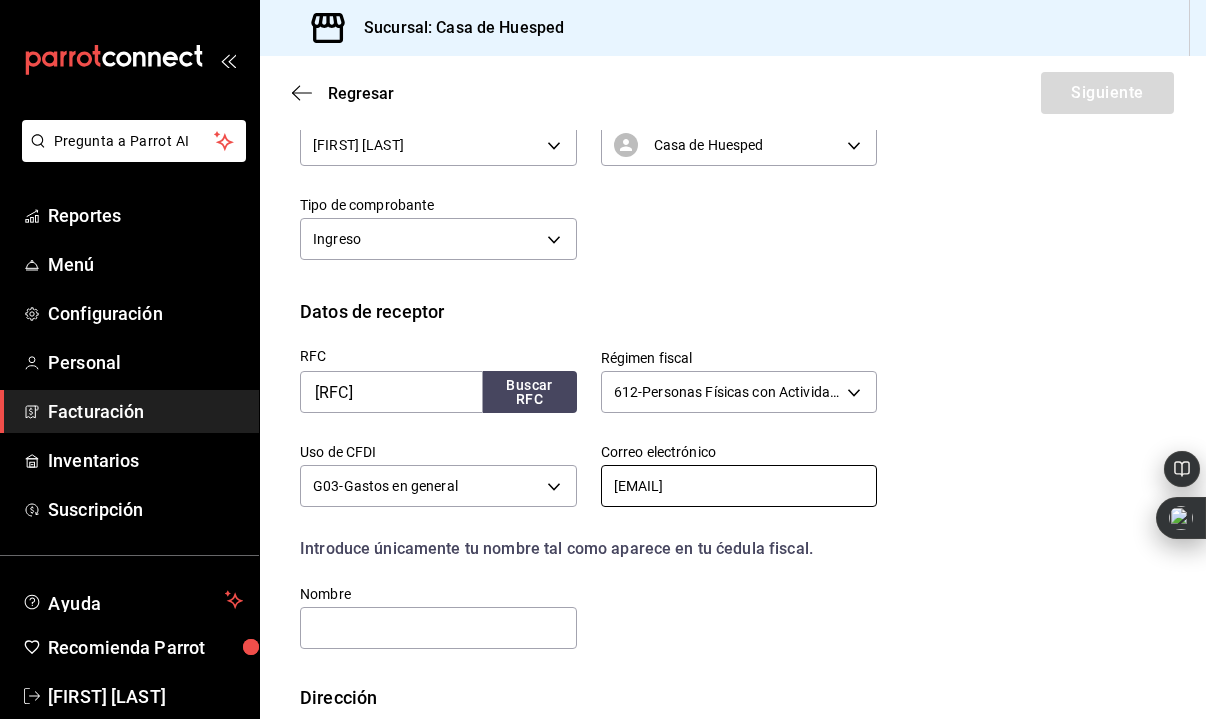 type on "Gustagb@gmail.com" 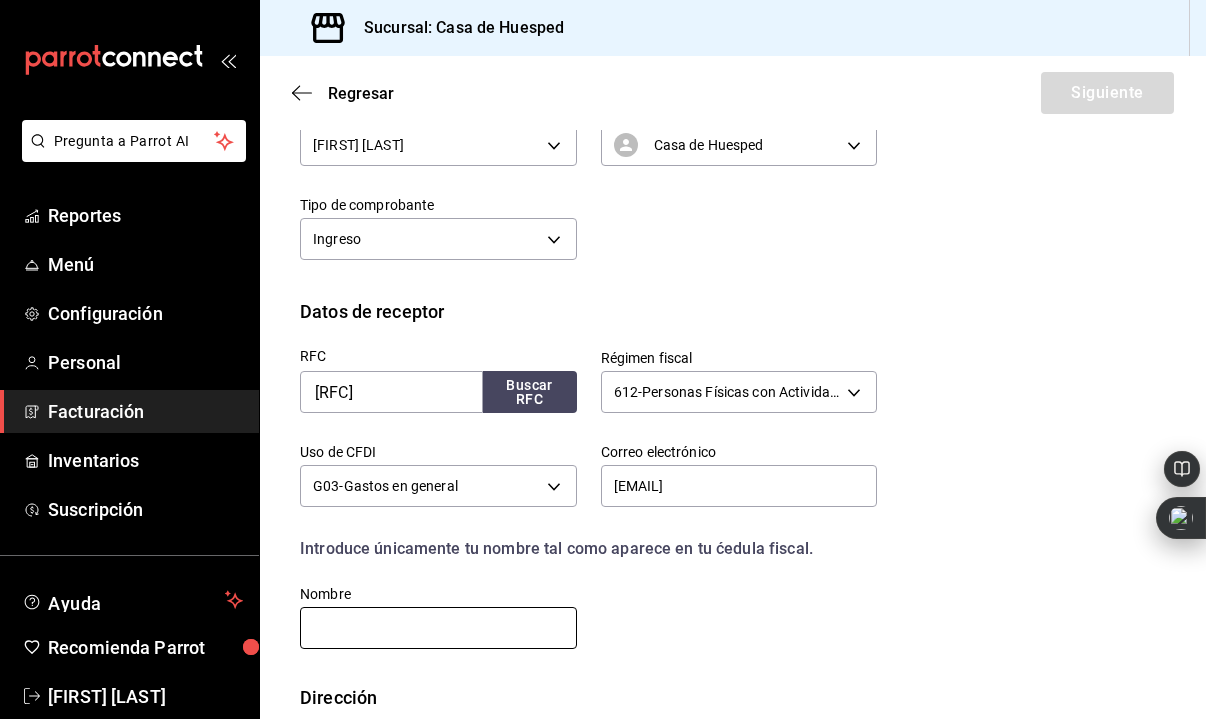 click at bounding box center [438, 628] 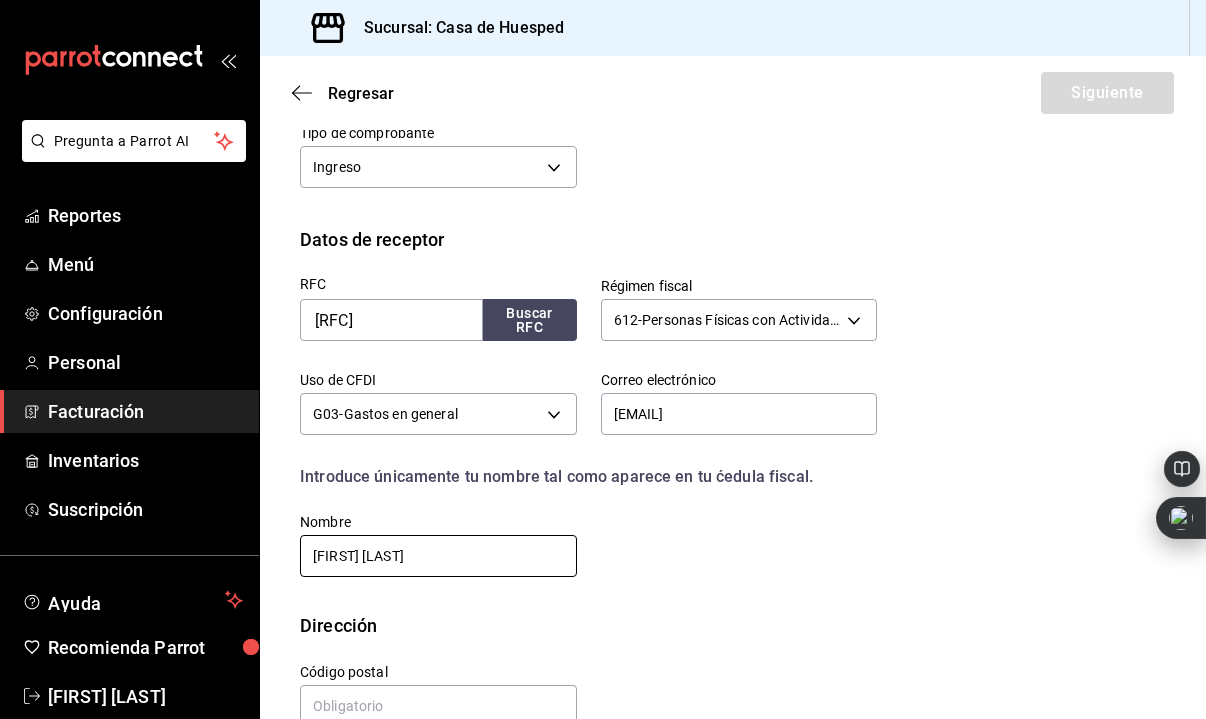 scroll, scrollTop: 384, scrollLeft: 0, axis: vertical 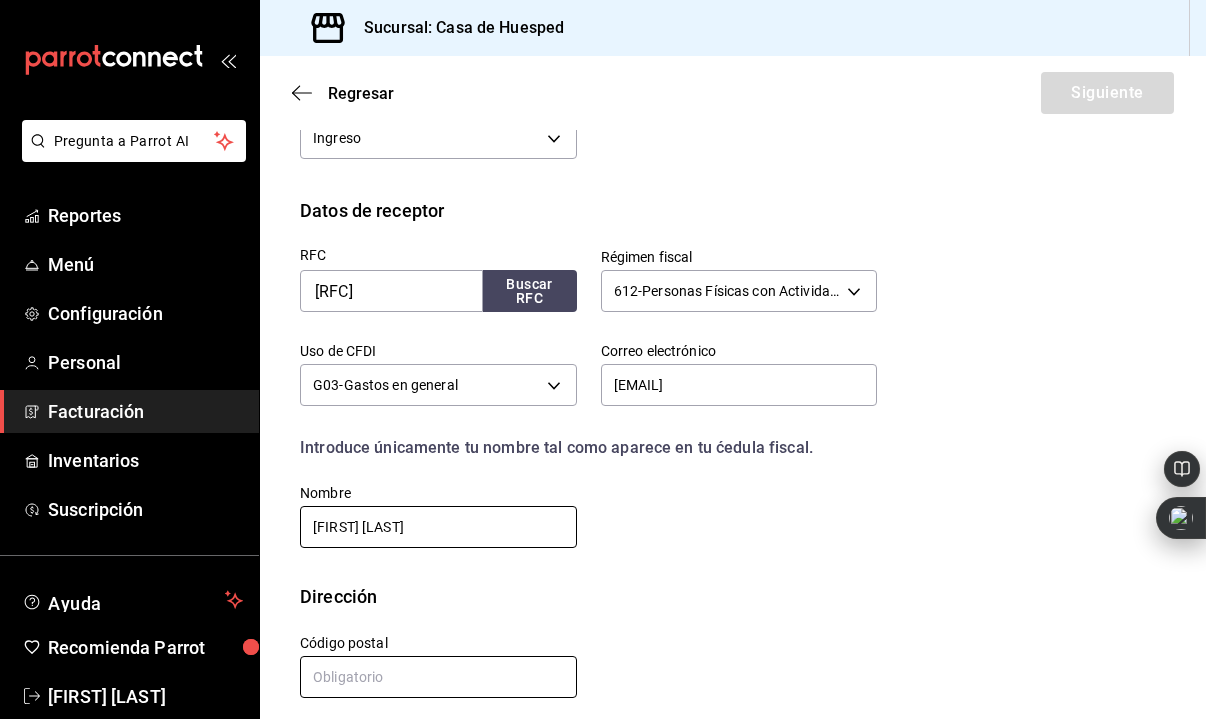 type on "PAULINA GONZALEZ PRIETO" 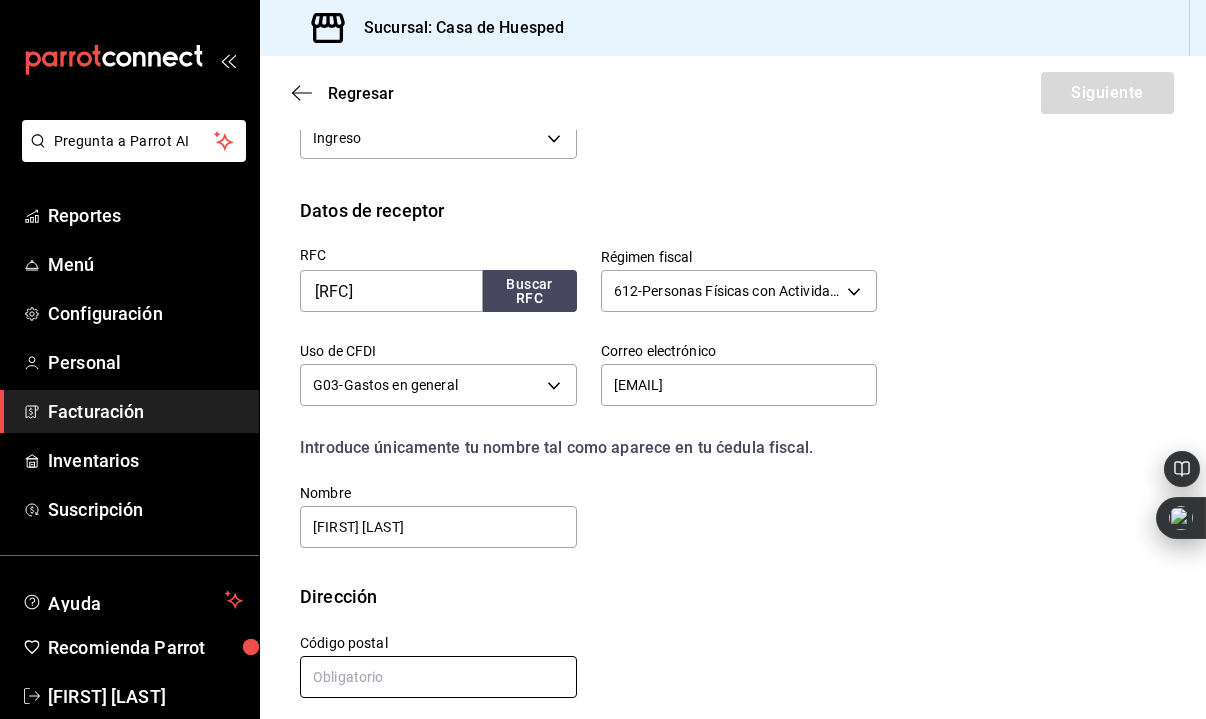 click at bounding box center [438, 677] 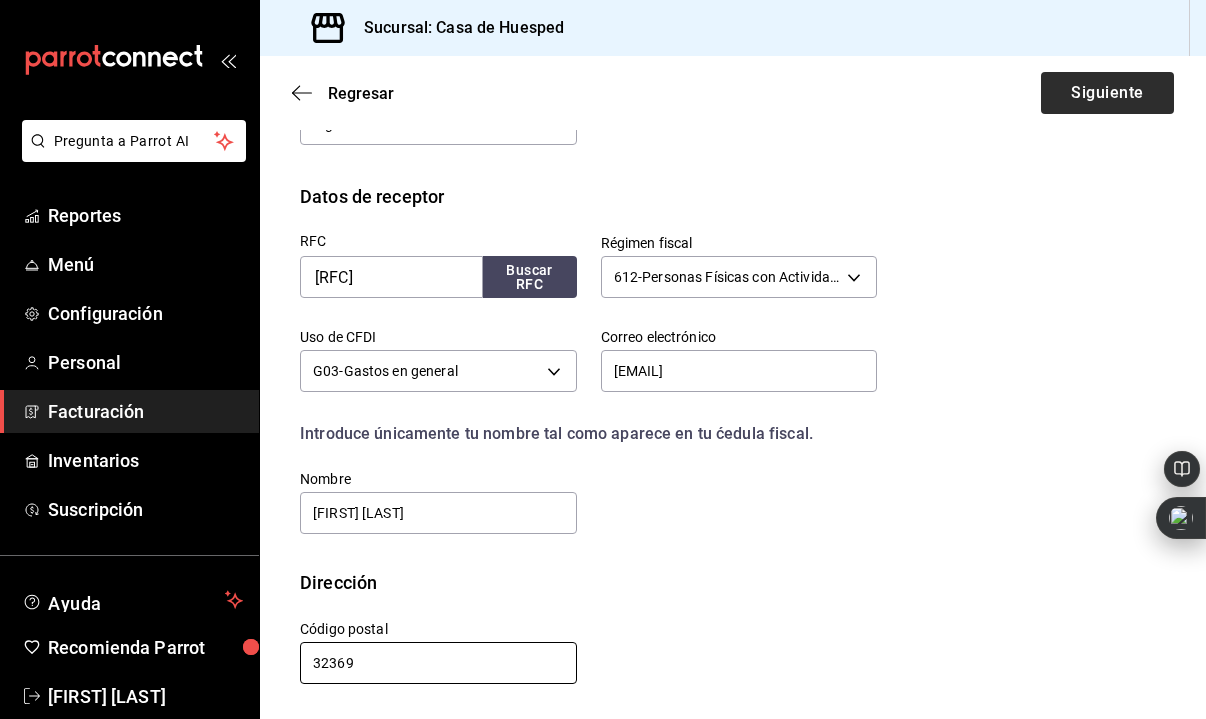 type on "32369" 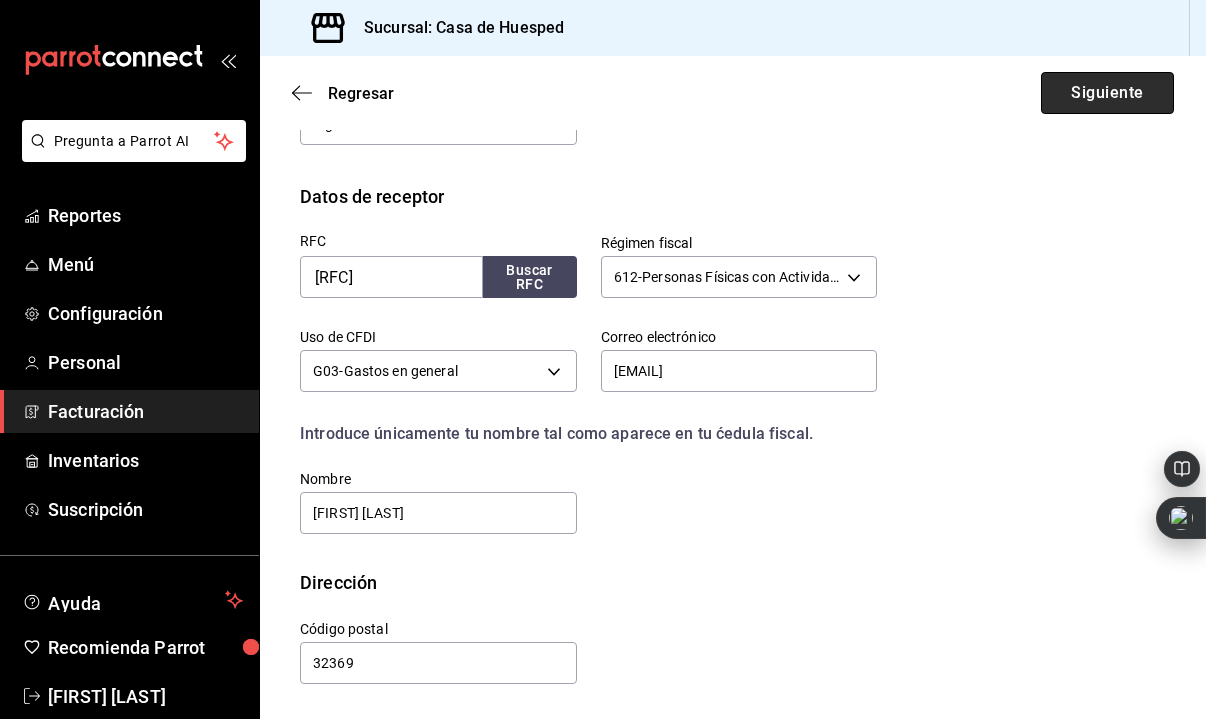 click on "Siguiente" at bounding box center (1107, 93) 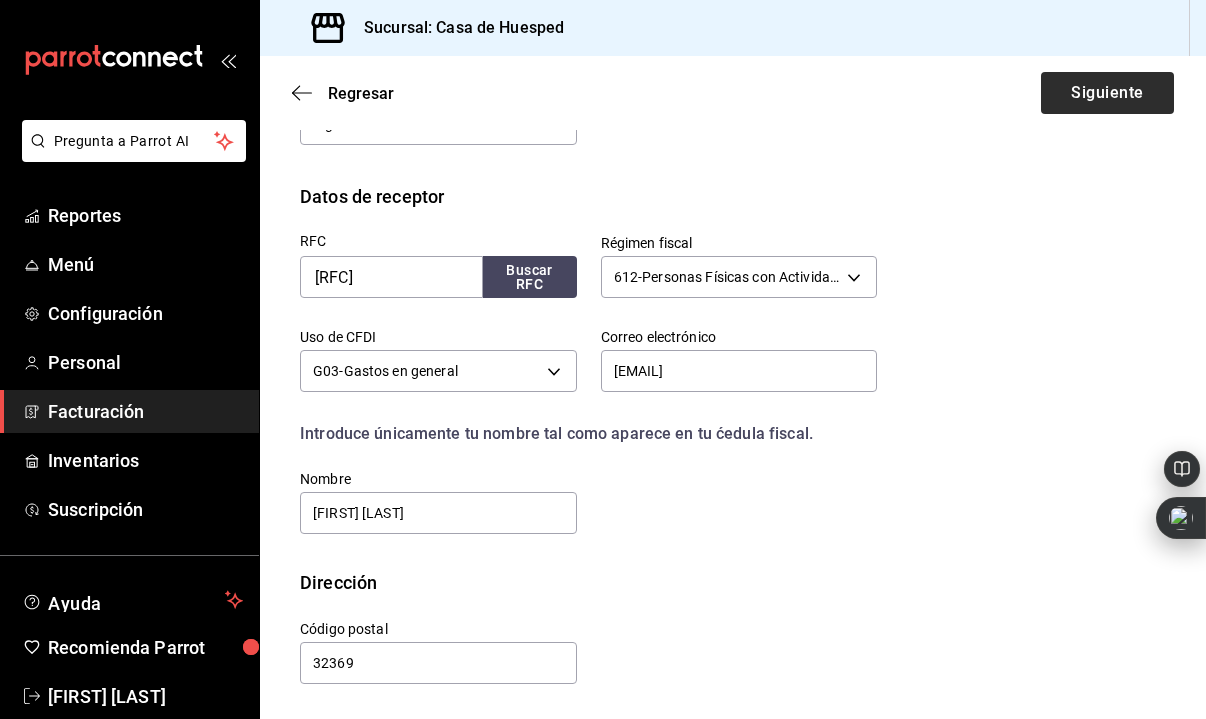 scroll, scrollTop: 393, scrollLeft: 0, axis: vertical 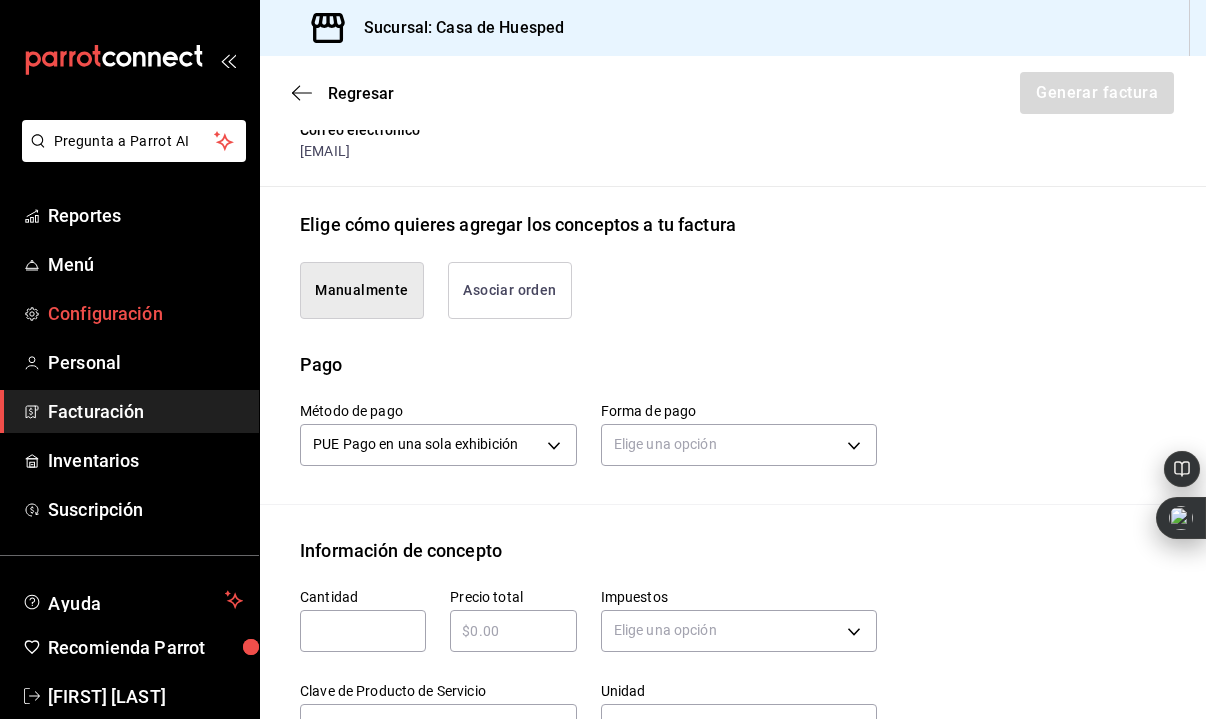 drag, startPoint x: 492, startPoint y: 333, endPoint x: 3, endPoint y: 294, distance: 490.55273 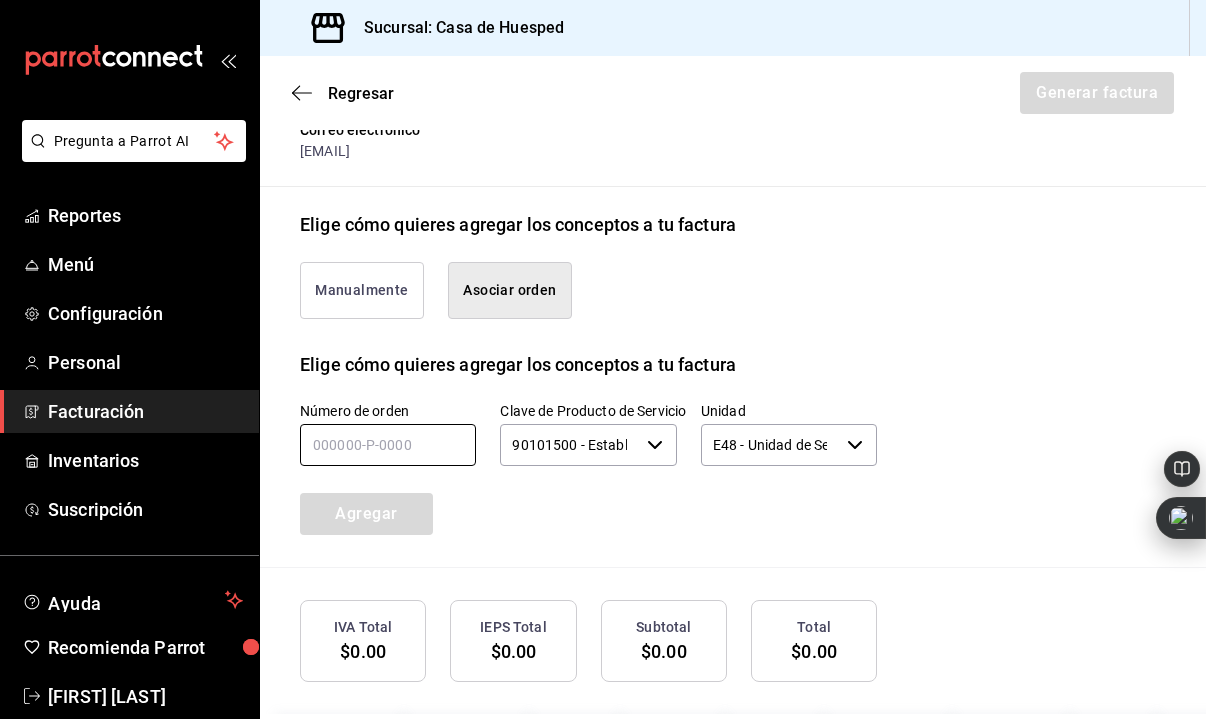 click at bounding box center [388, 445] 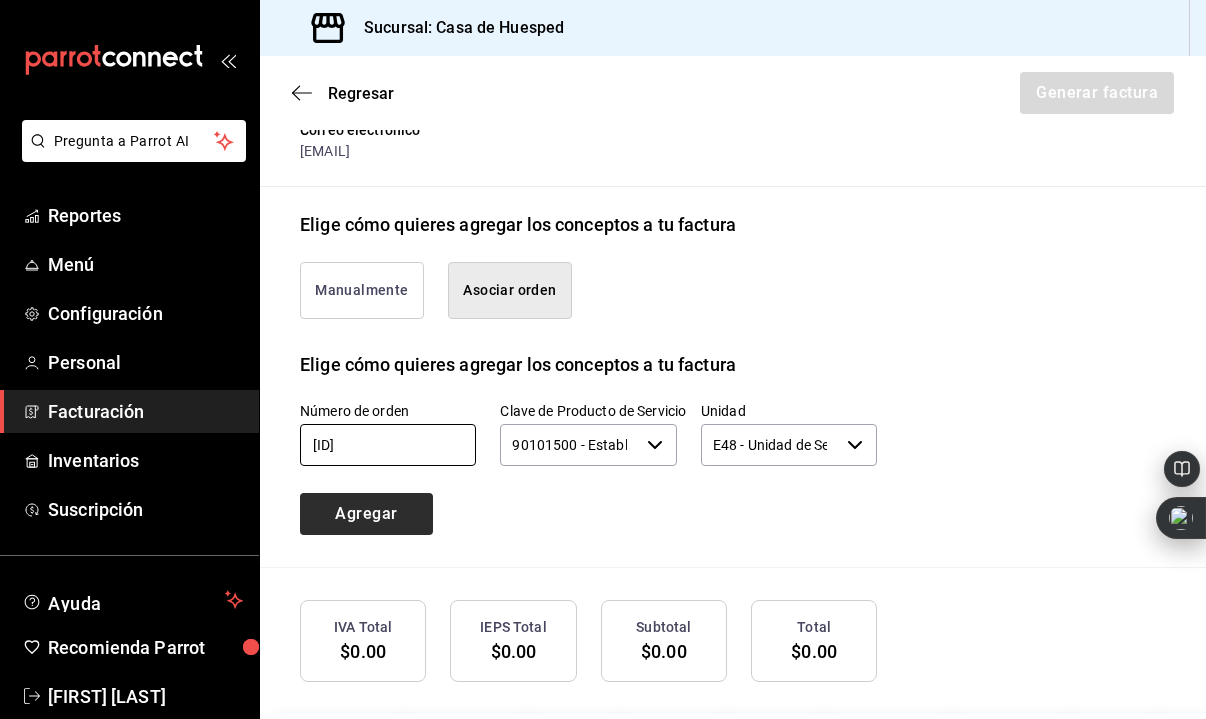 type on "110725-p-0004" 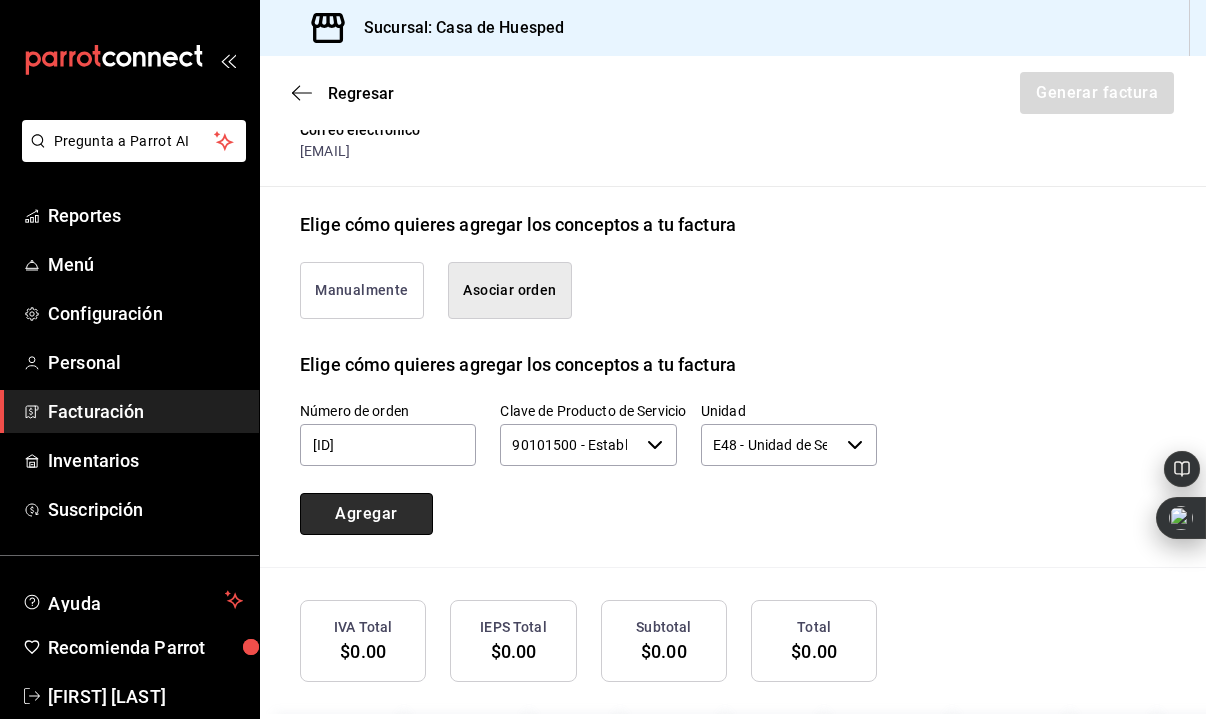 click on "Agregar" at bounding box center (366, 514) 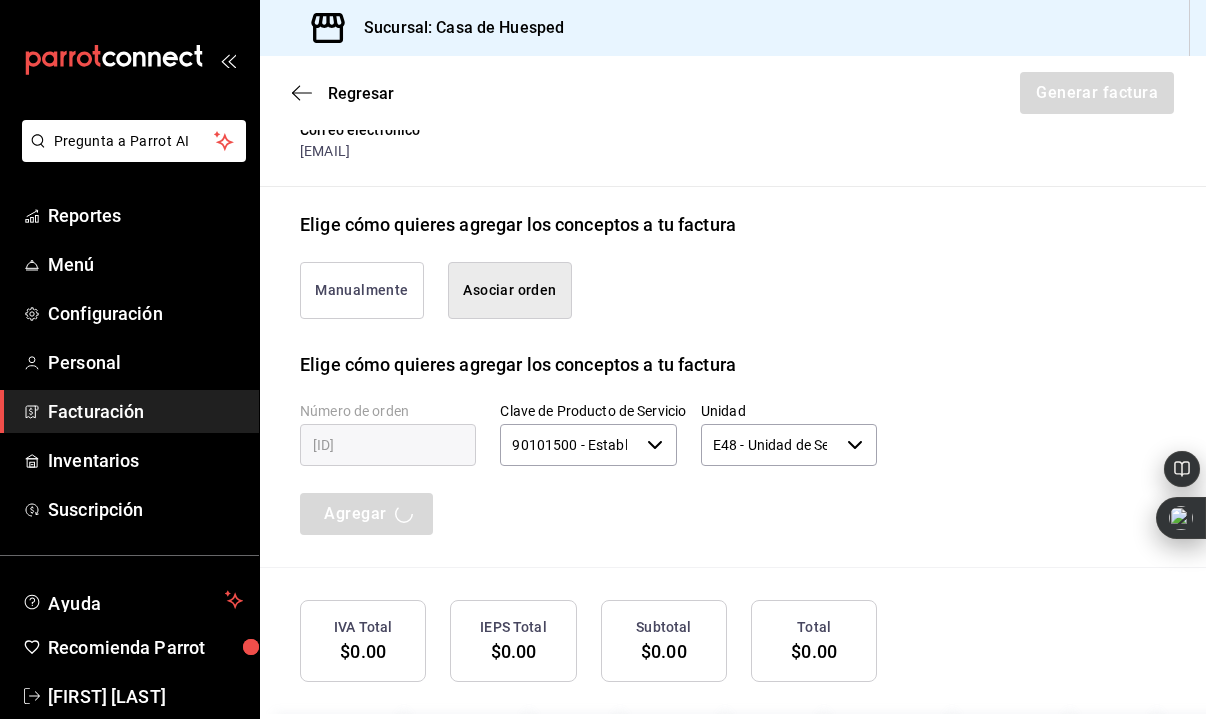 scroll, scrollTop: 518, scrollLeft: 0, axis: vertical 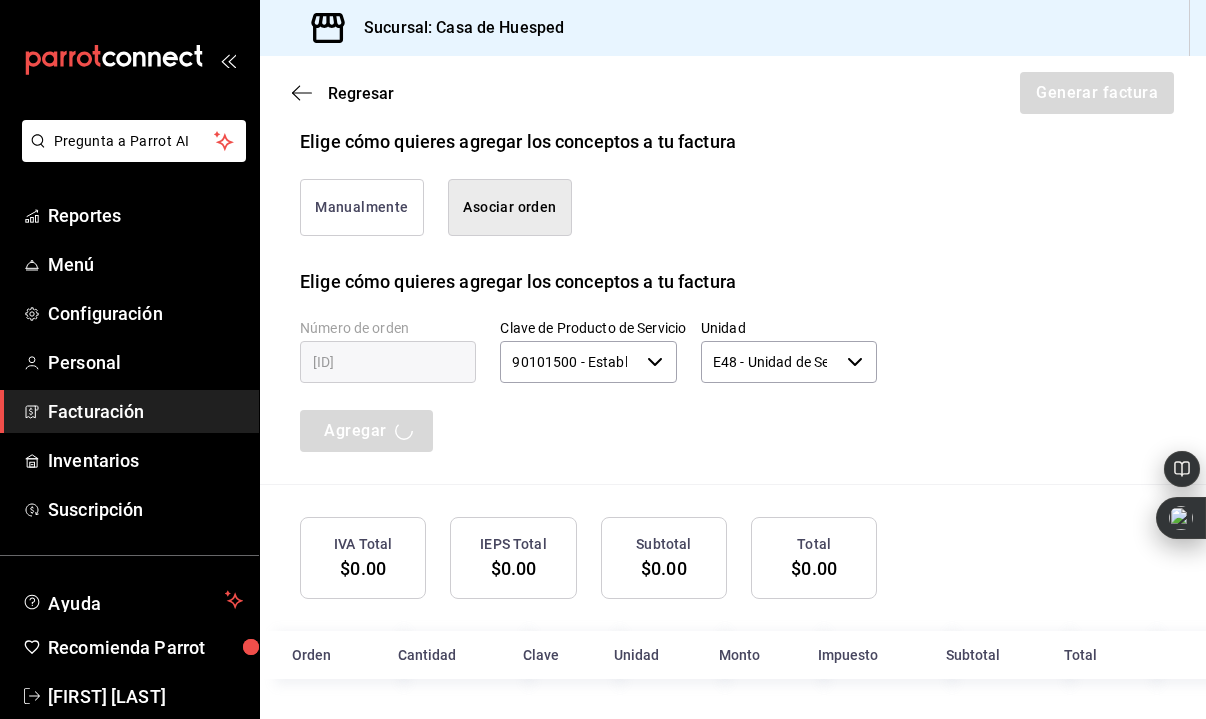 type 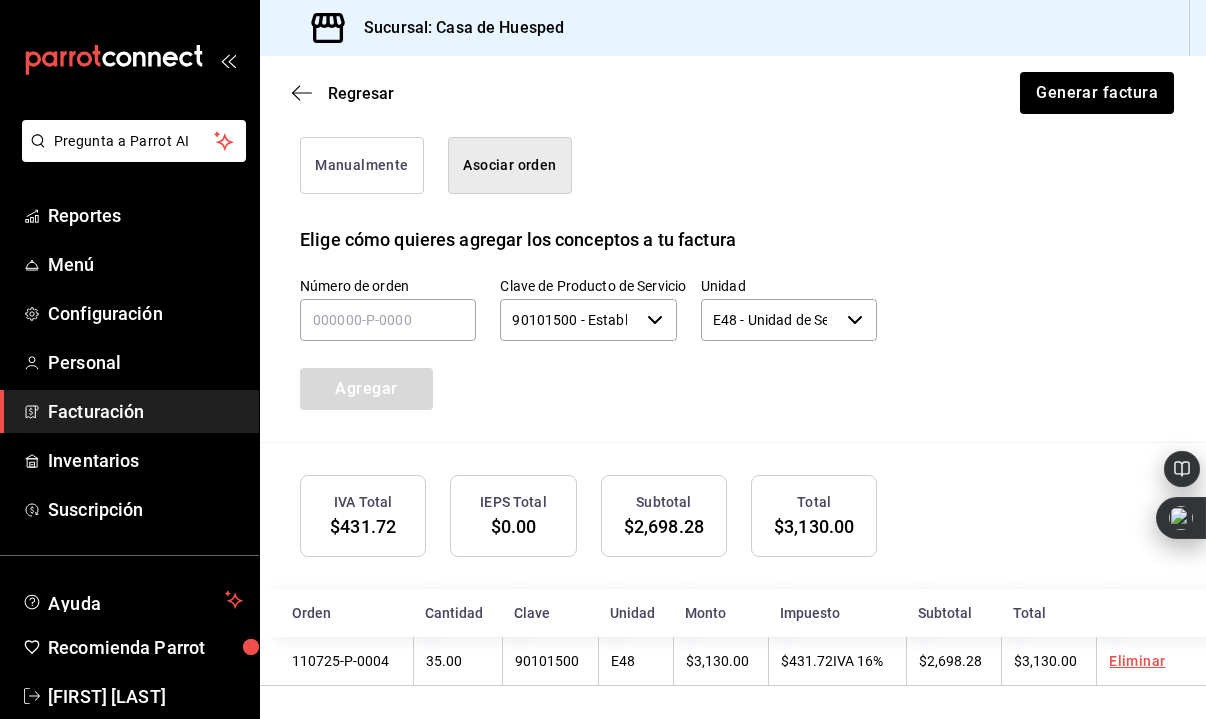 scroll, scrollTop: 567, scrollLeft: 0, axis: vertical 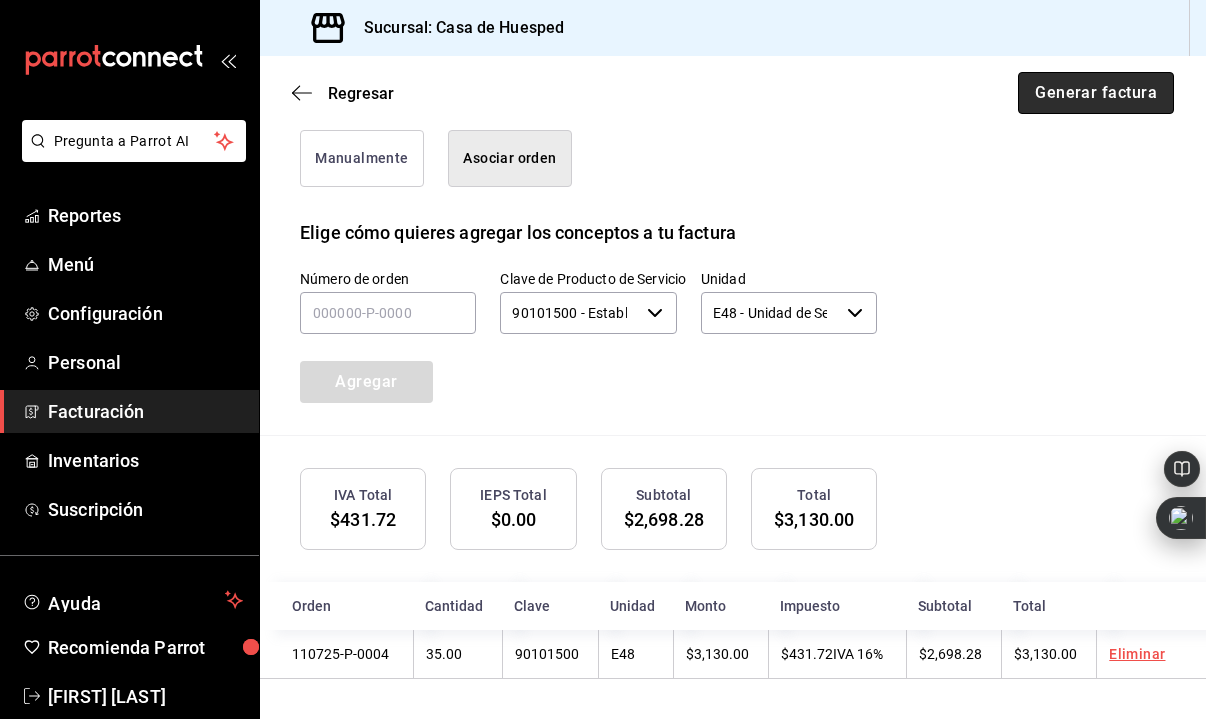 click on "Generar factura" at bounding box center (1096, 93) 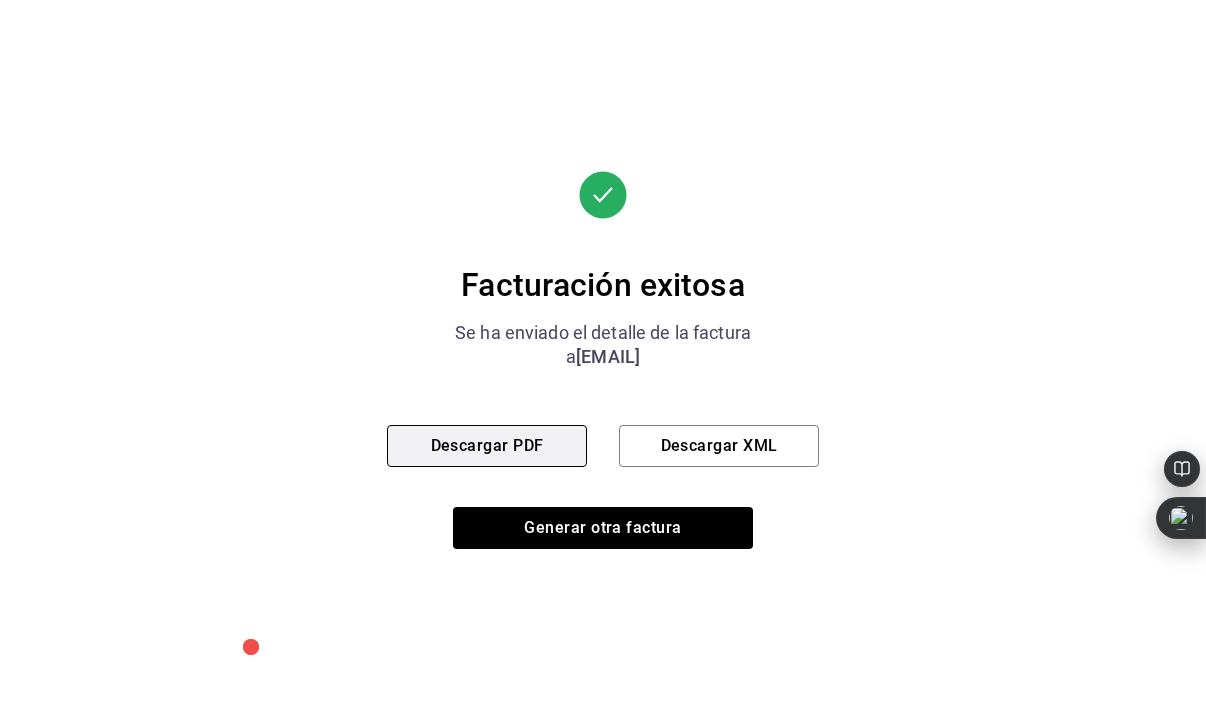 click on "Descargar PDF" at bounding box center [487, 446] 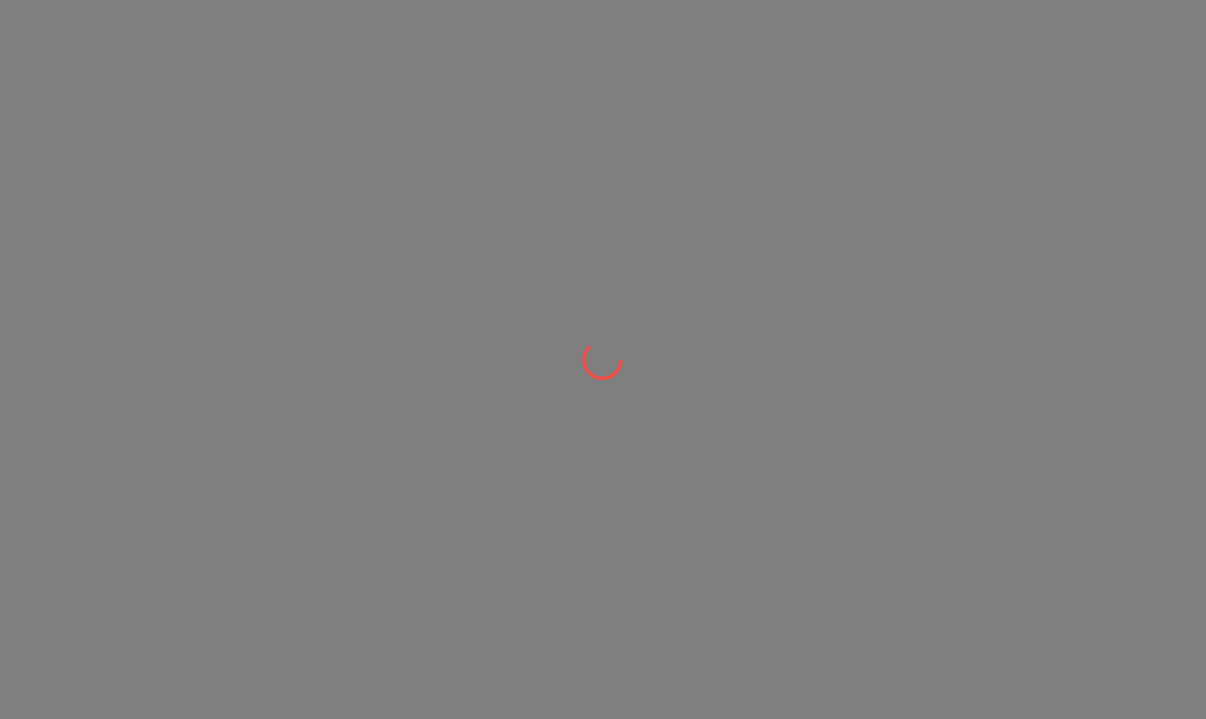 scroll, scrollTop: 0, scrollLeft: 0, axis: both 